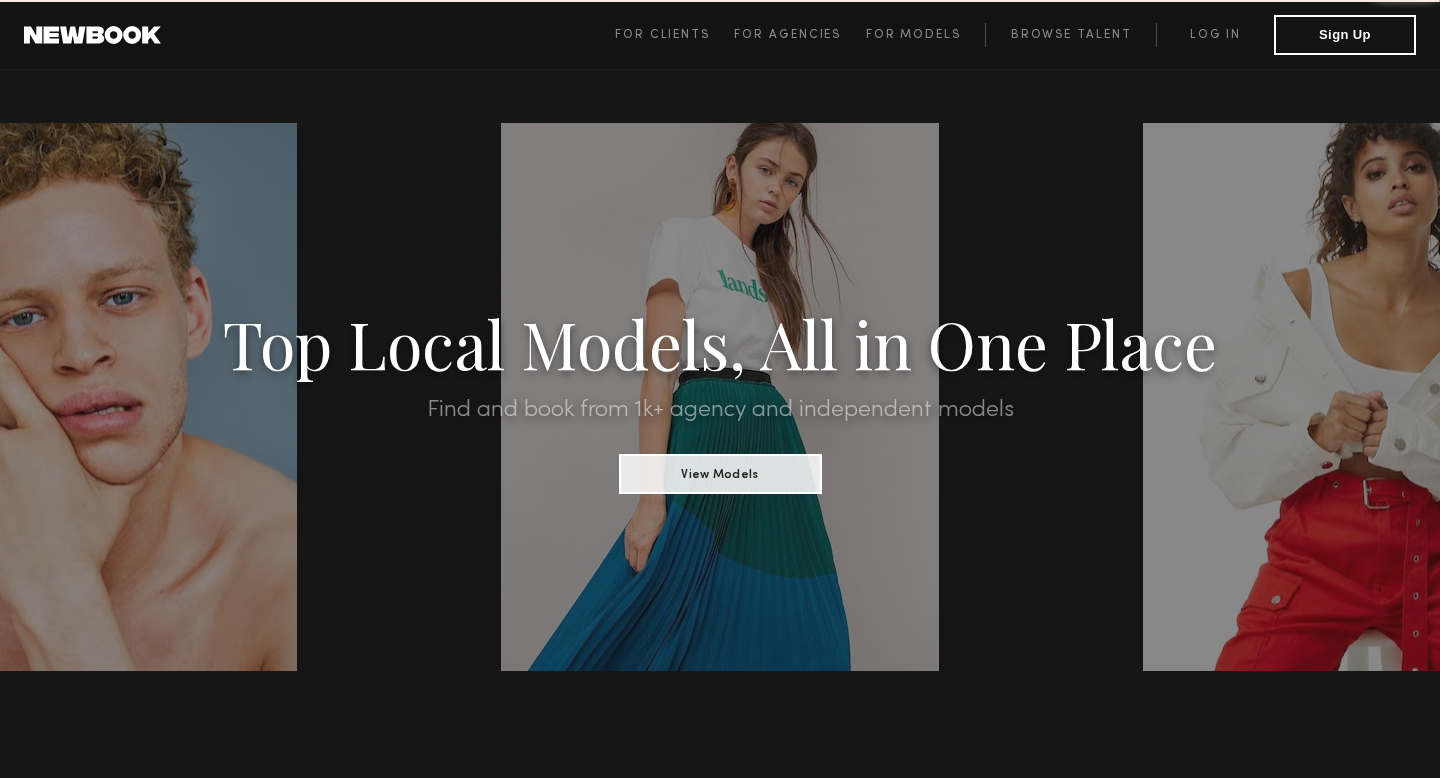 scroll, scrollTop: 0, scrollLeft: 0, axis: both 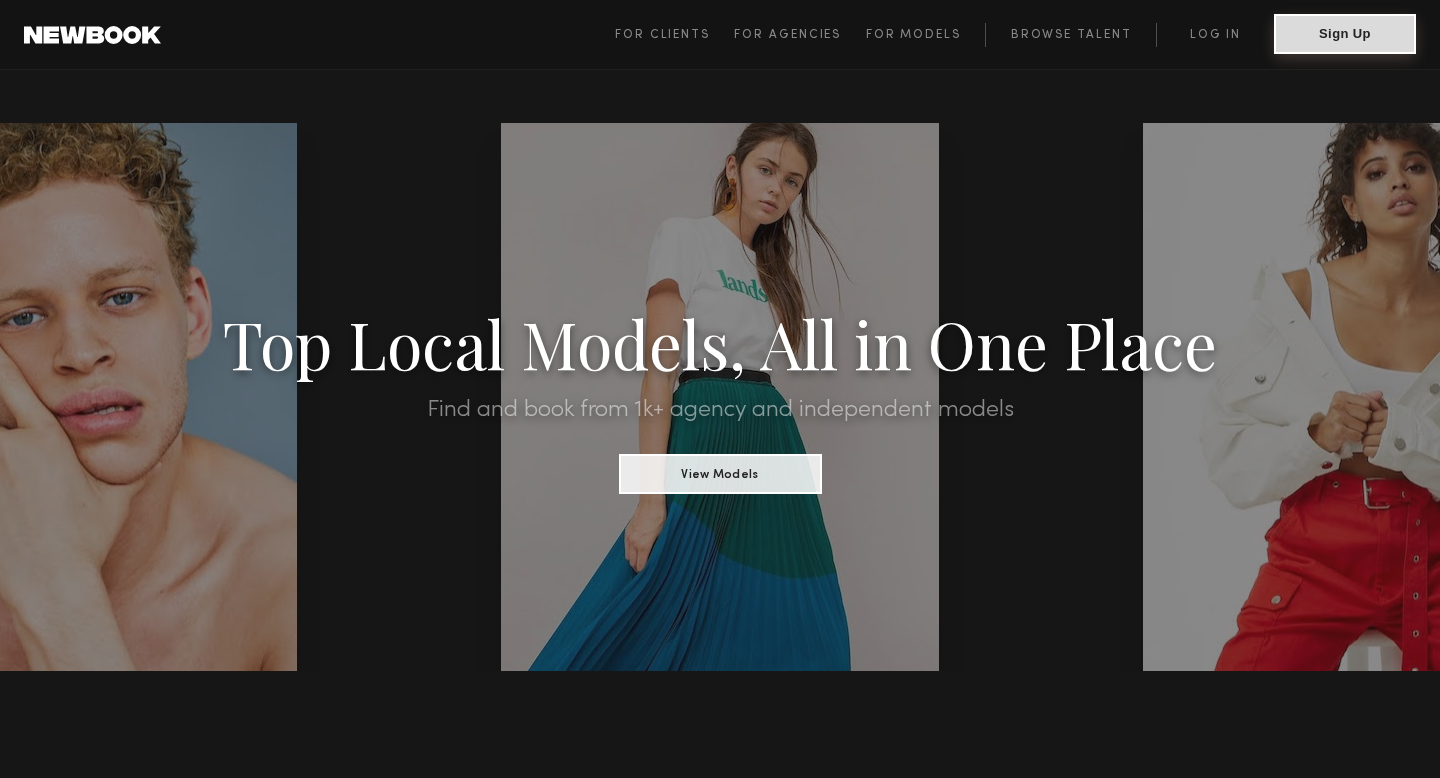 click on "Sign Up" 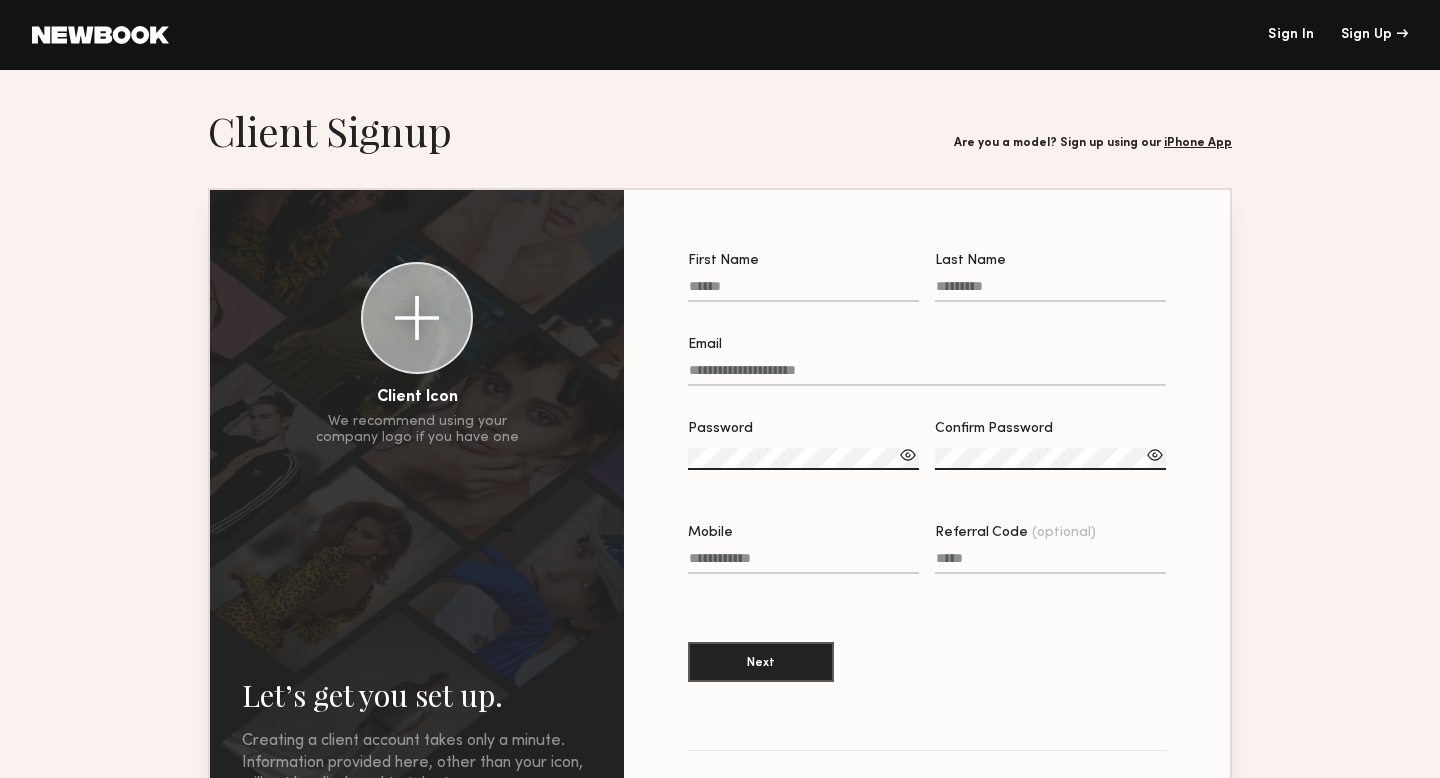 click on "First Name" 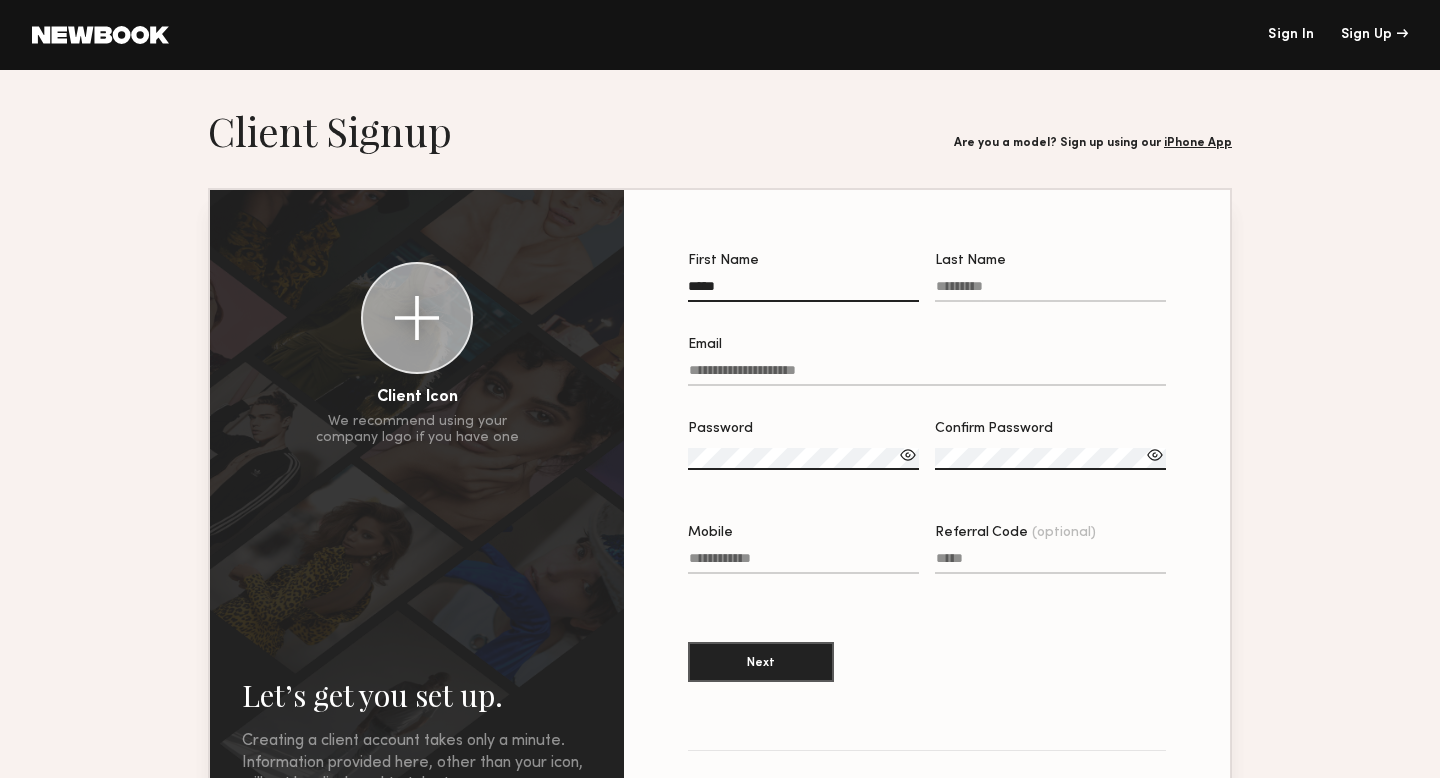 type on "********" 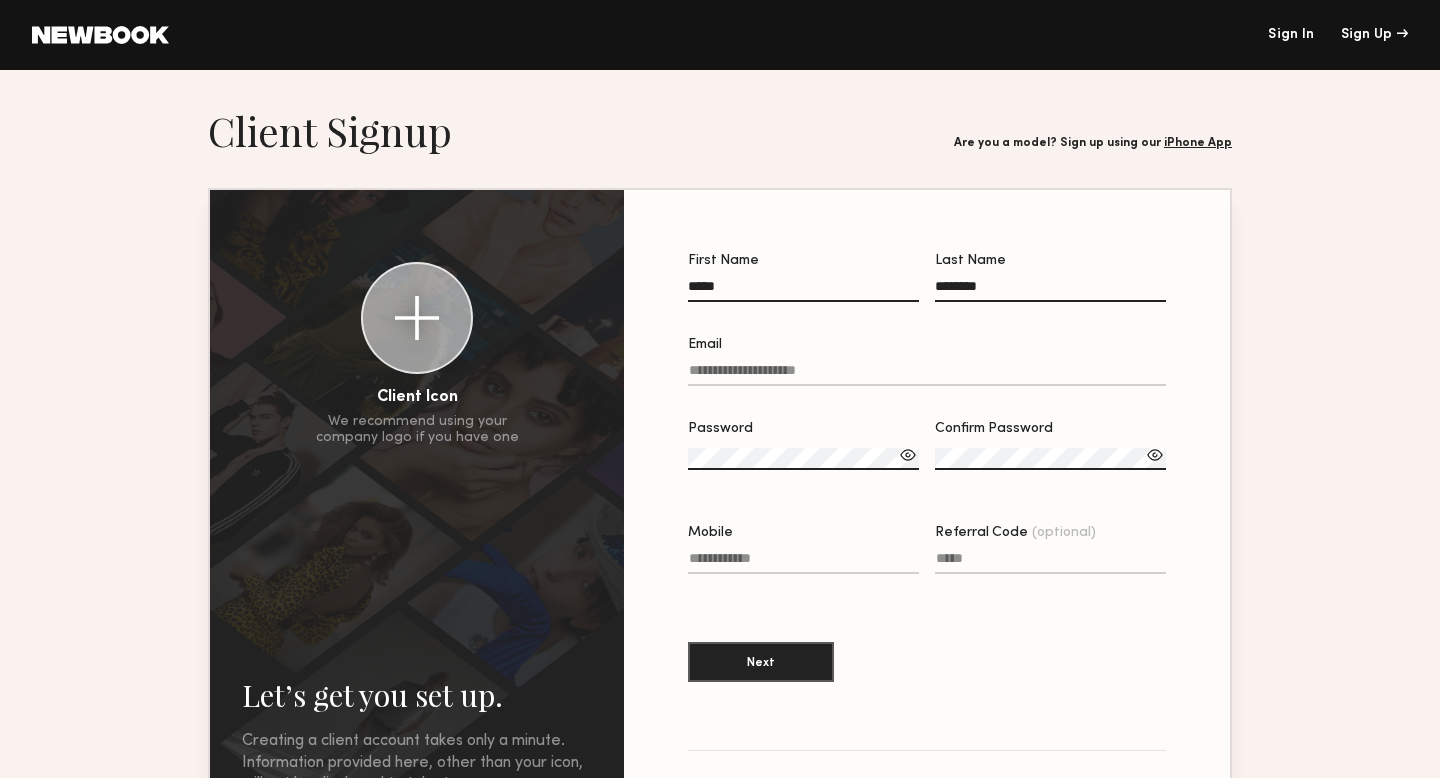 type on "**********" 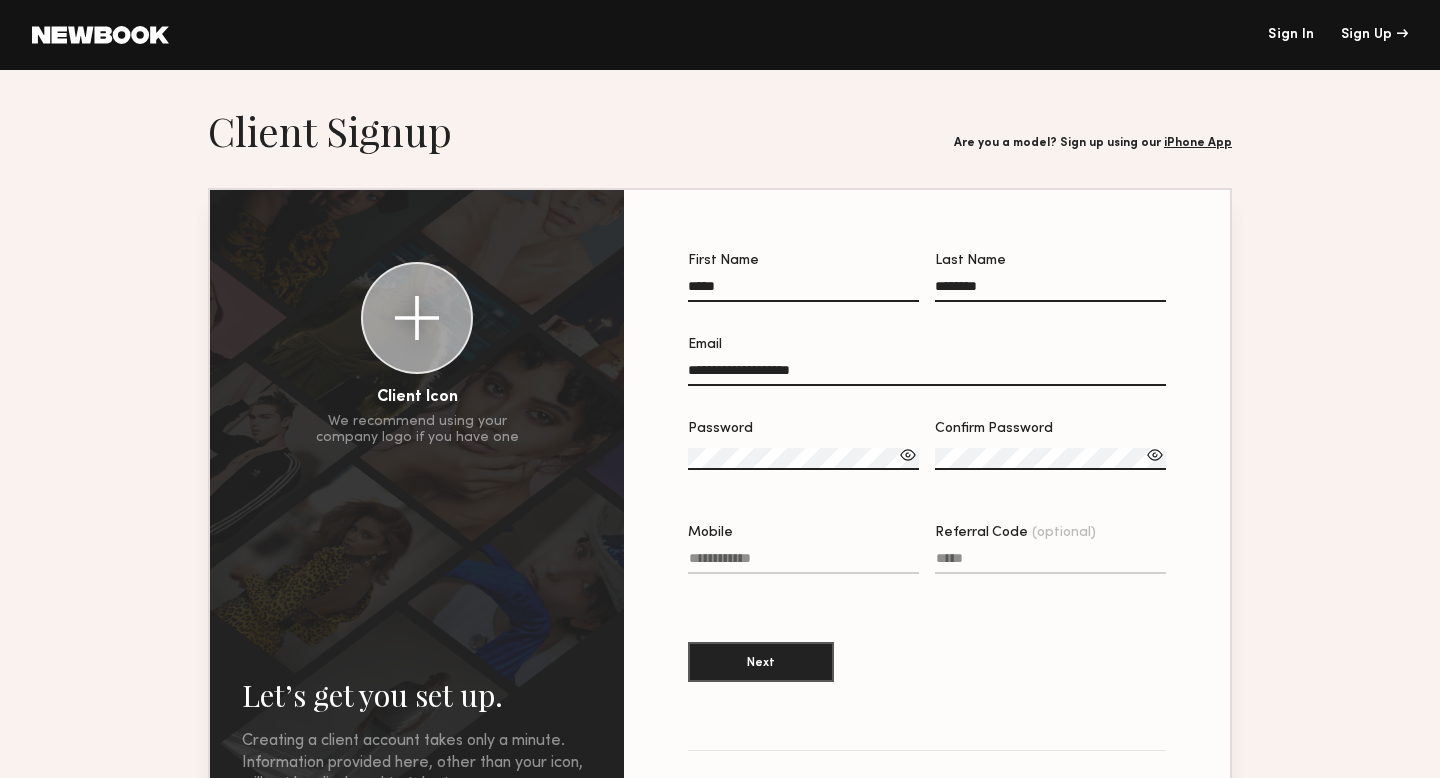 type on "**********" 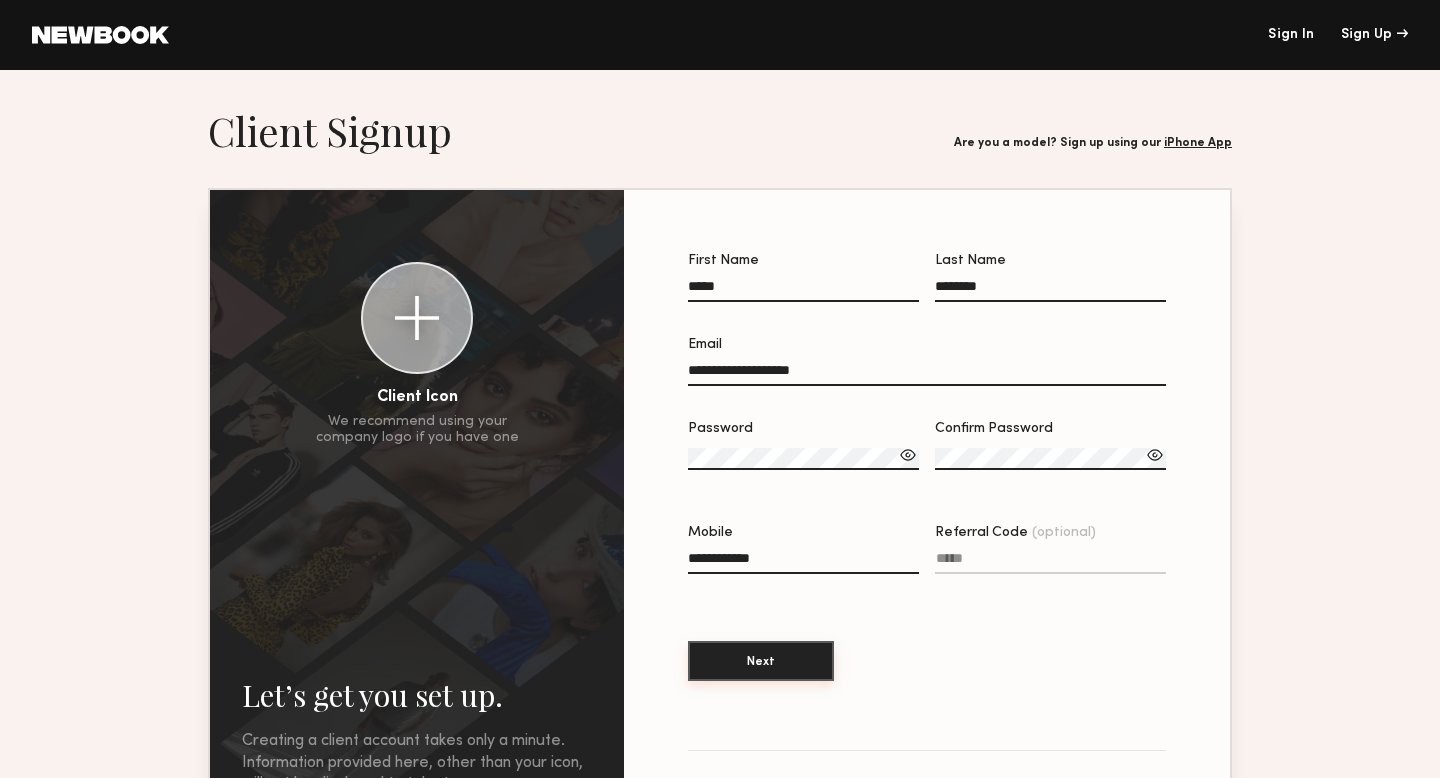 click on "Next" 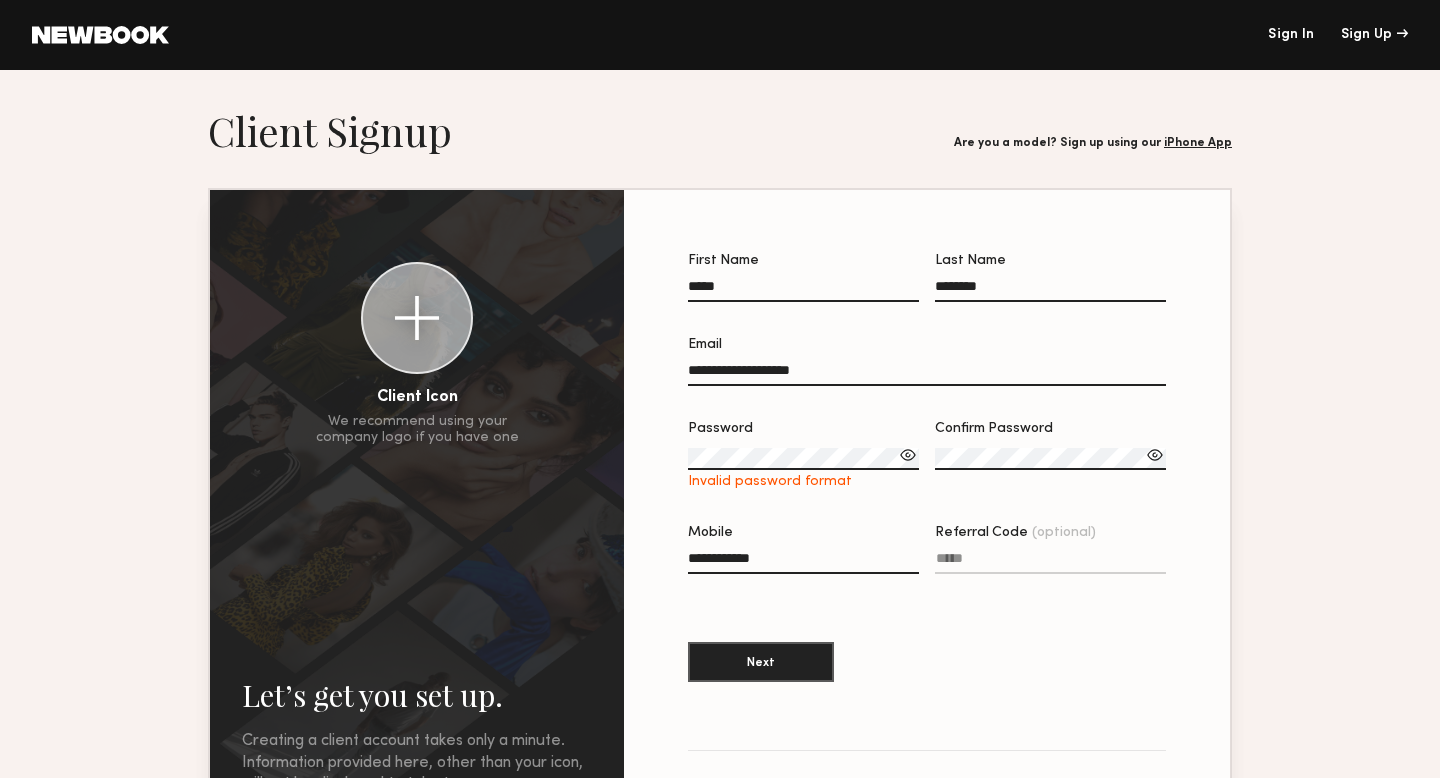click on "**********" 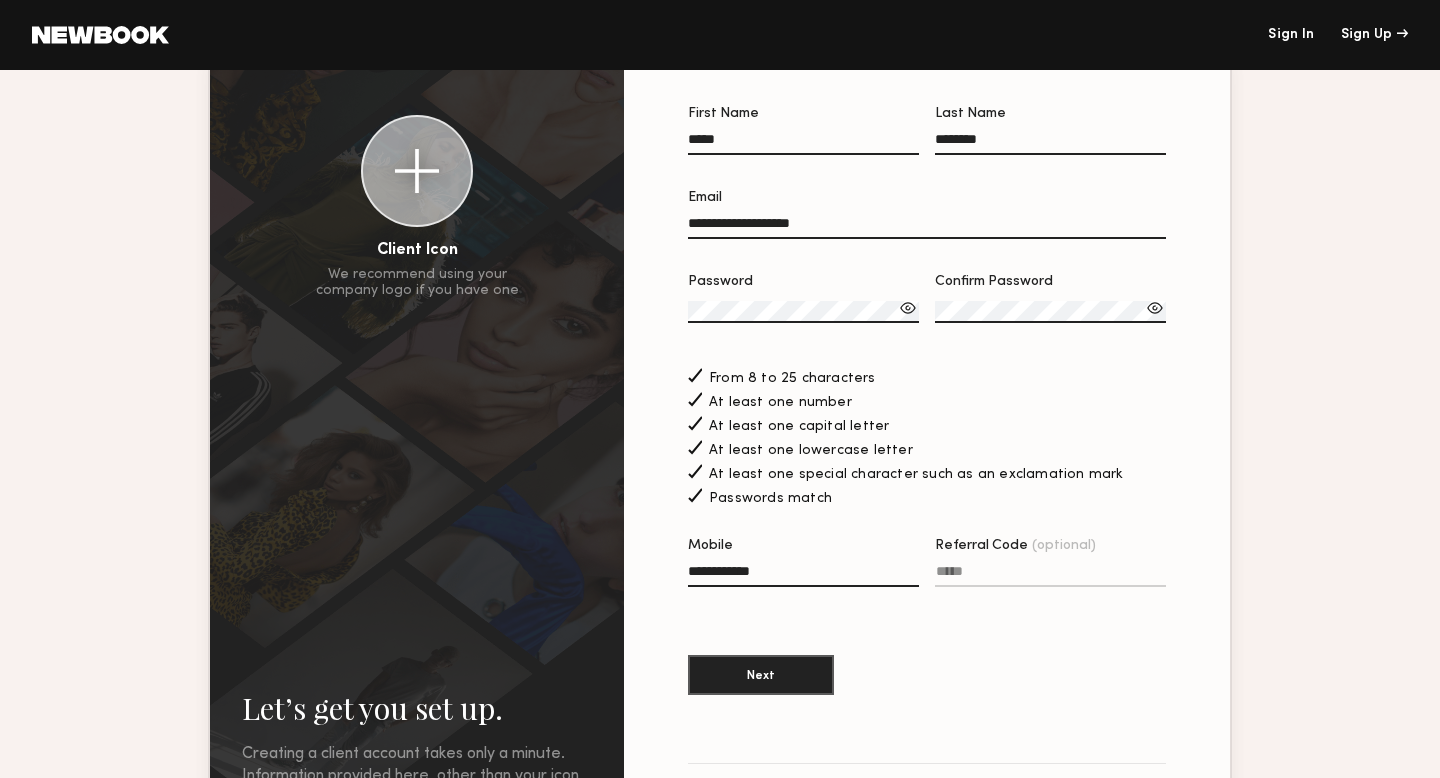 scroll, scrollTop: 169, scrollLeft: 0, axis: vertical 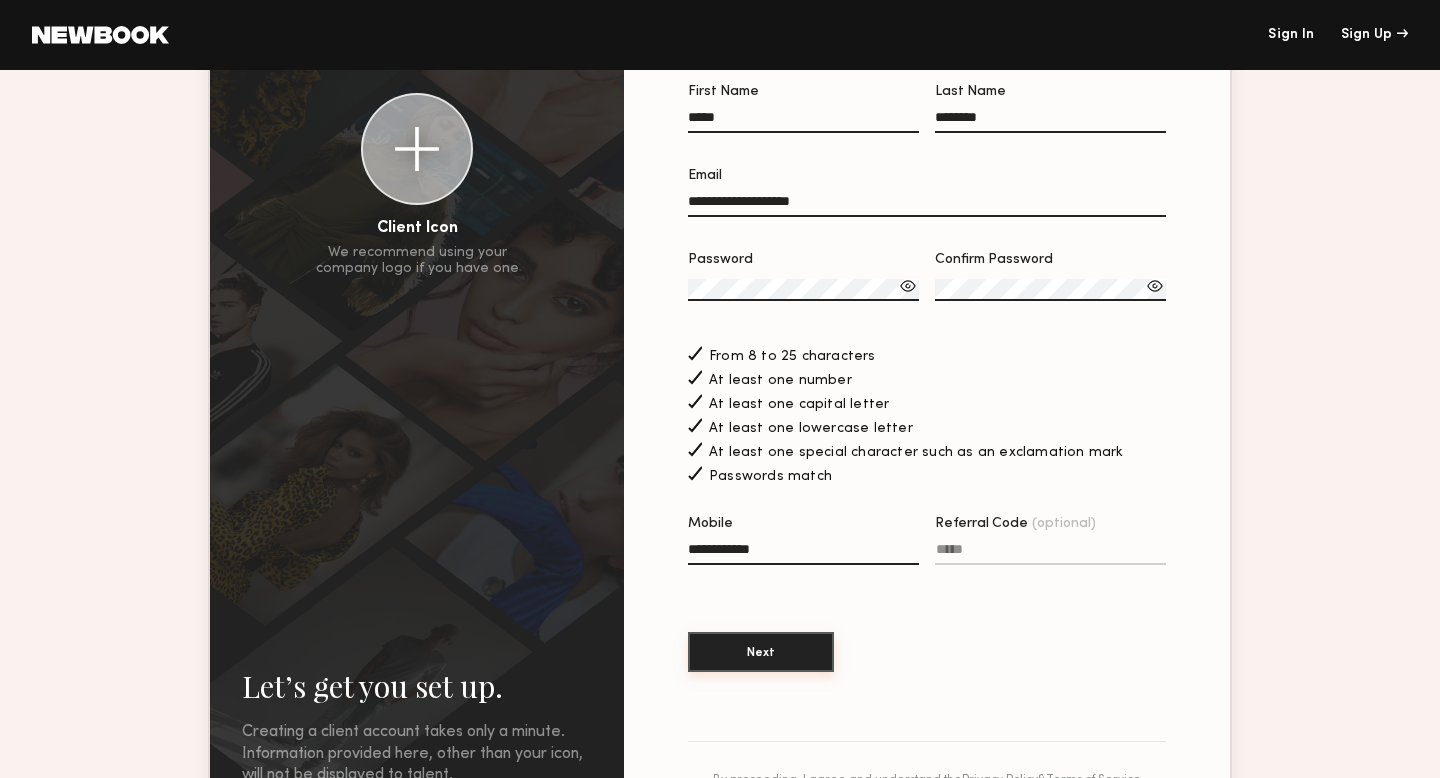 click on "Next" 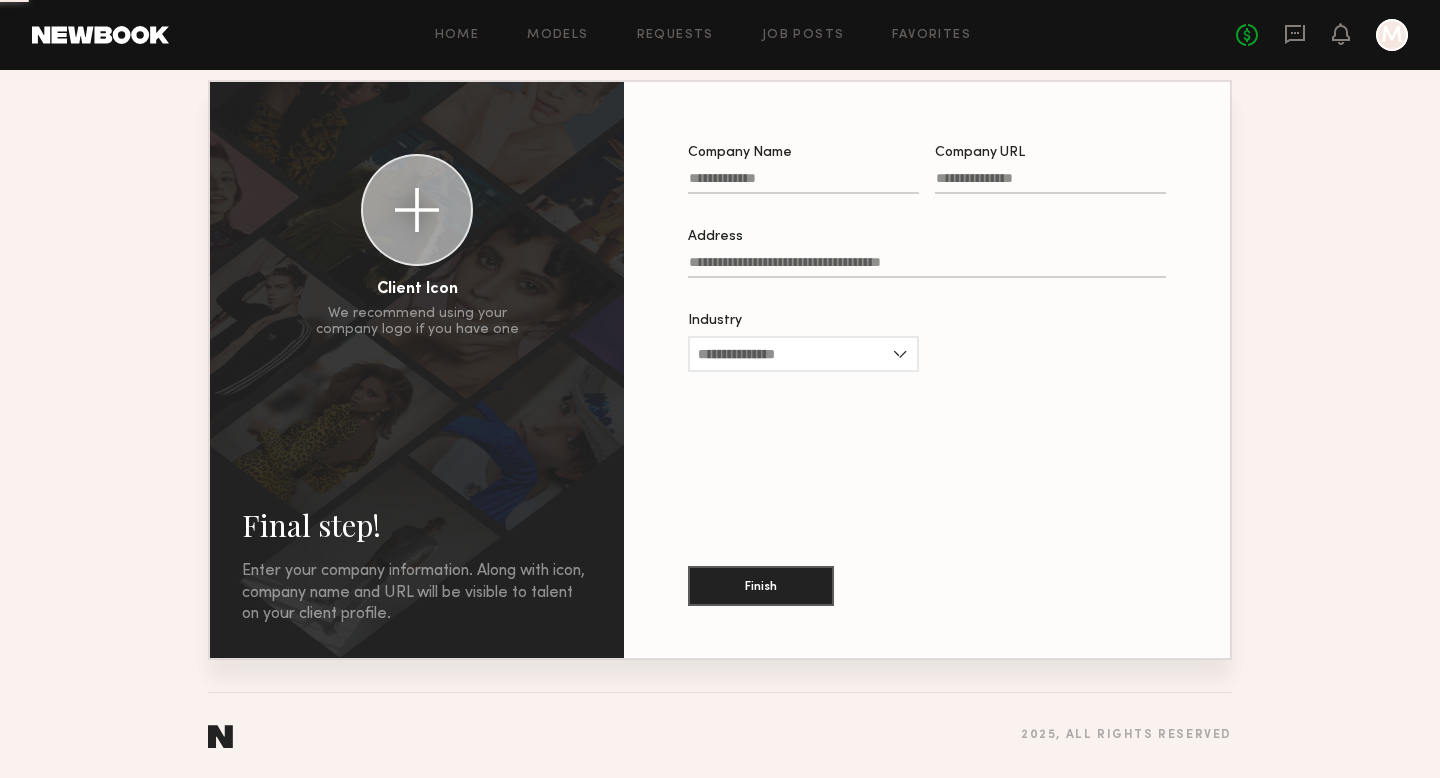scroll, scrollTop: 0, scrollLeft: 0, axis: both 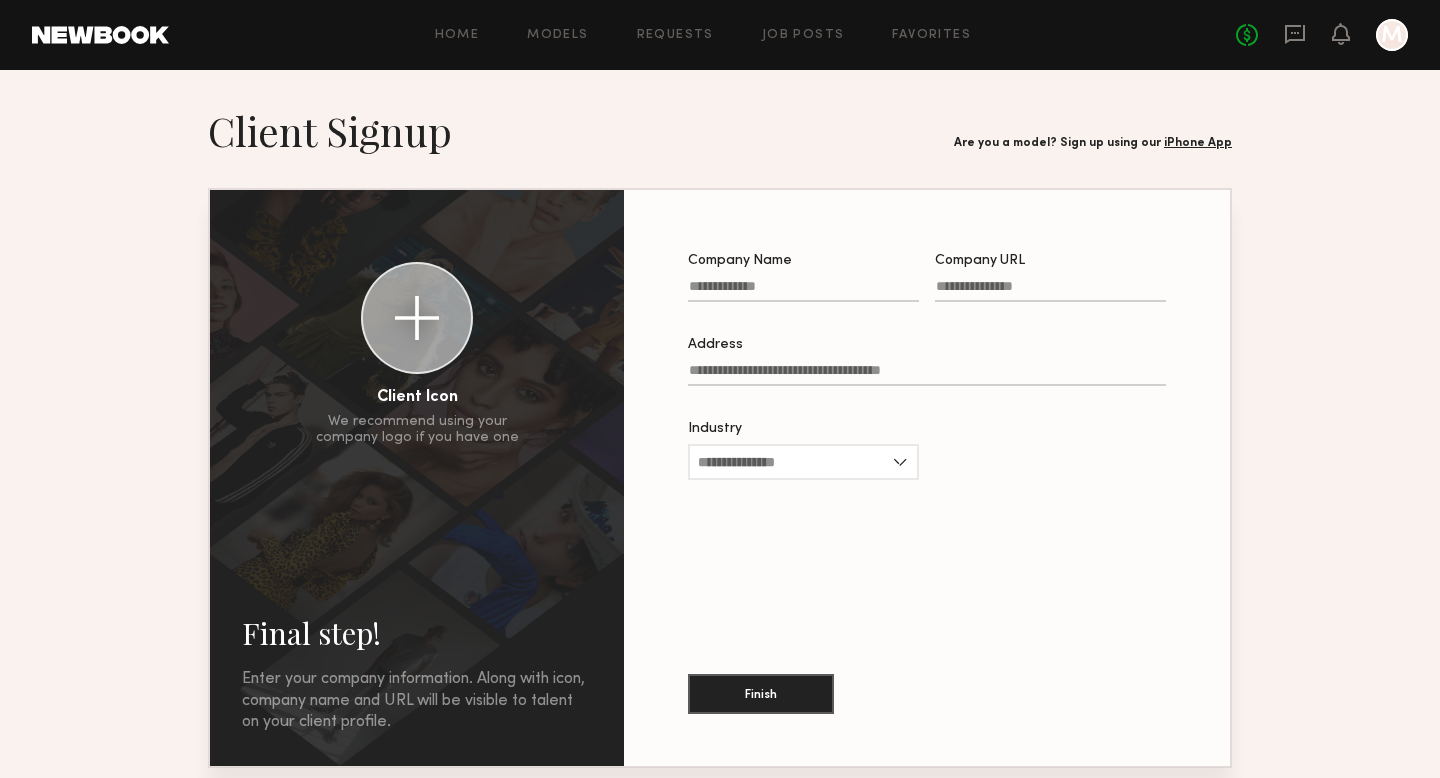 click on "Company Name" 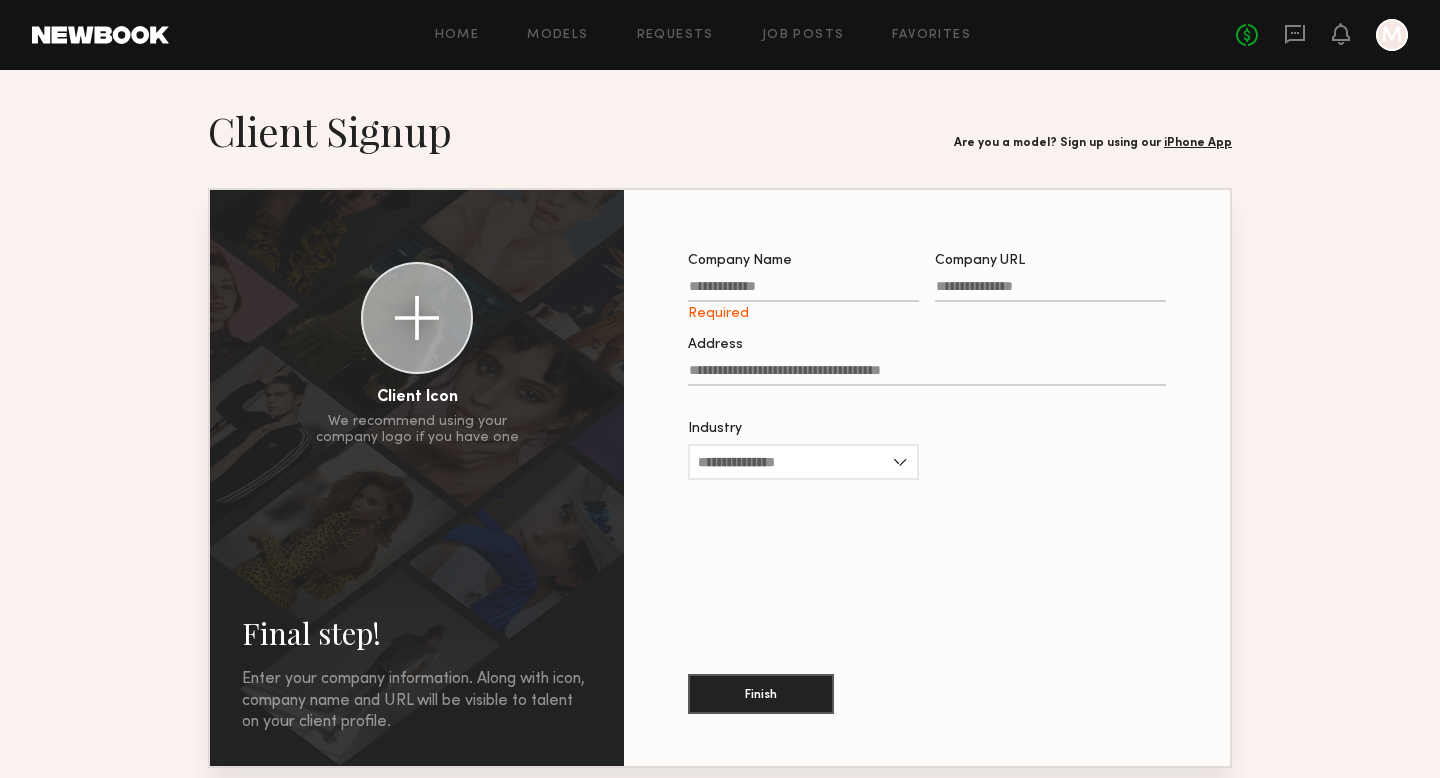 click on "Company Name Required" 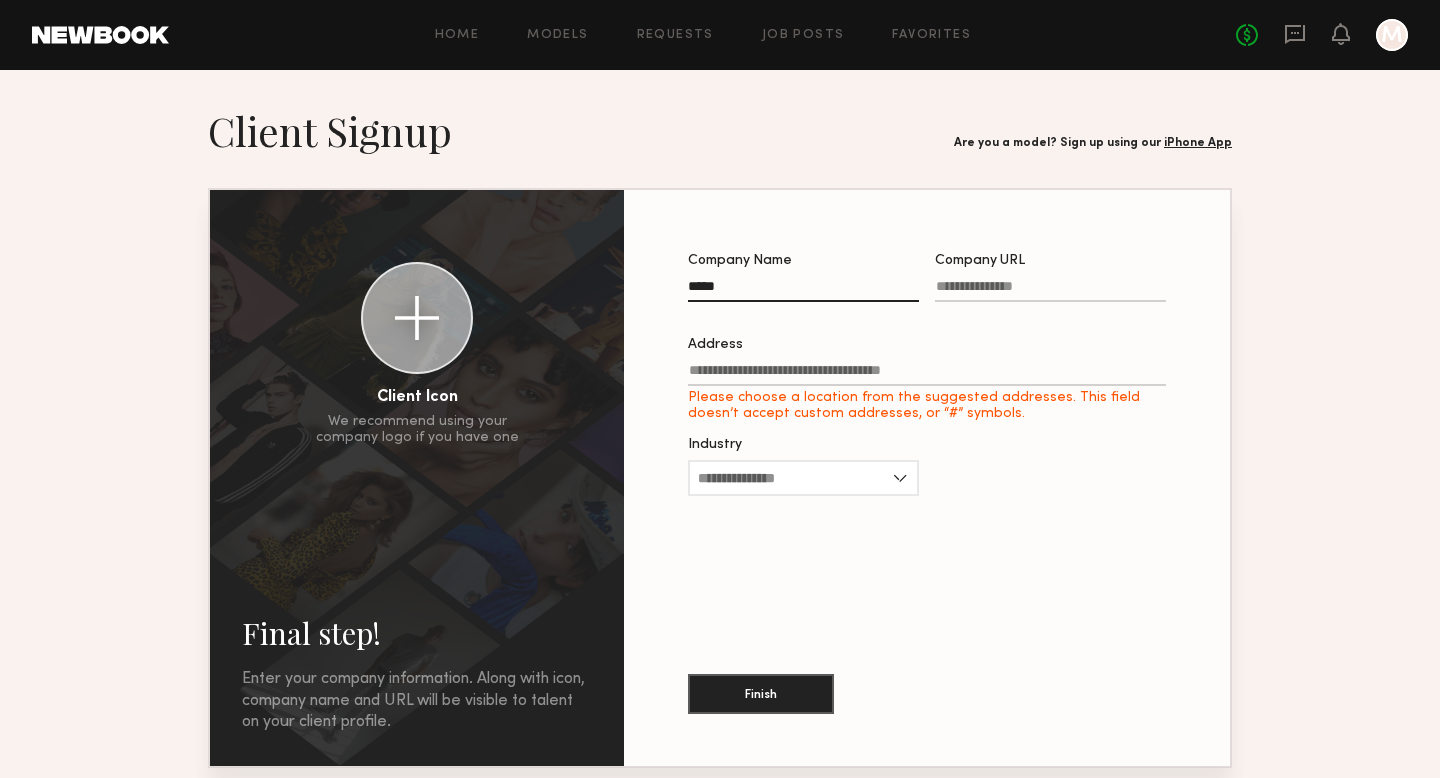 type on "*****" 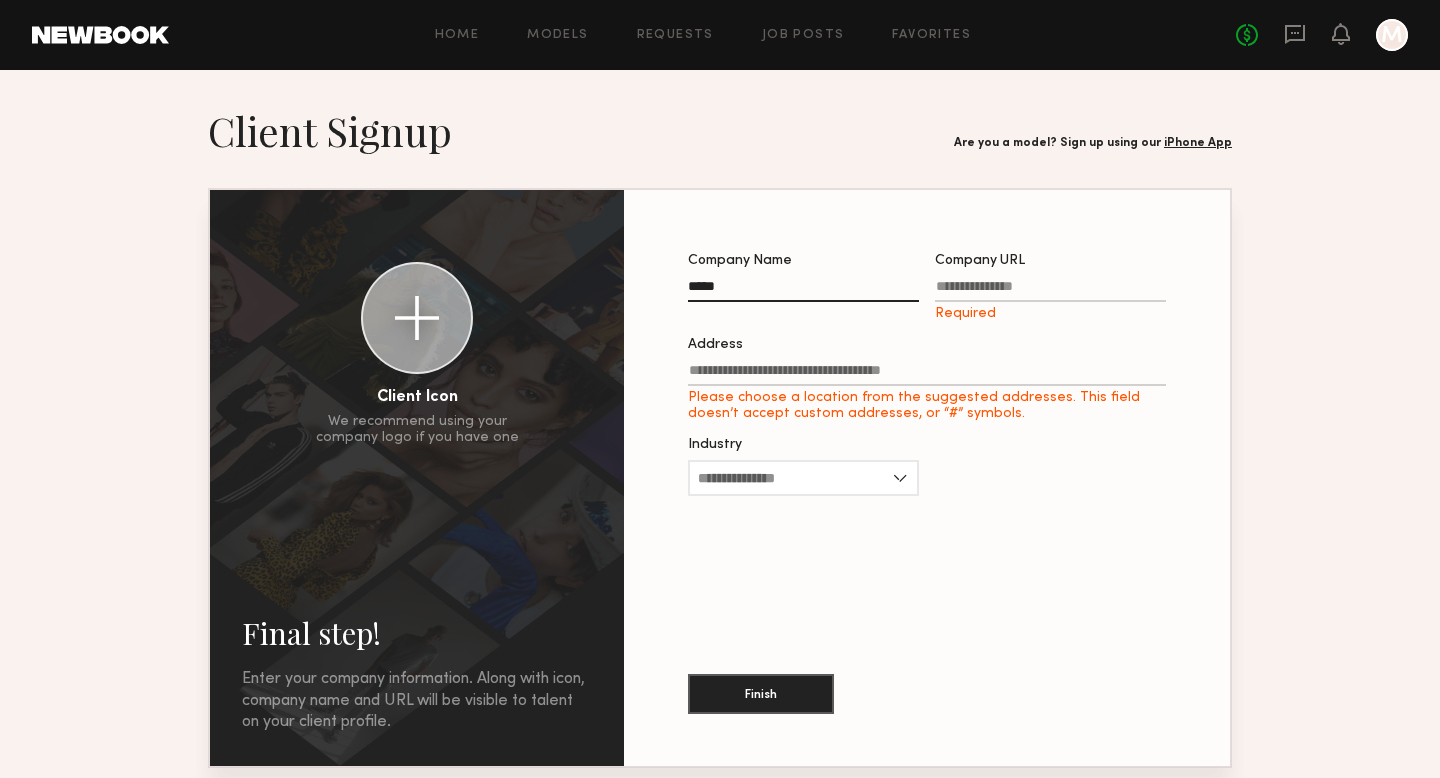 click on "Address Please choose a location from the suggested addresses. This field doesn’t accept custom addresses, or “#” symbols." 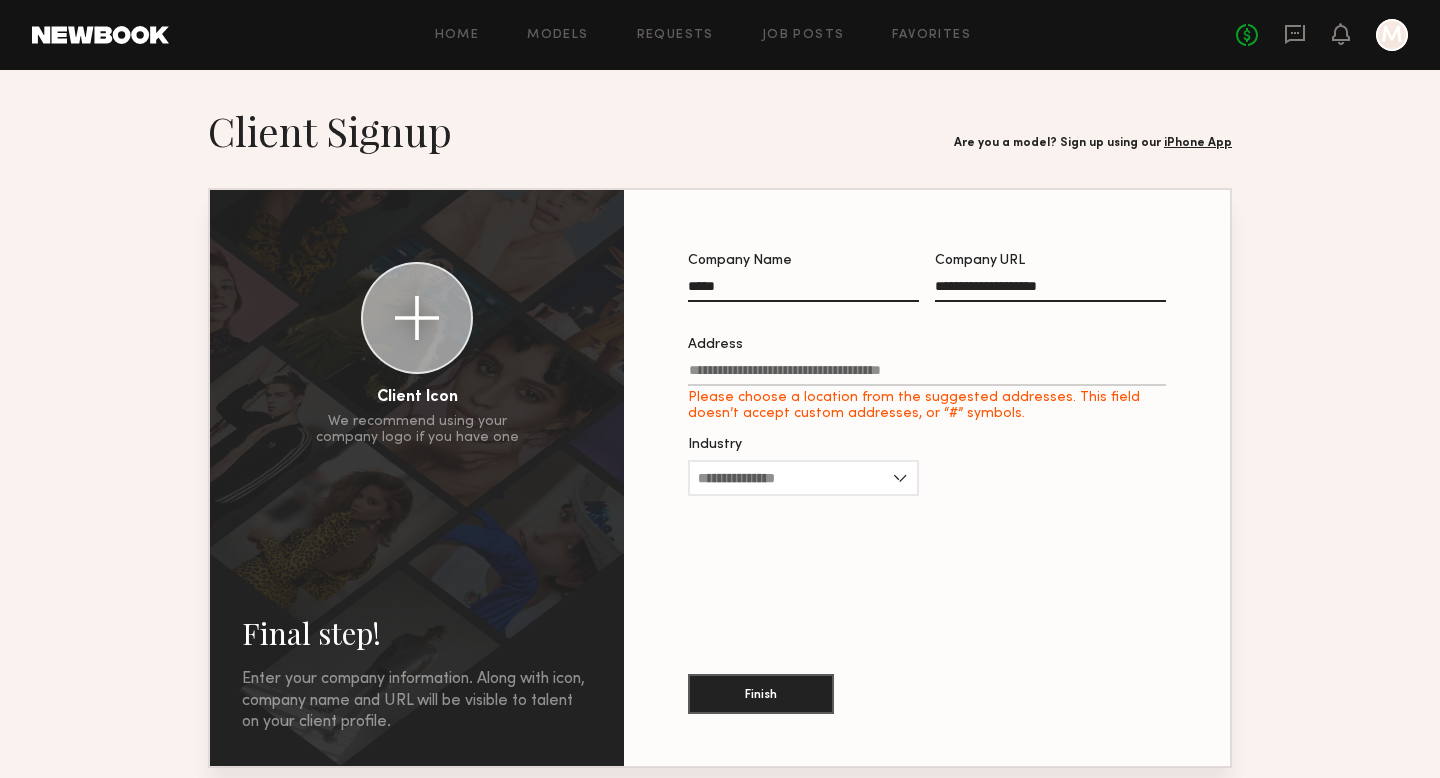 type on "**********" 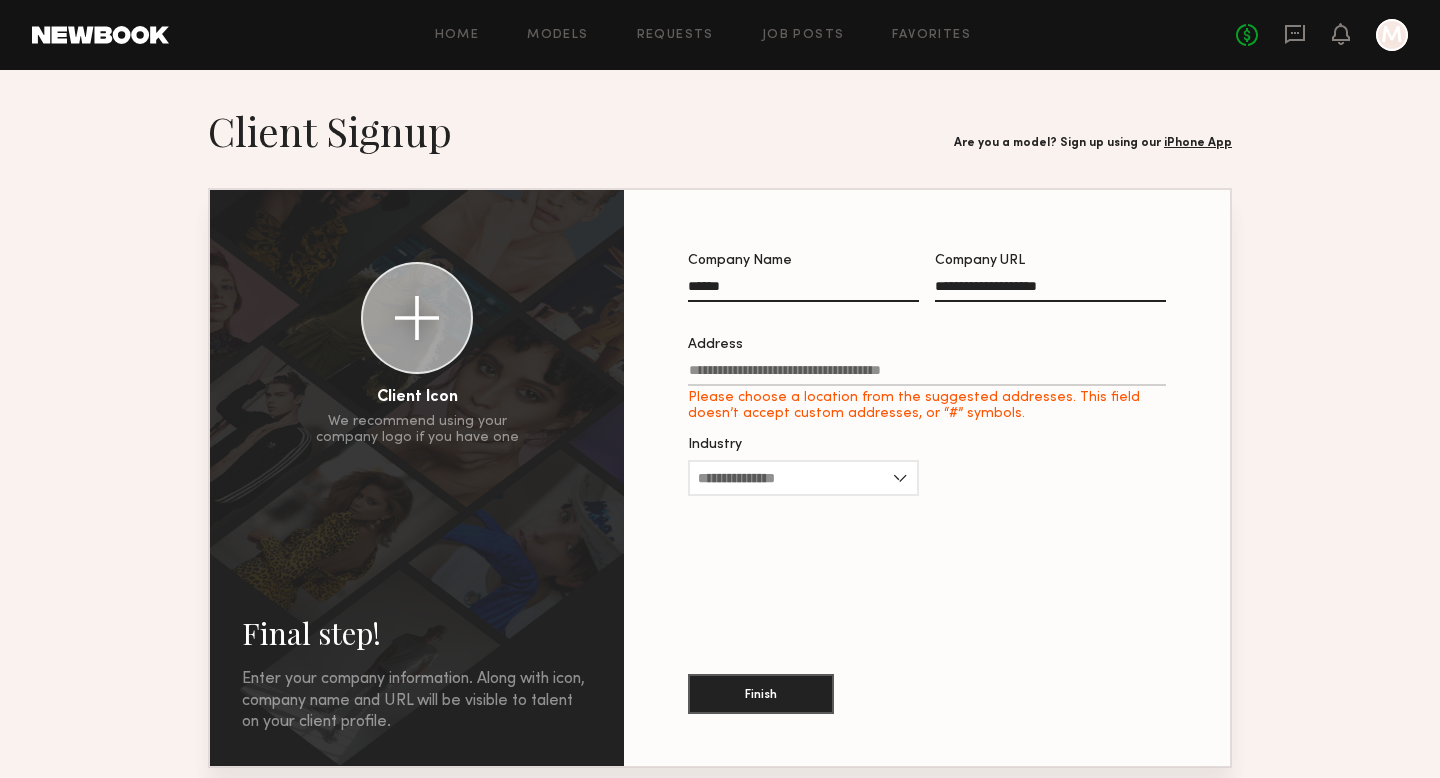 type on "******" 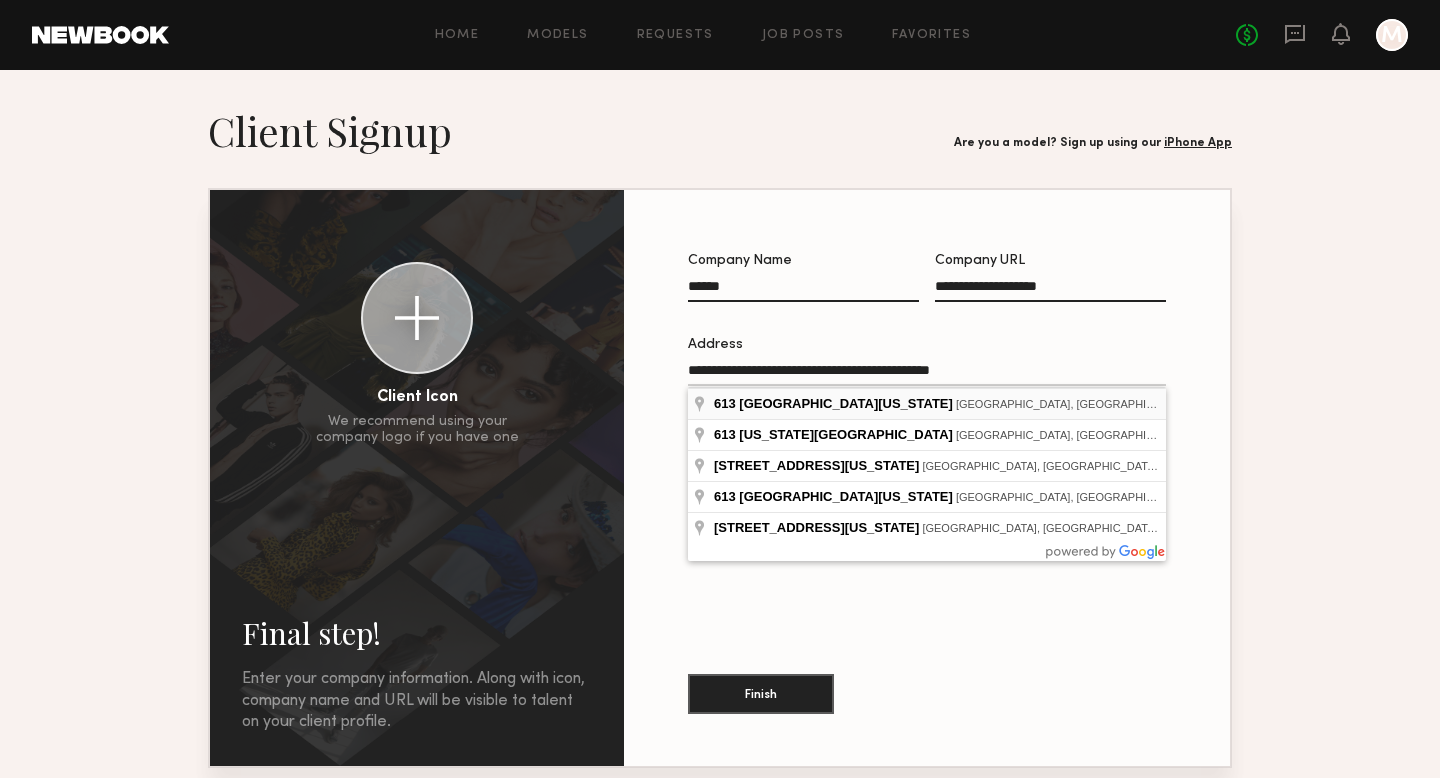 type on "**********" 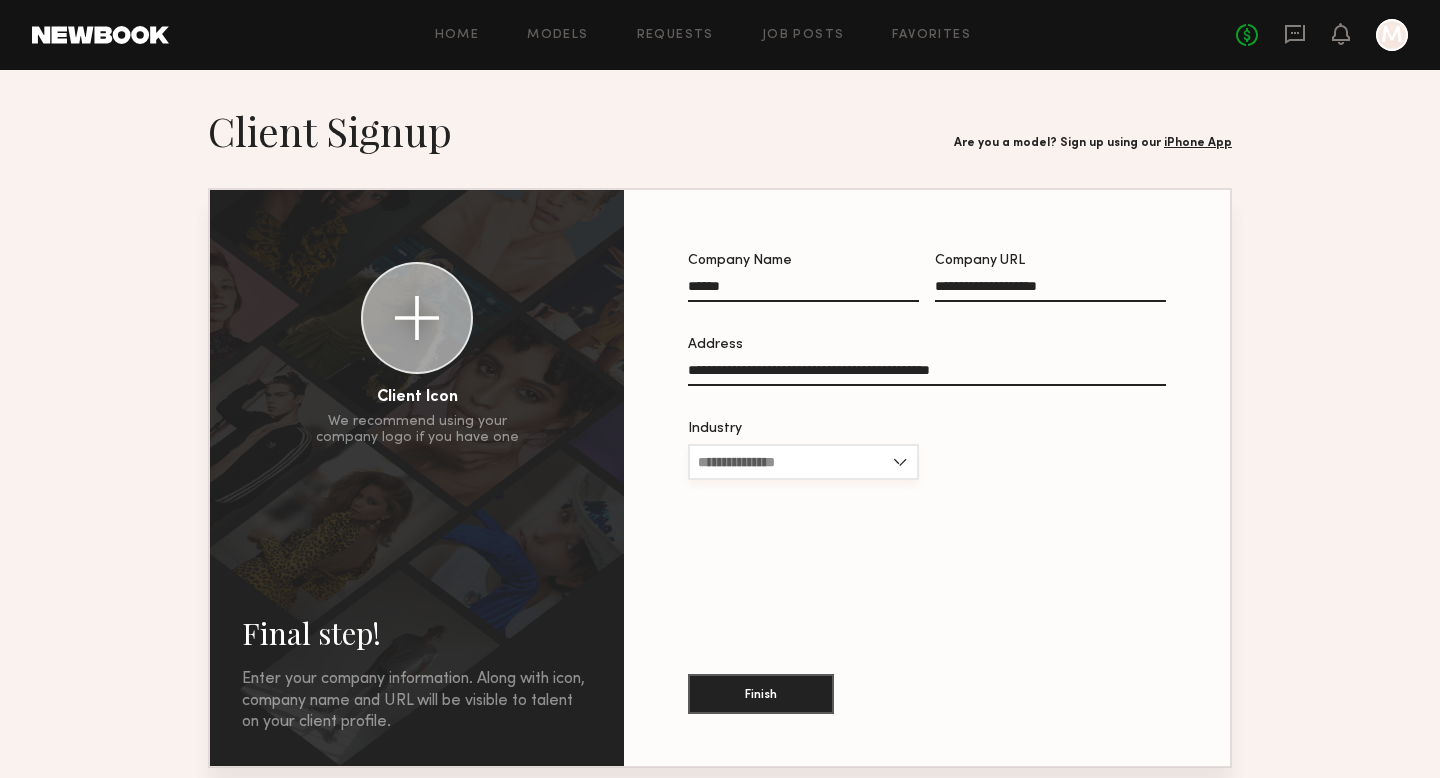 click on "Industry" at bounding box center (803, 462) 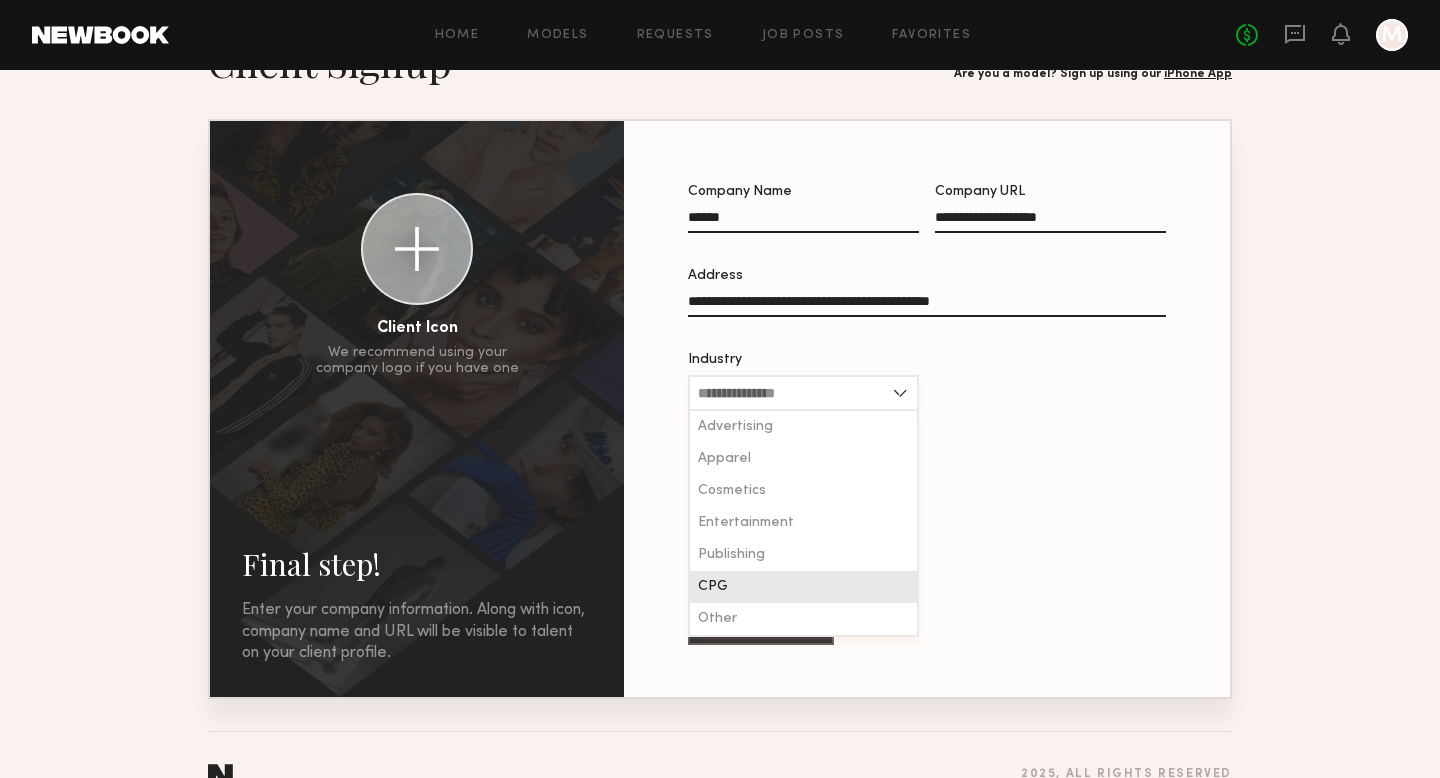 scroll, scrollTop: 108, scrollLeft: 0, axis: vertical 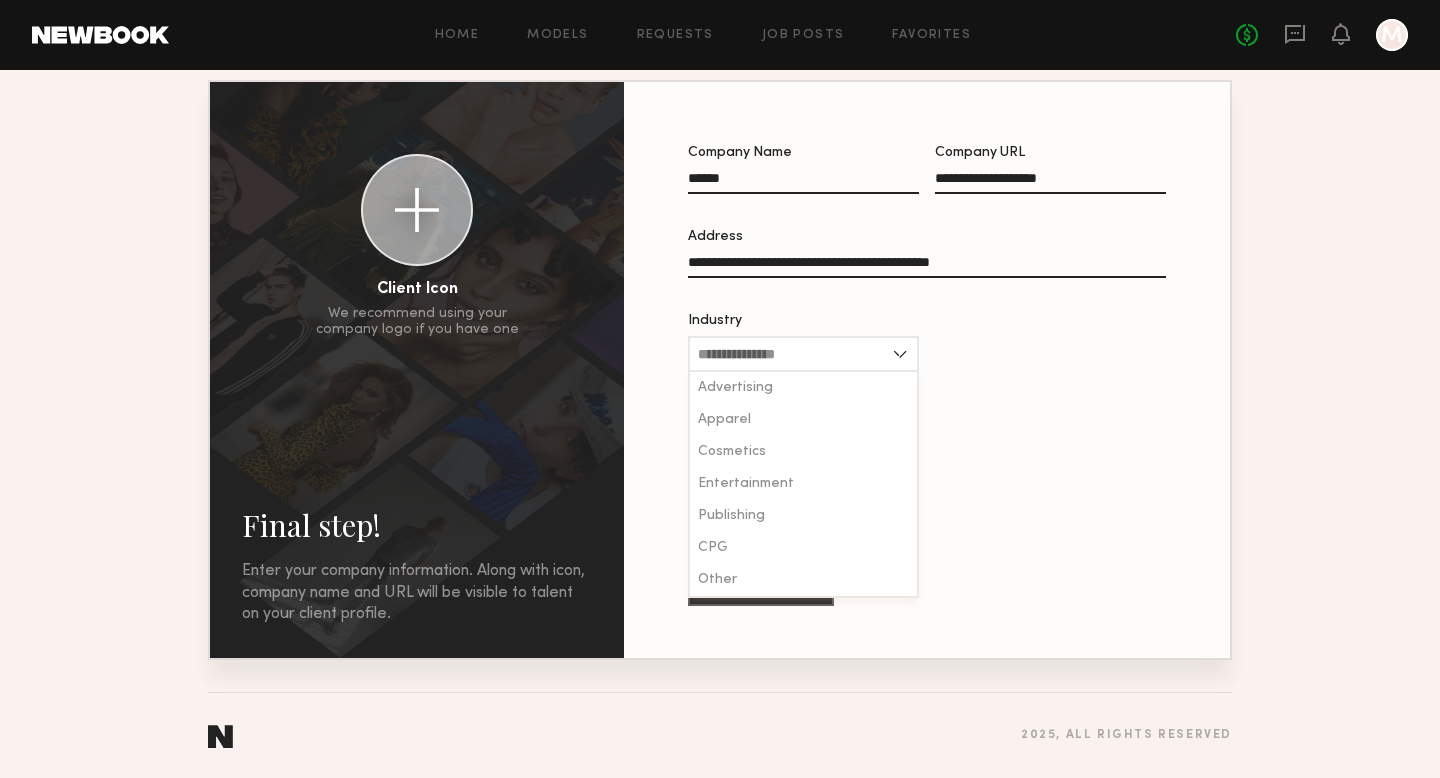 click 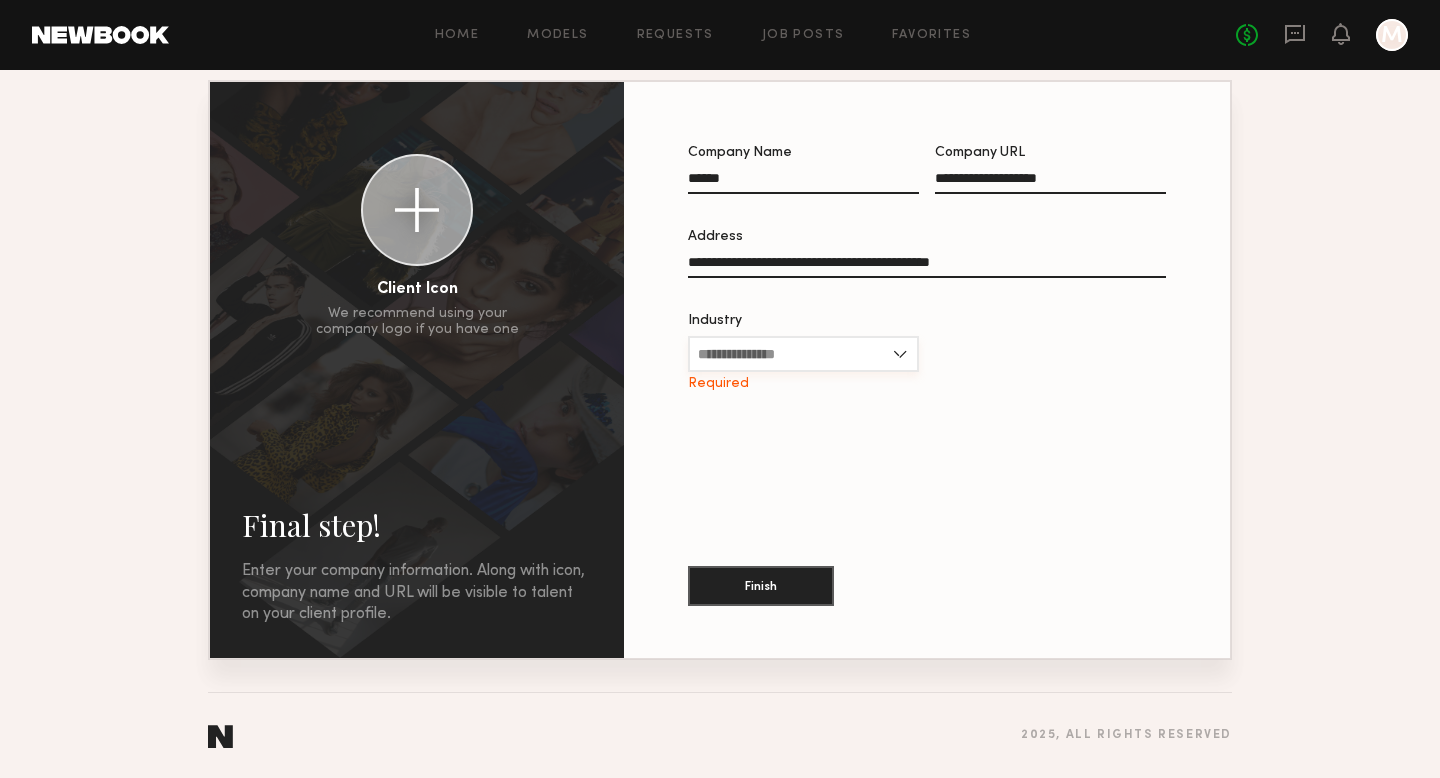 click on "Industry" at bounding box center [803, 354] 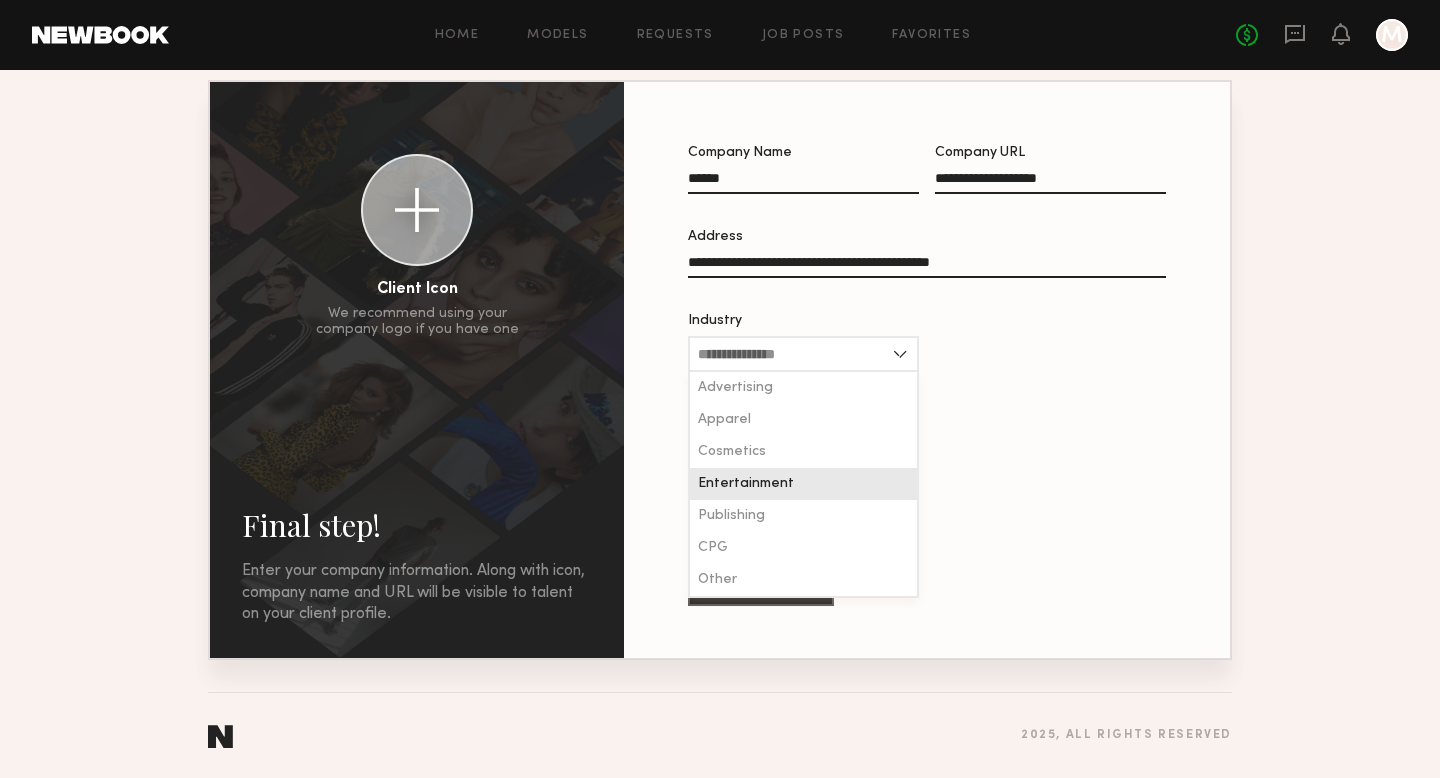 click on "Entertainment" 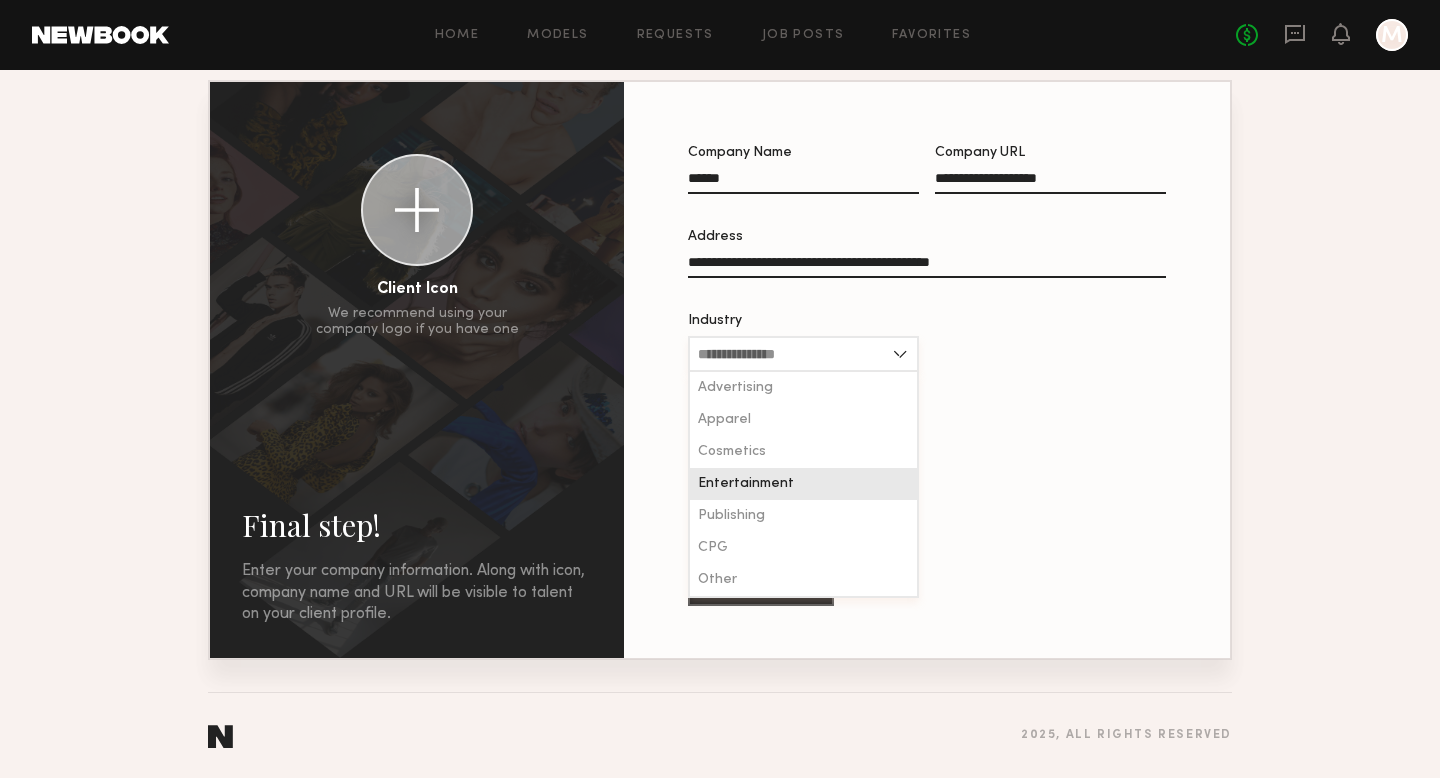 type on "**********" 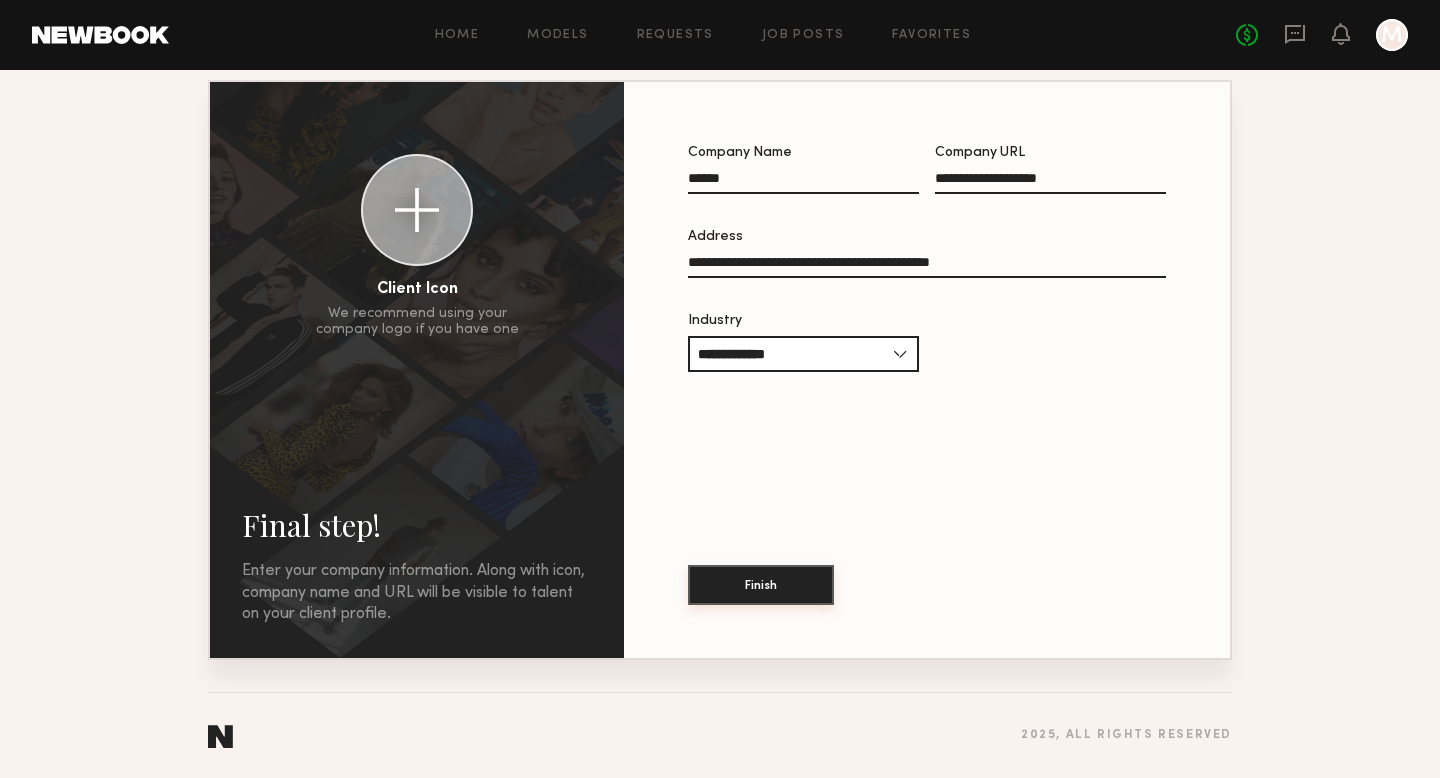 click on "Finish" 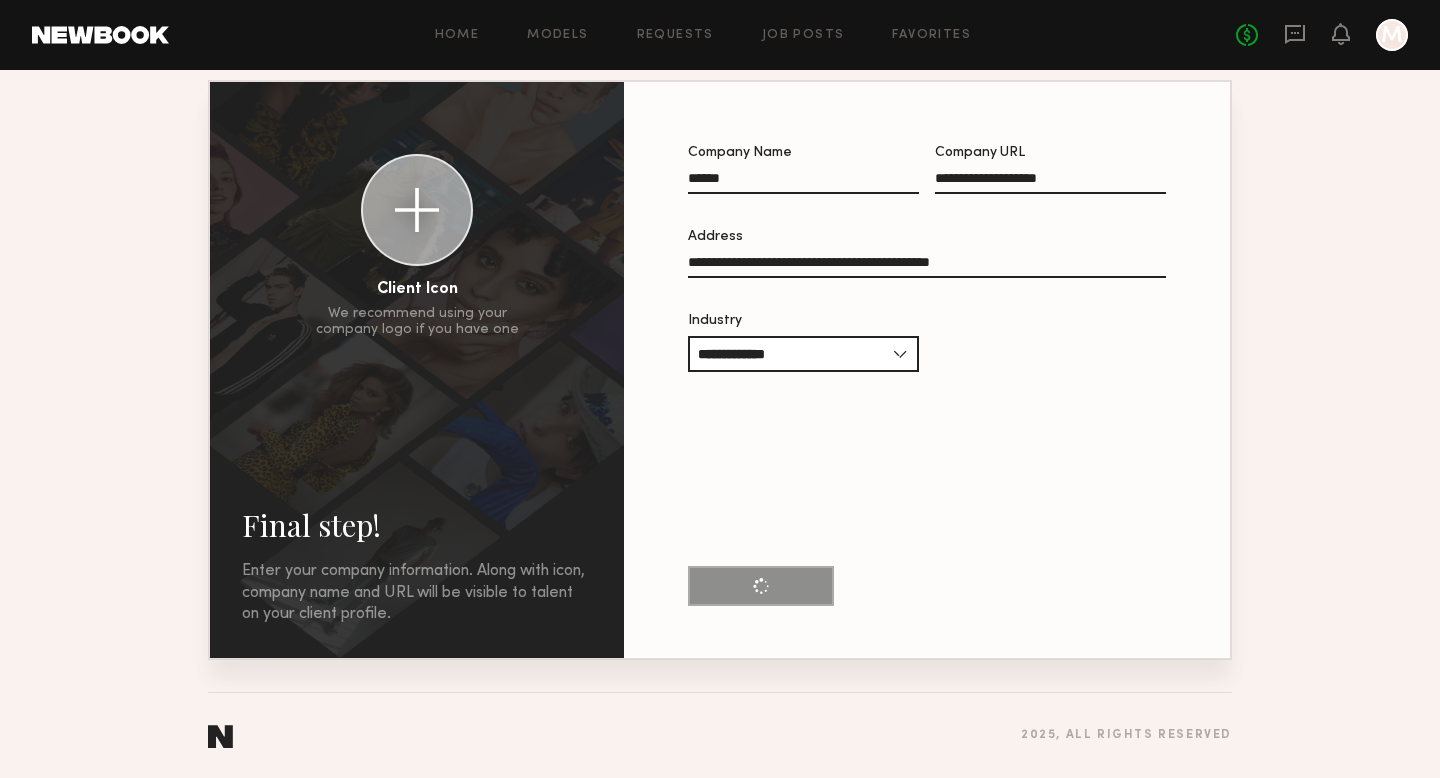 scroll, scrollTop: 0, scrollLeft: 0, axis: both 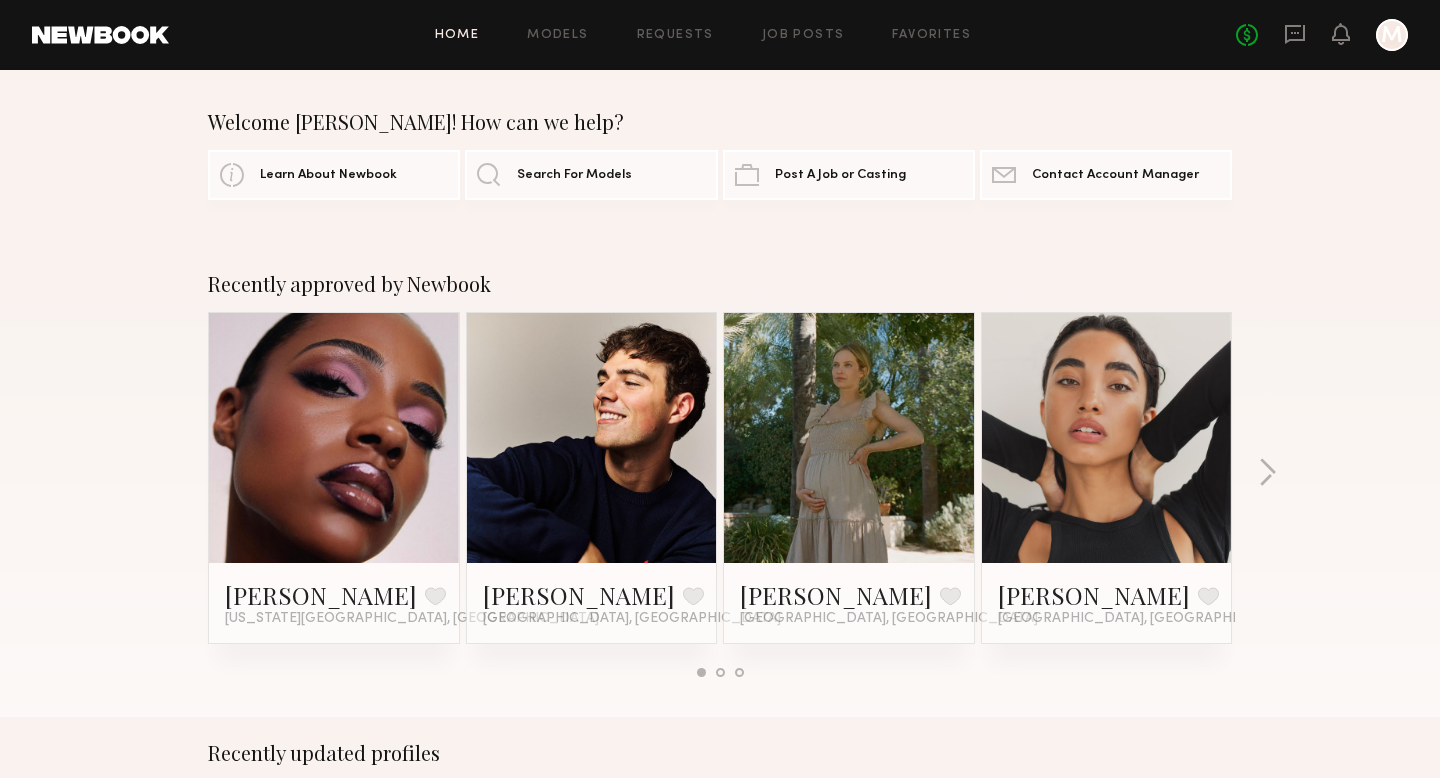 click on "Home" 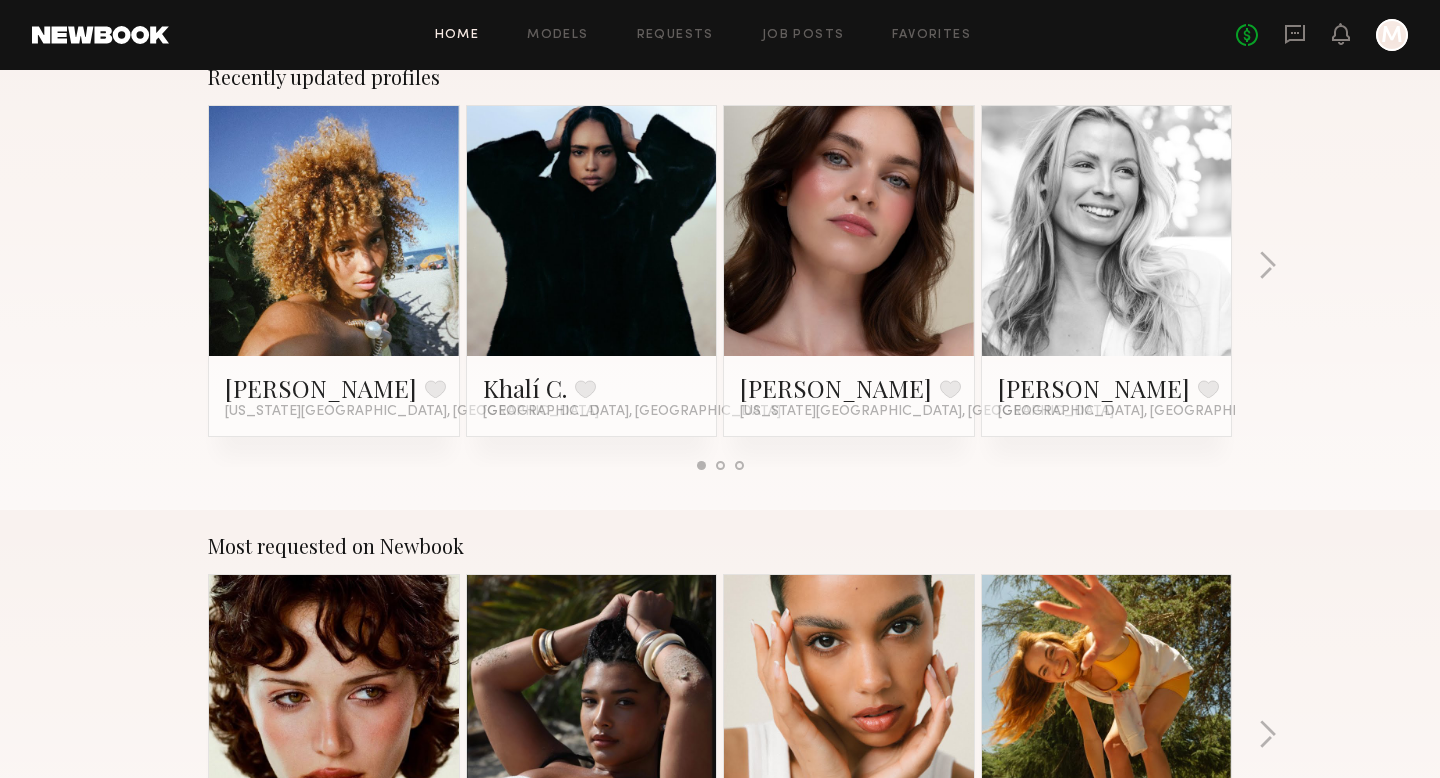 scroll, scrollTop: 0, scrollLeft: 0, axis: both 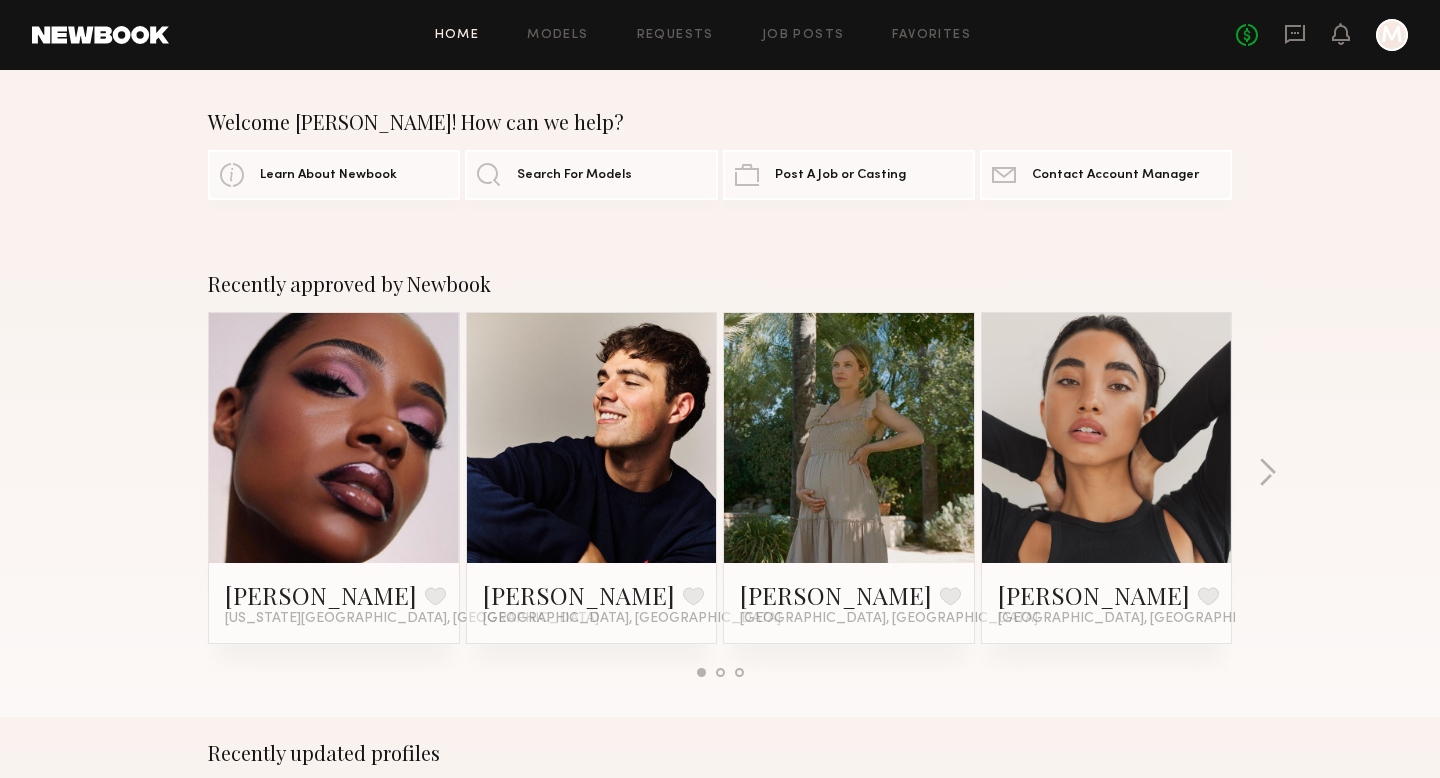 click 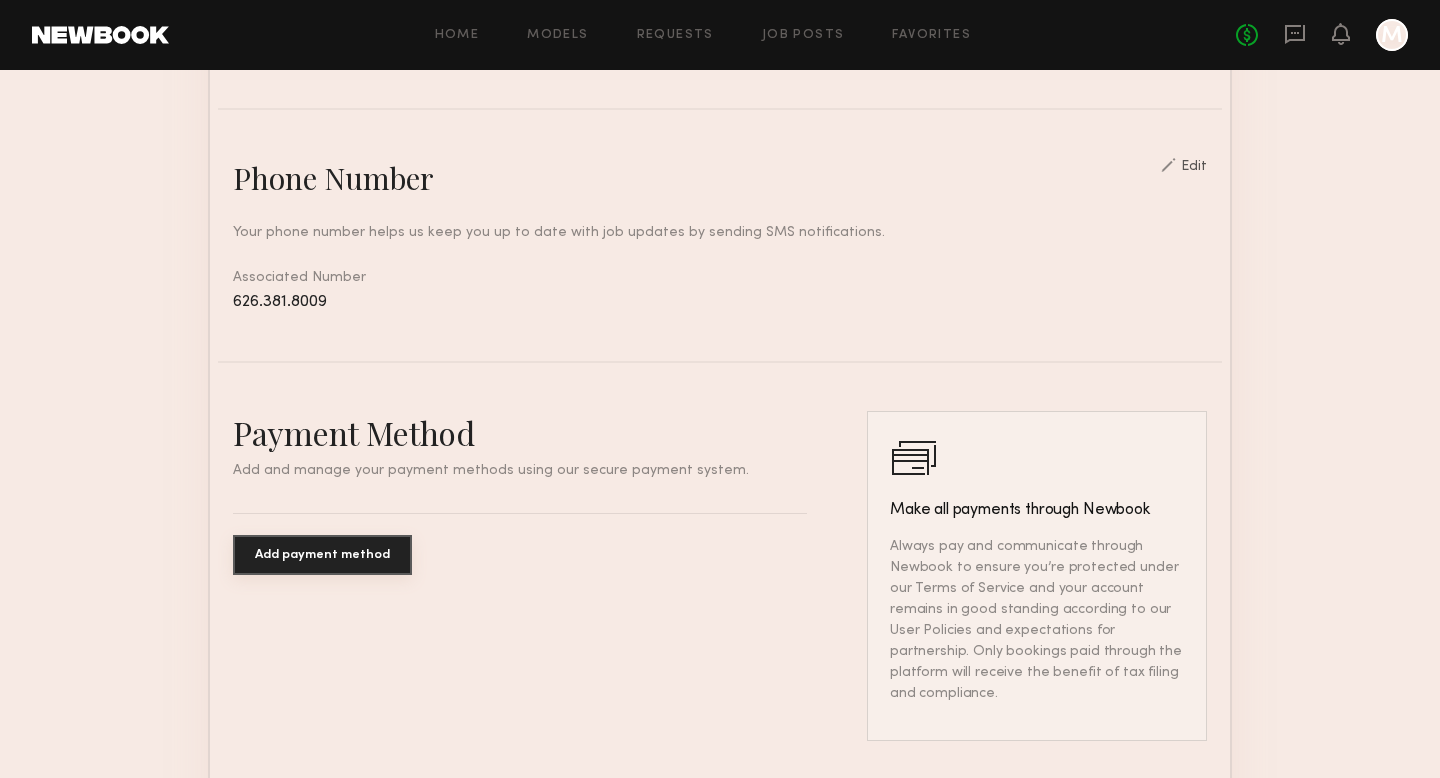 scroll, scrollTop: 0, scrollLeft: 0, axis: both 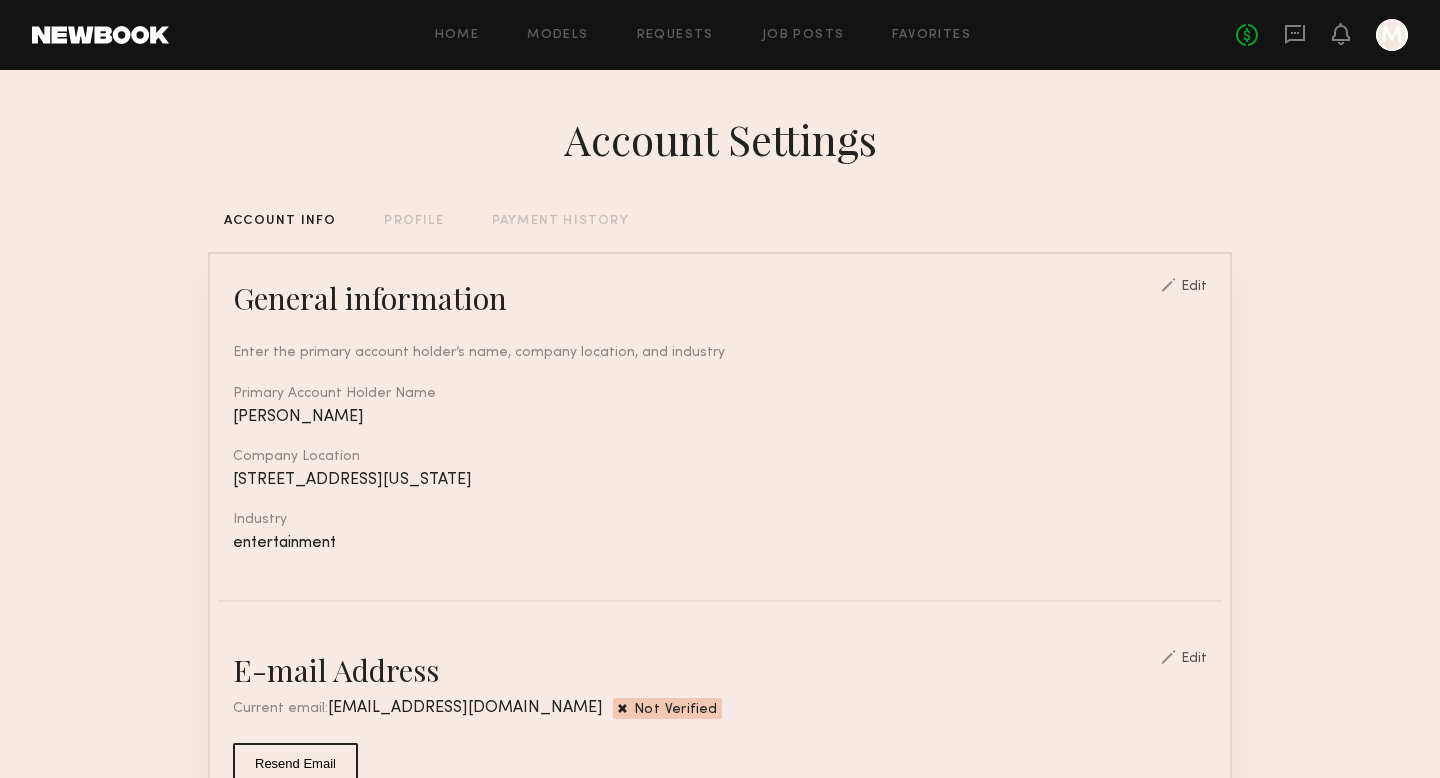 click on "PROFILE" 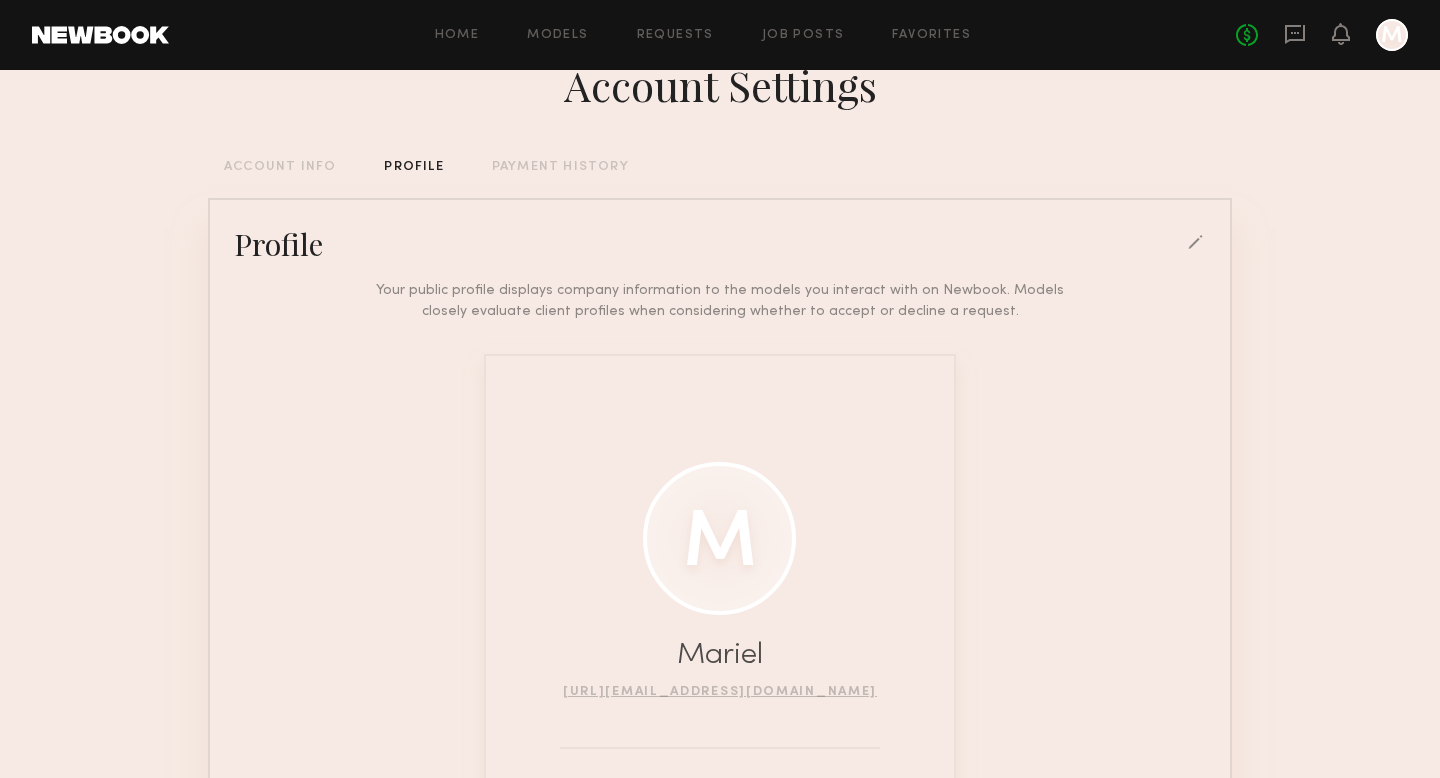 scroll, scrollTop: 64, scrollLeft: 0, axis: vertical 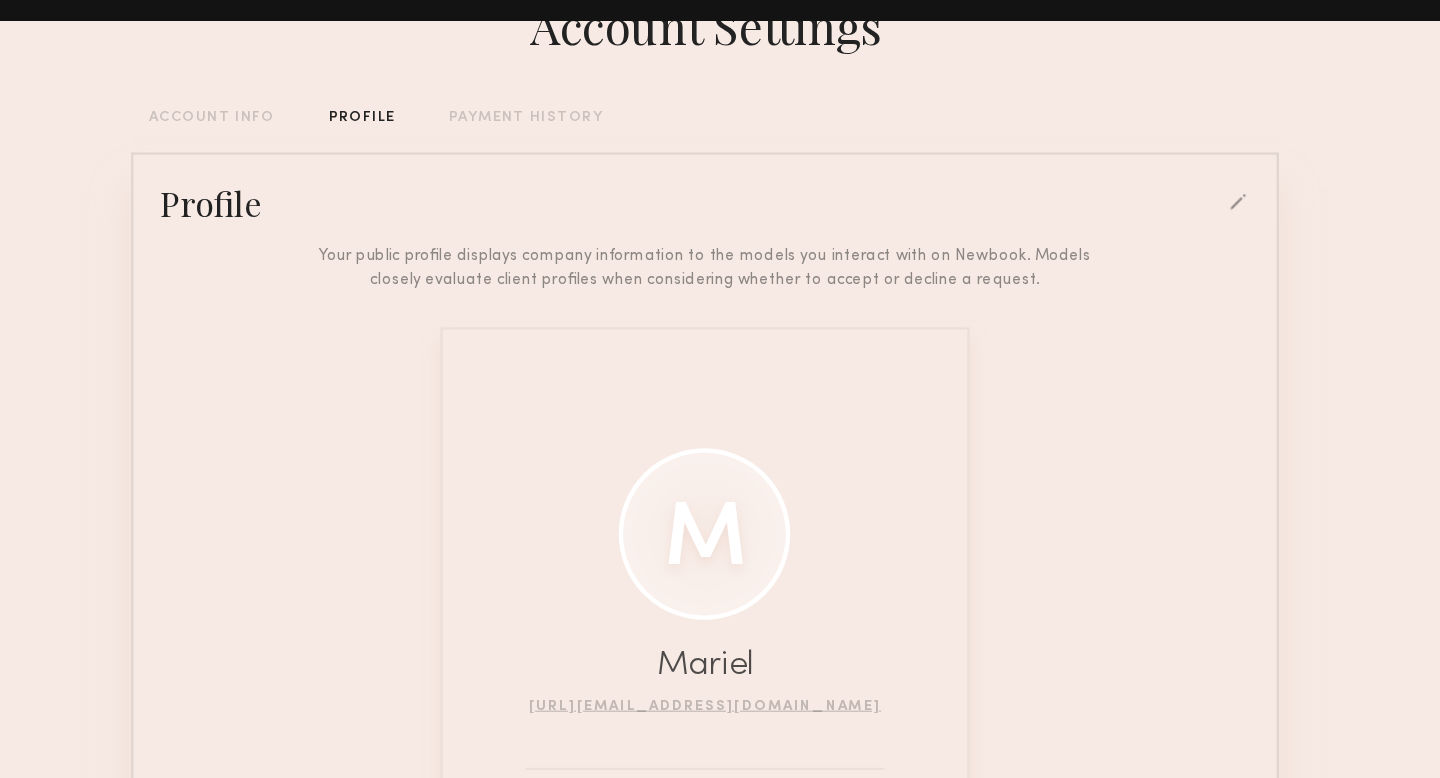 click 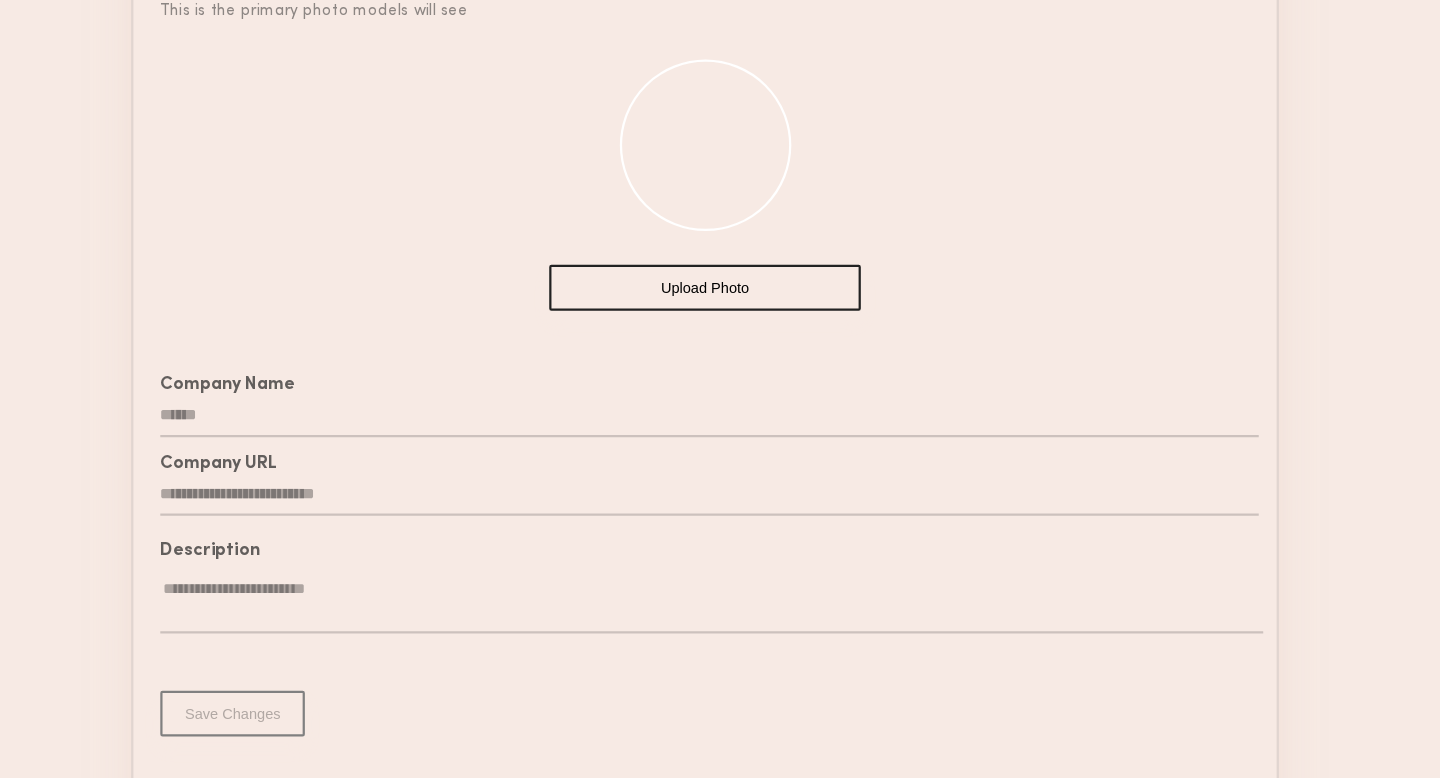 scroll, scrollTop: 378, scrollLeft: 0, axis: vertical 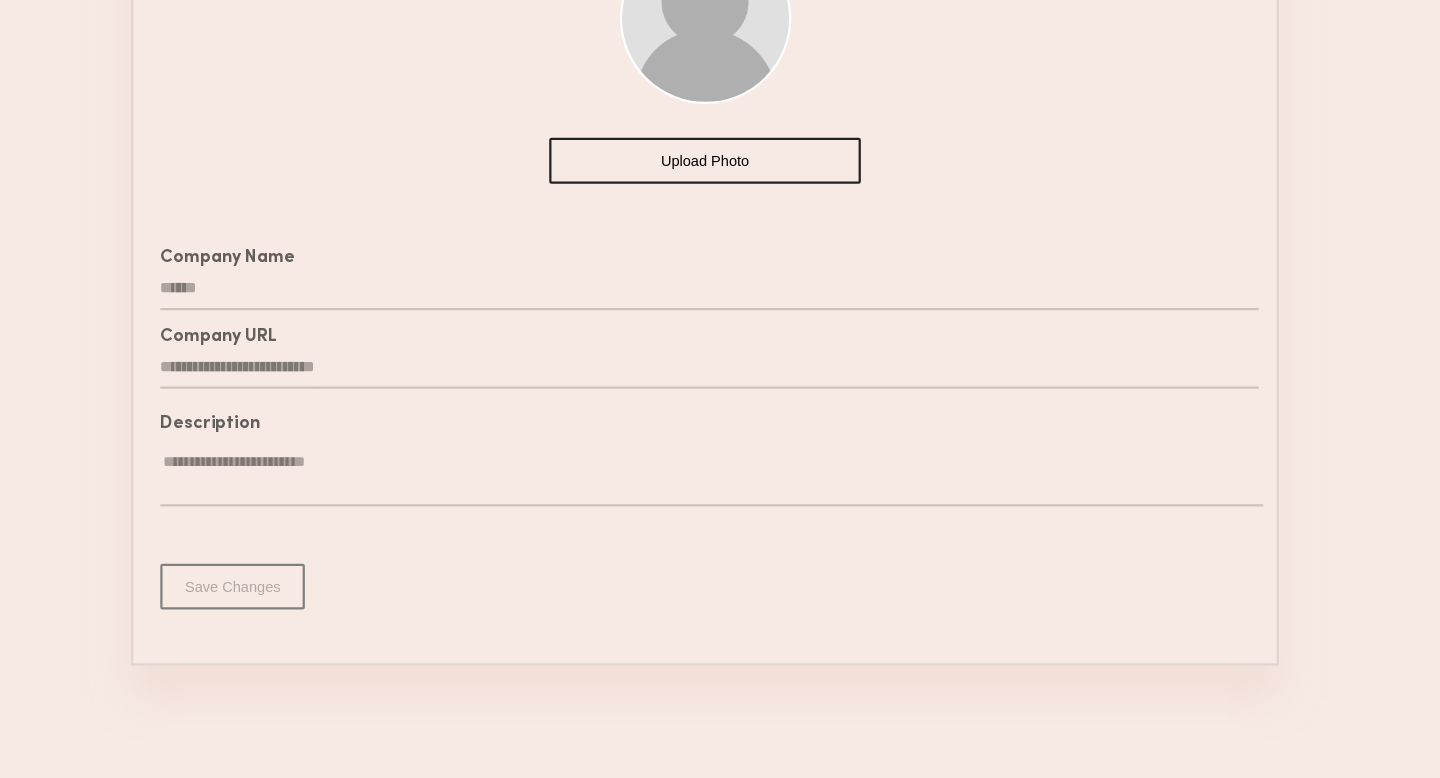 click on "******" 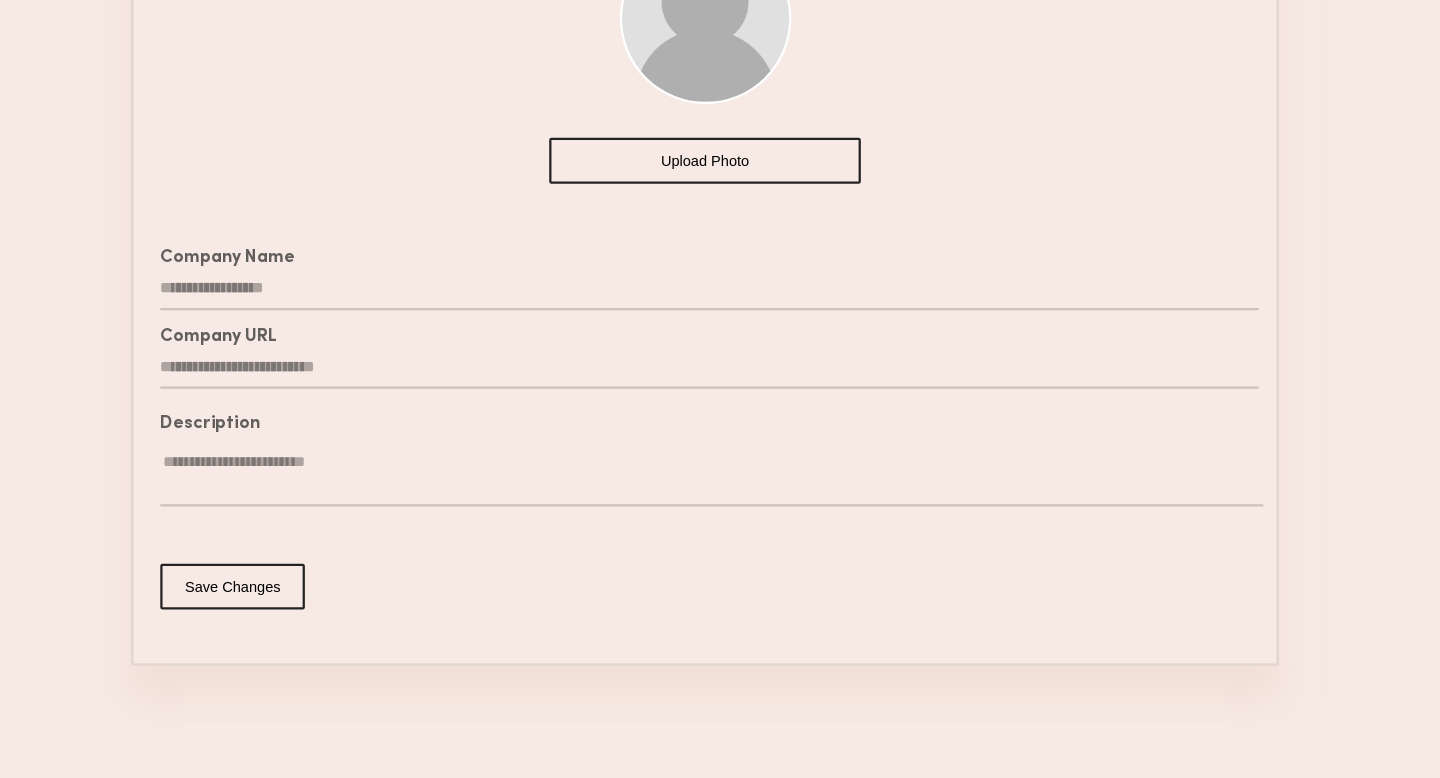type 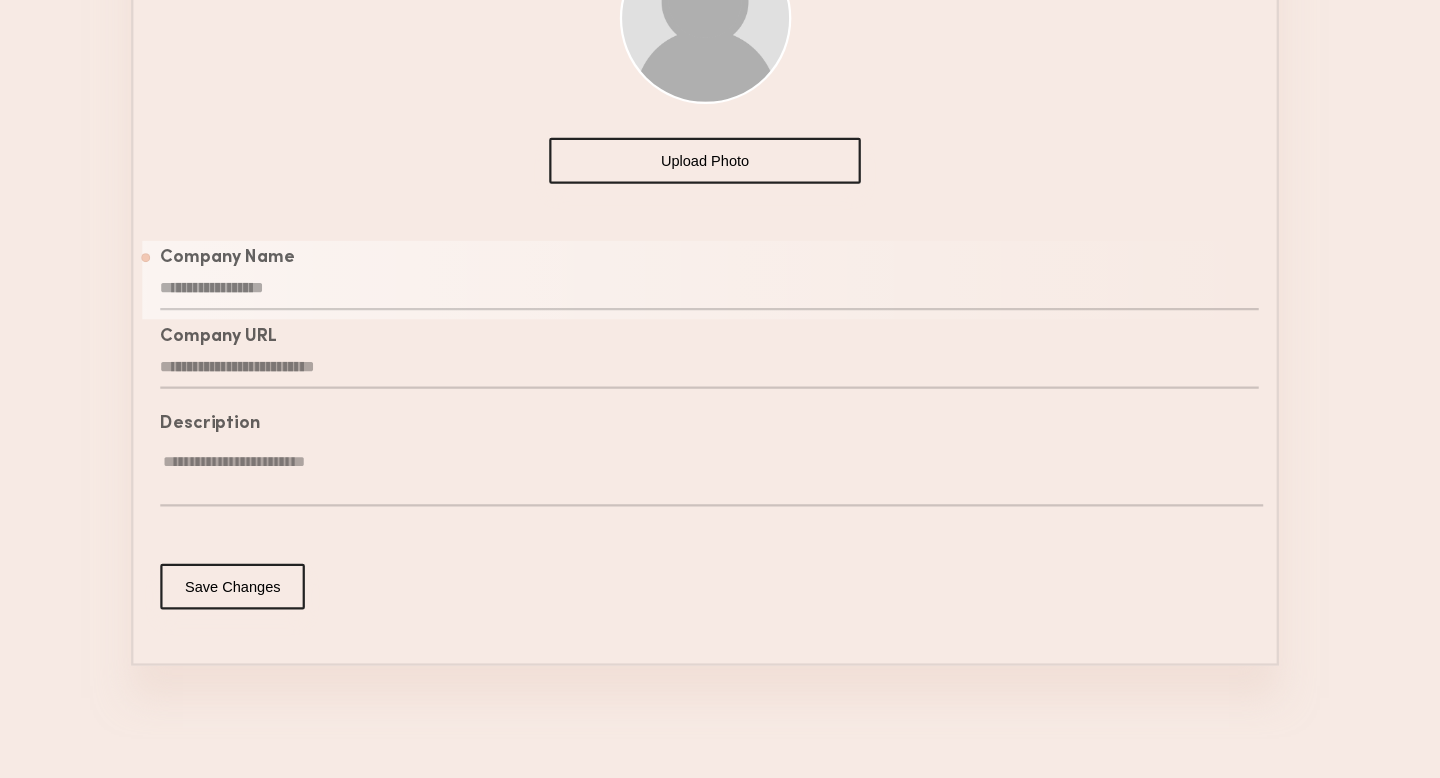 drag, startPoint x: 448, startPoint y: 412, endPoint x: 119, endPoint y: 383, distance: 330.27563 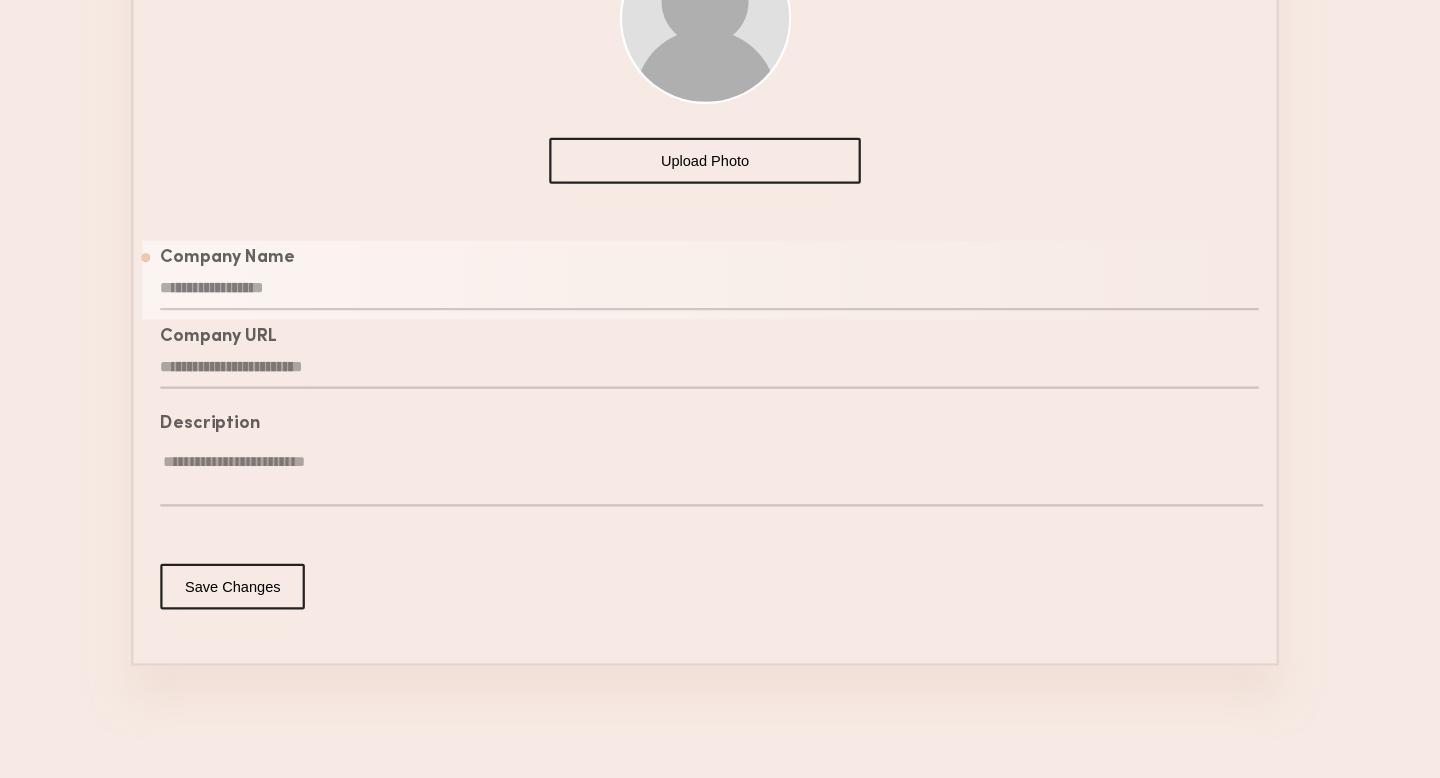 type 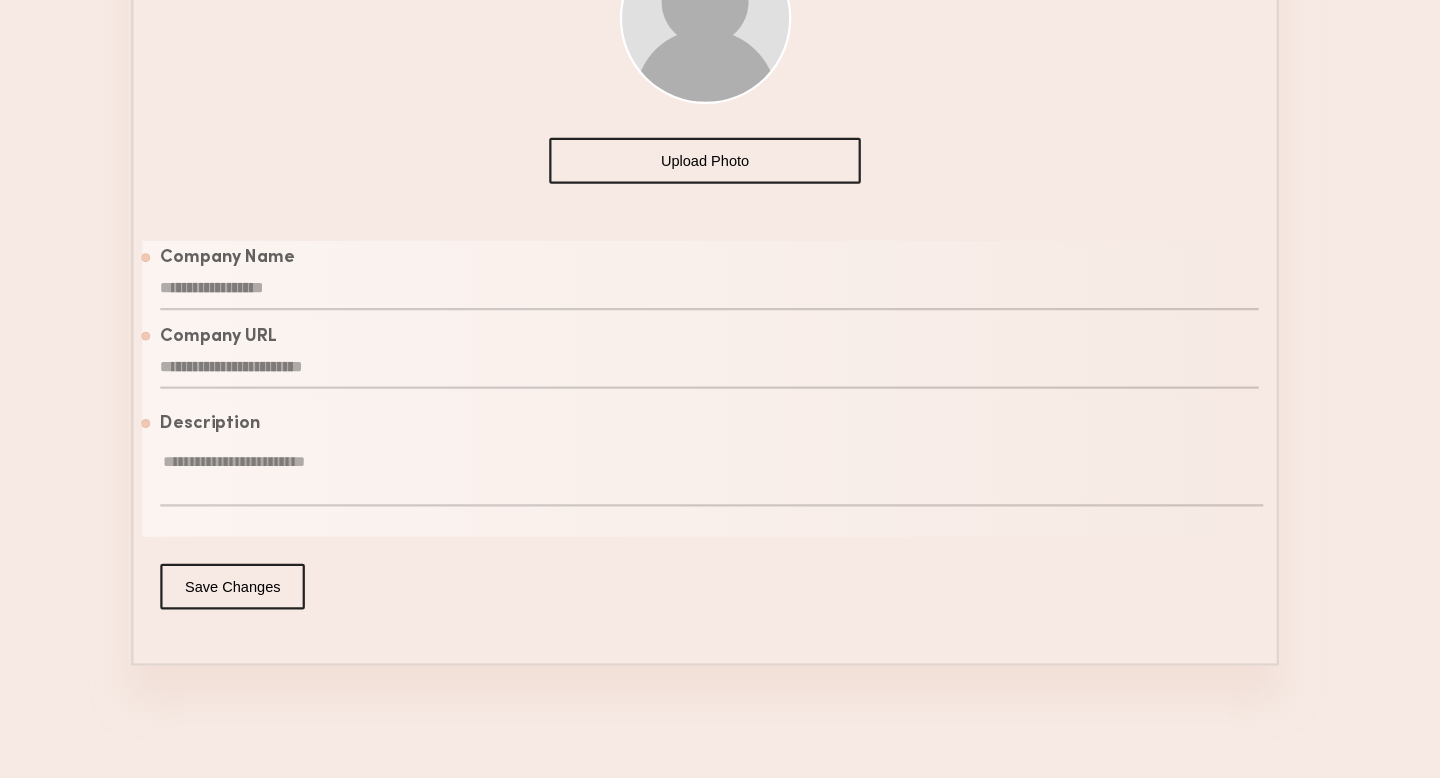 click on "Save Changes" 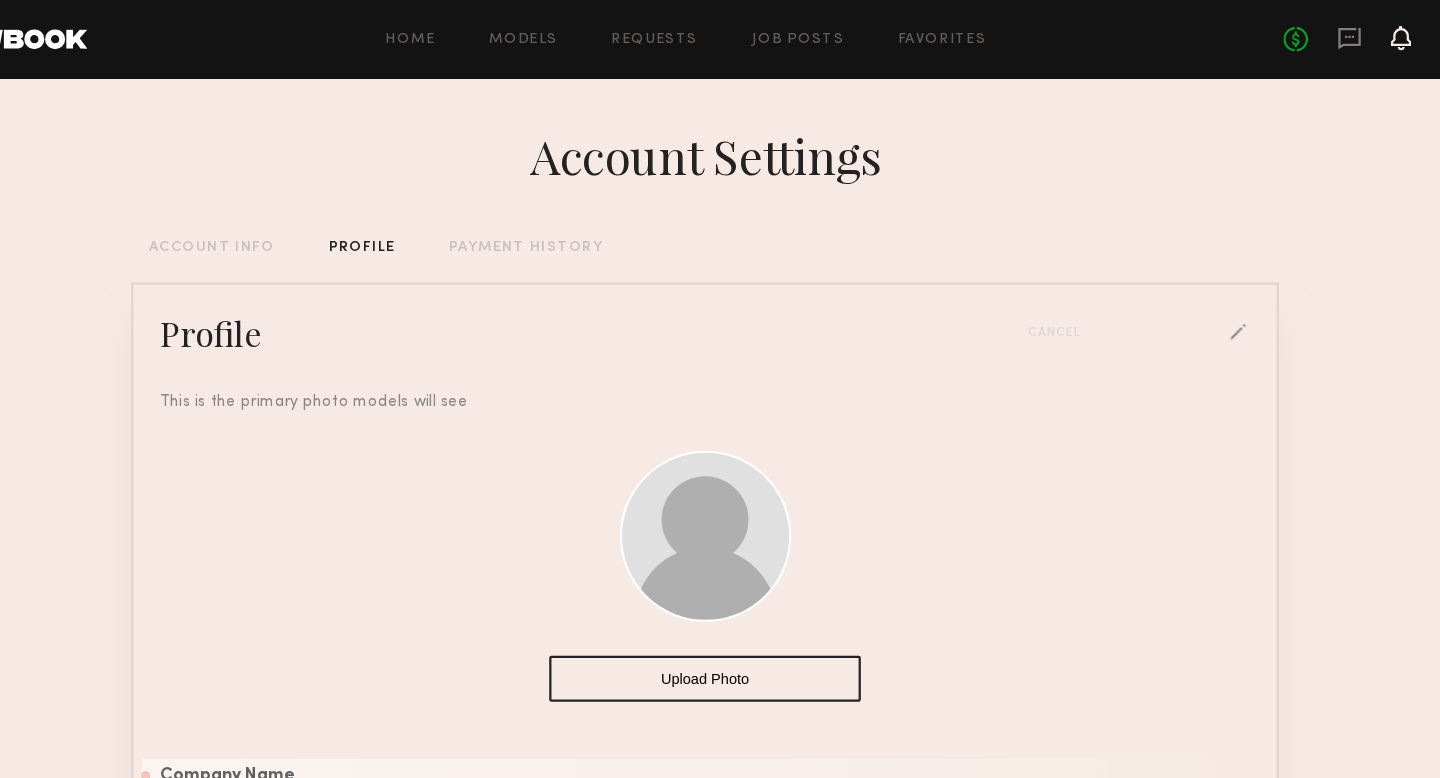 click 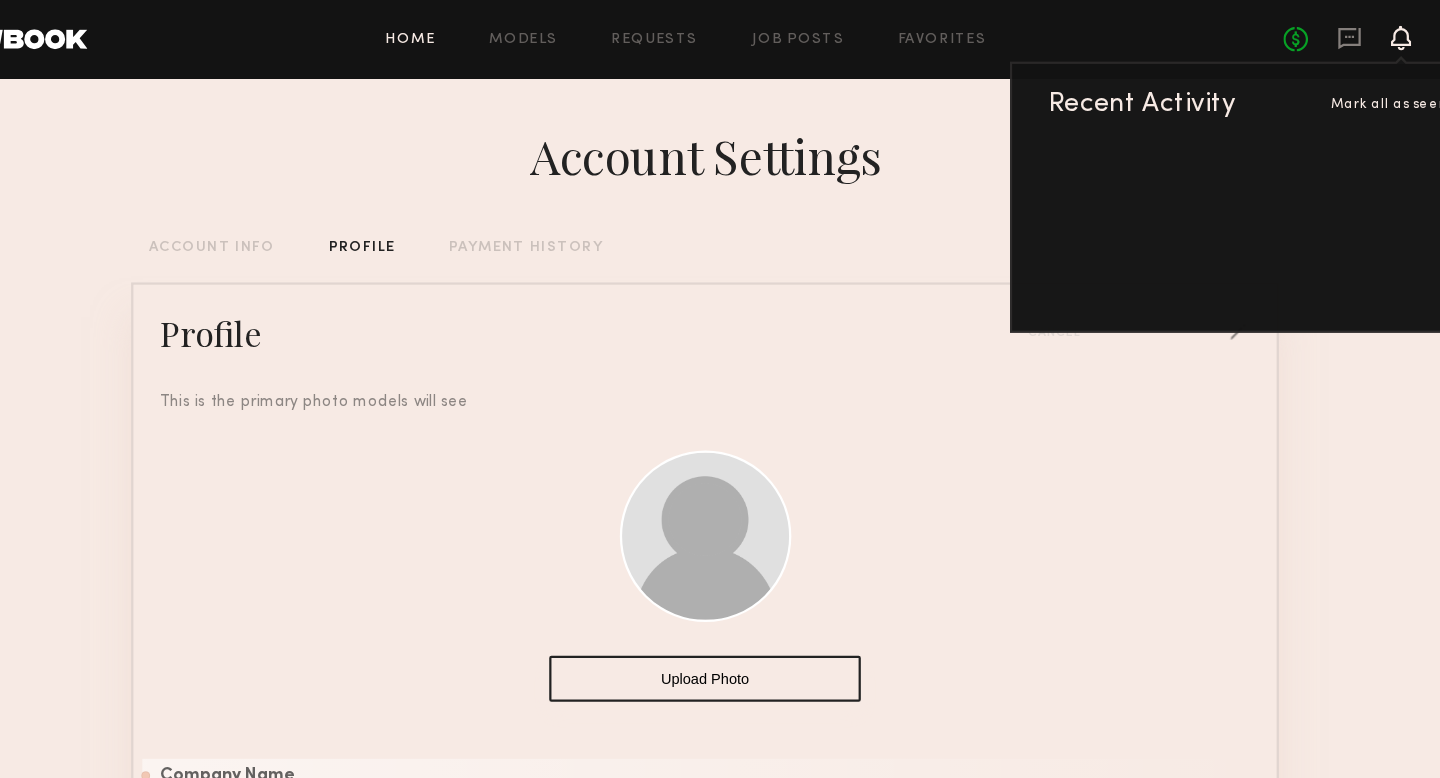 click on "Home" 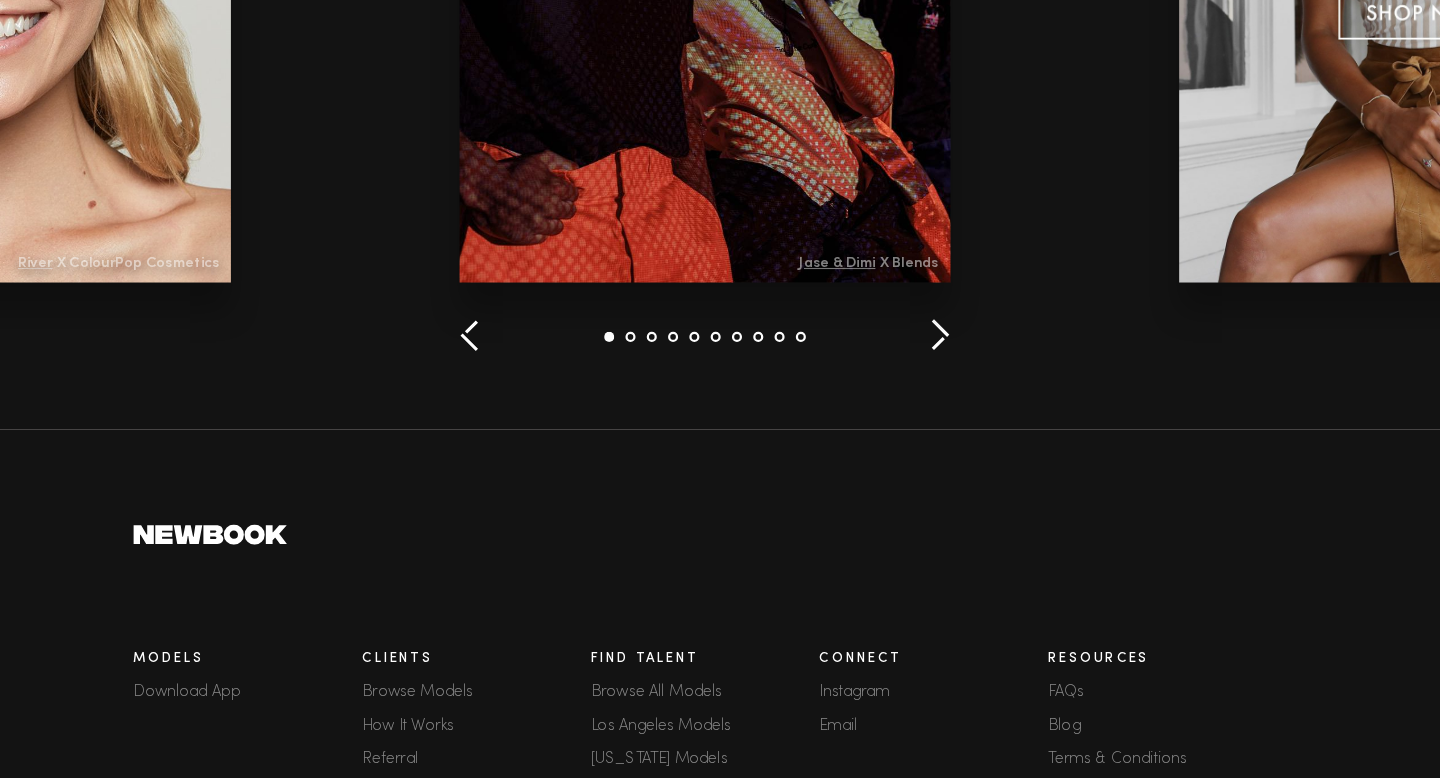 scroll, scrollTop: 2252, scrollLeft: 0, axis: vertical 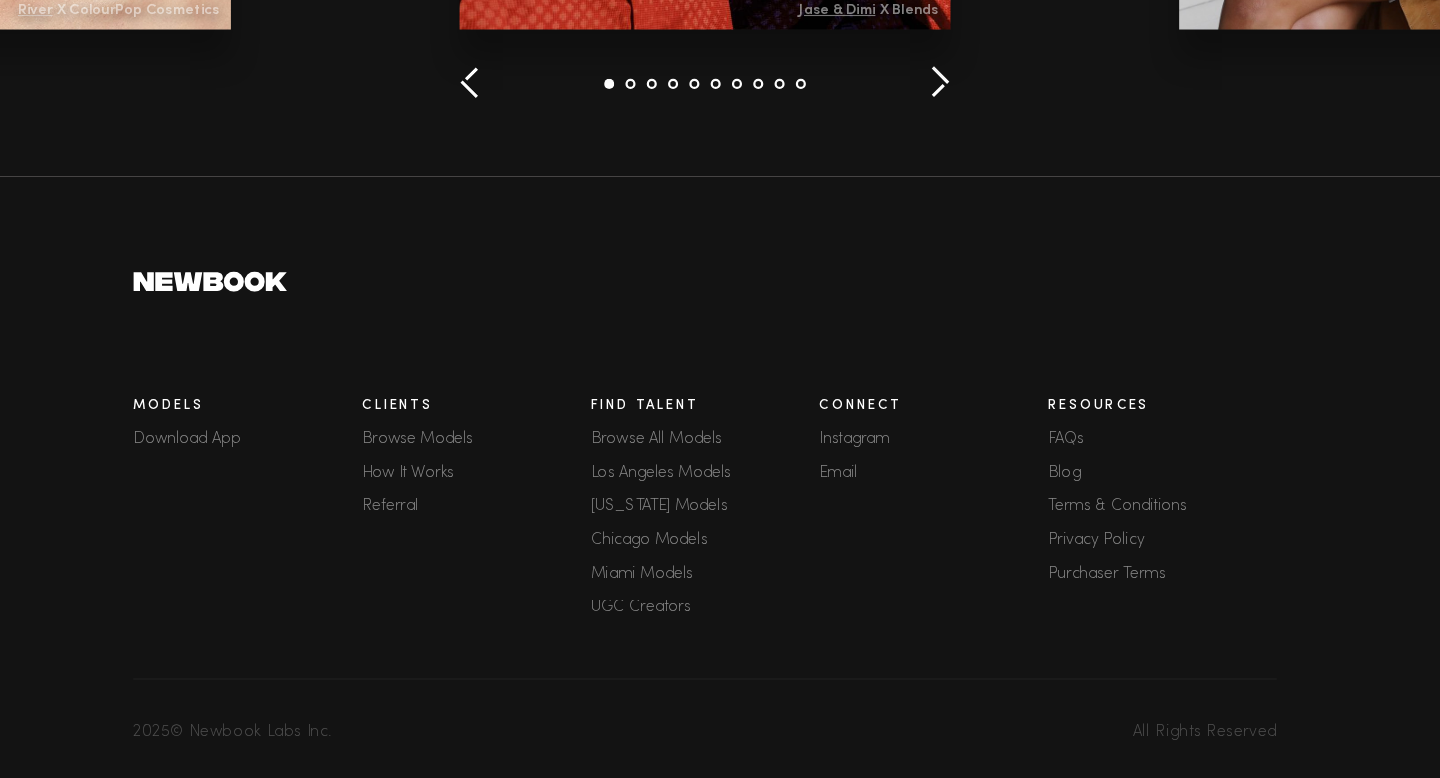 click on "Download App" 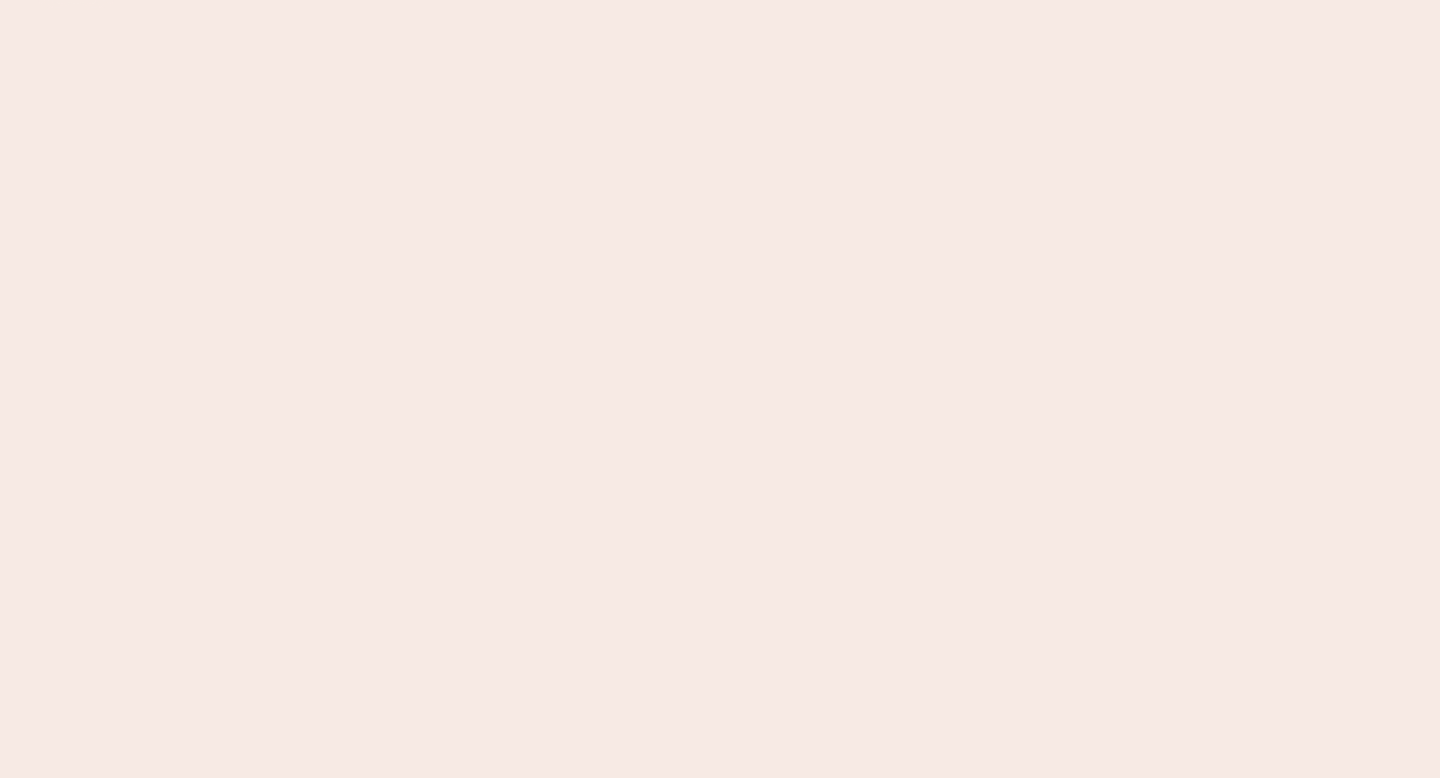 scroll, scrollTop: 0, scrollLeft: 0, axis: both 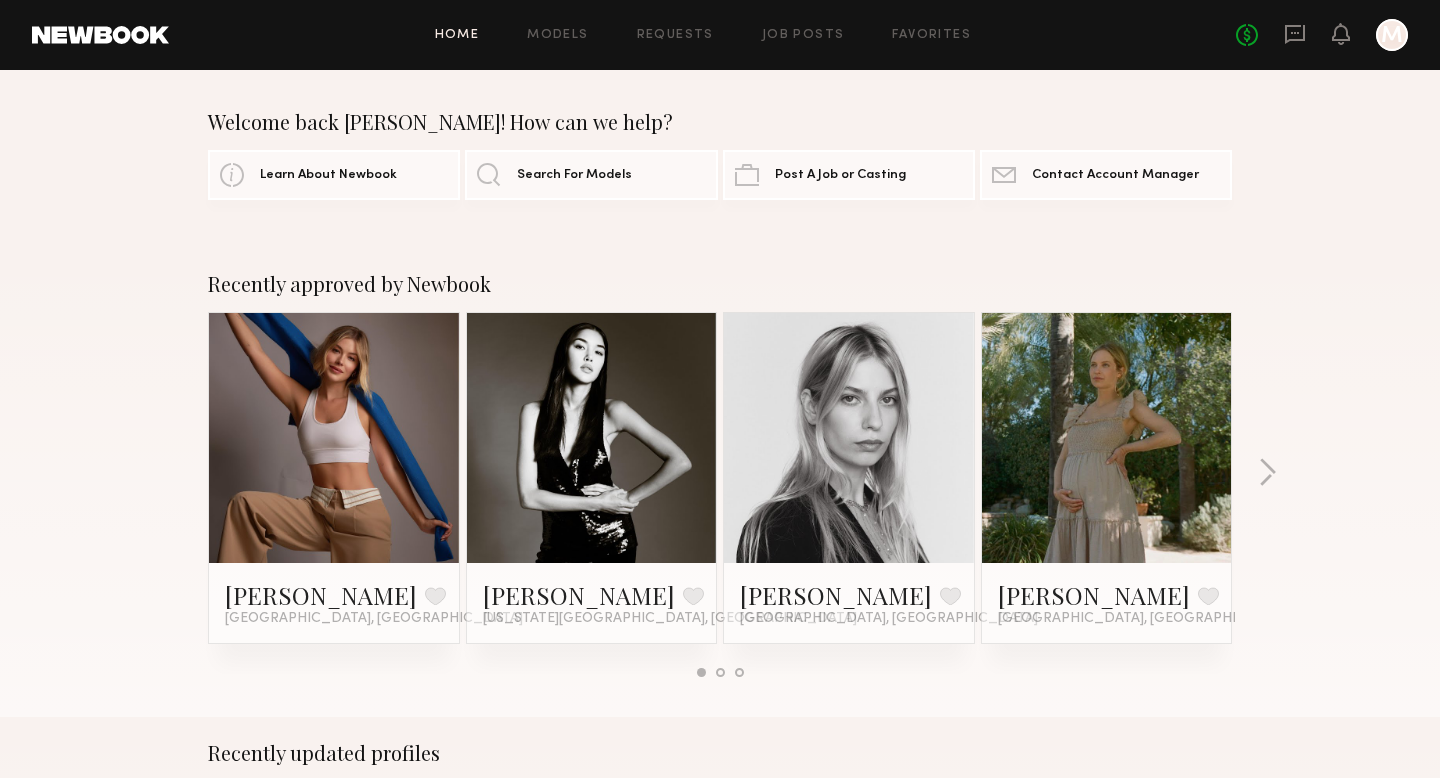 click 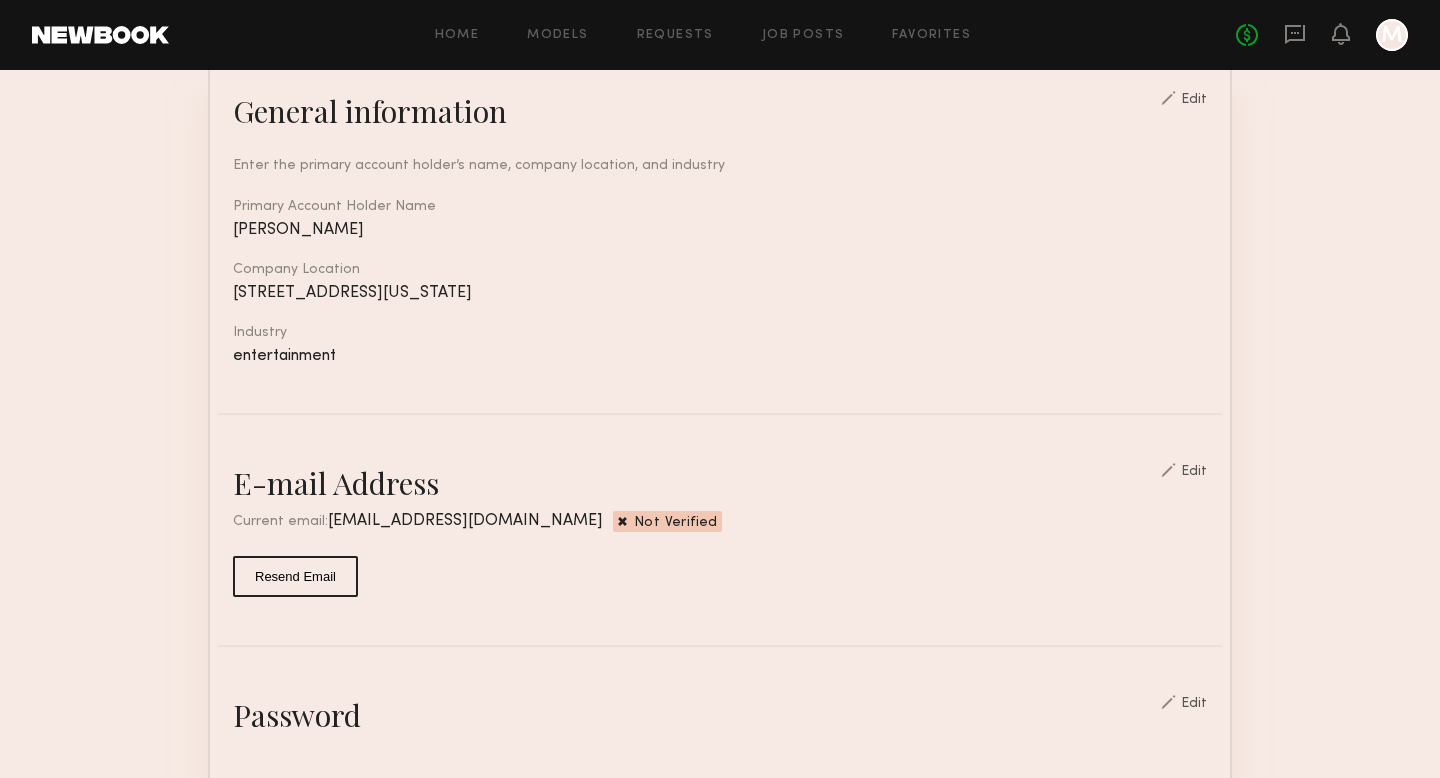 scroll, scrollTop: 125, scrollLeft: 0, axis: vertical 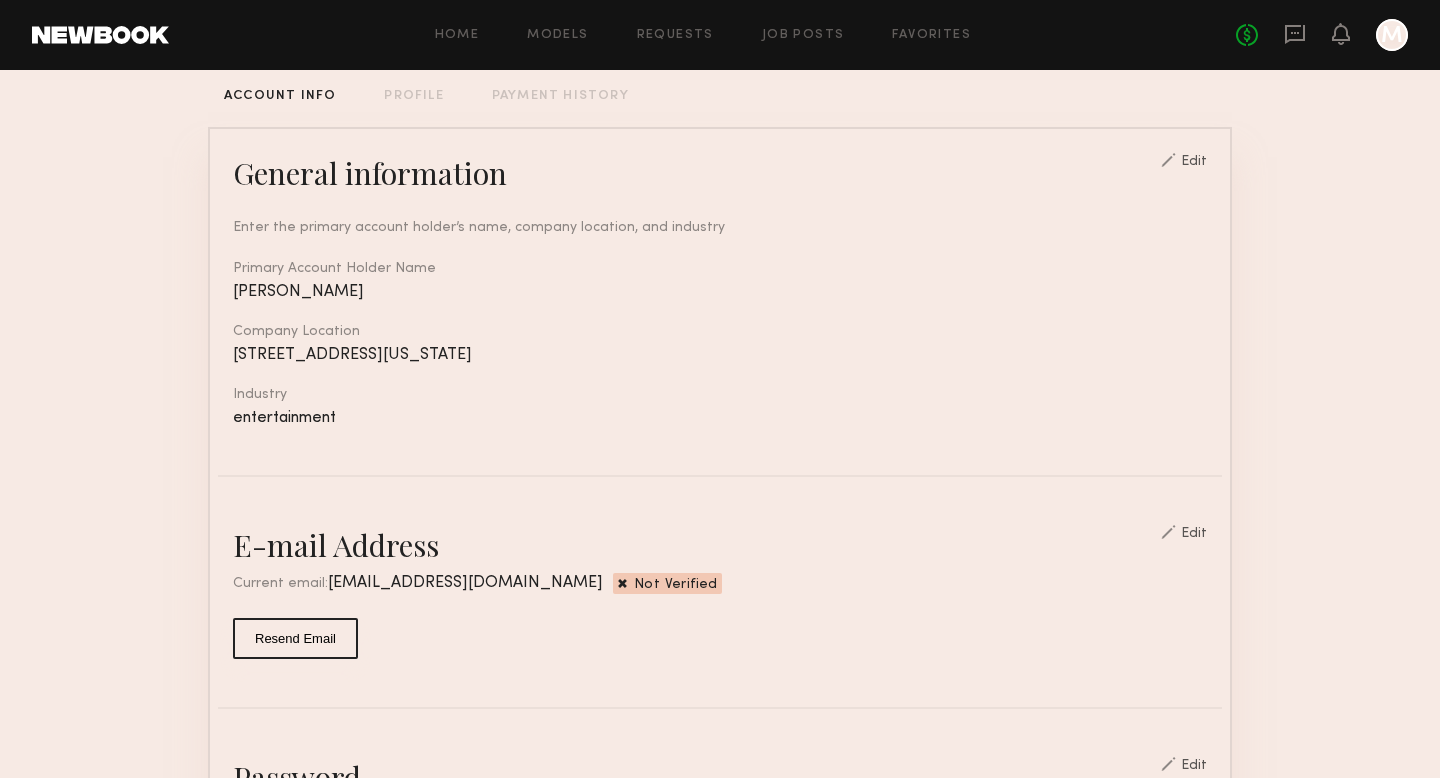 click on "Edit" 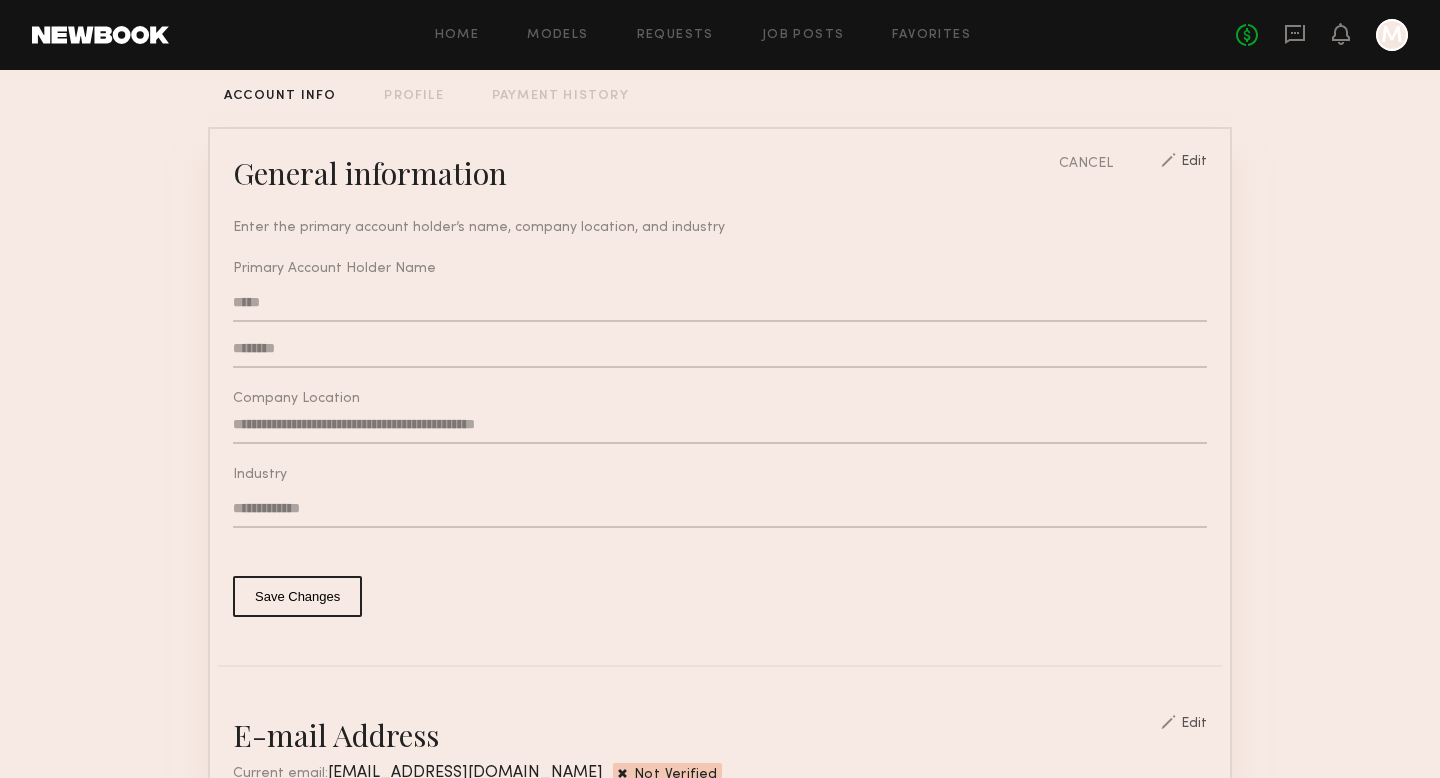 click on "**********" 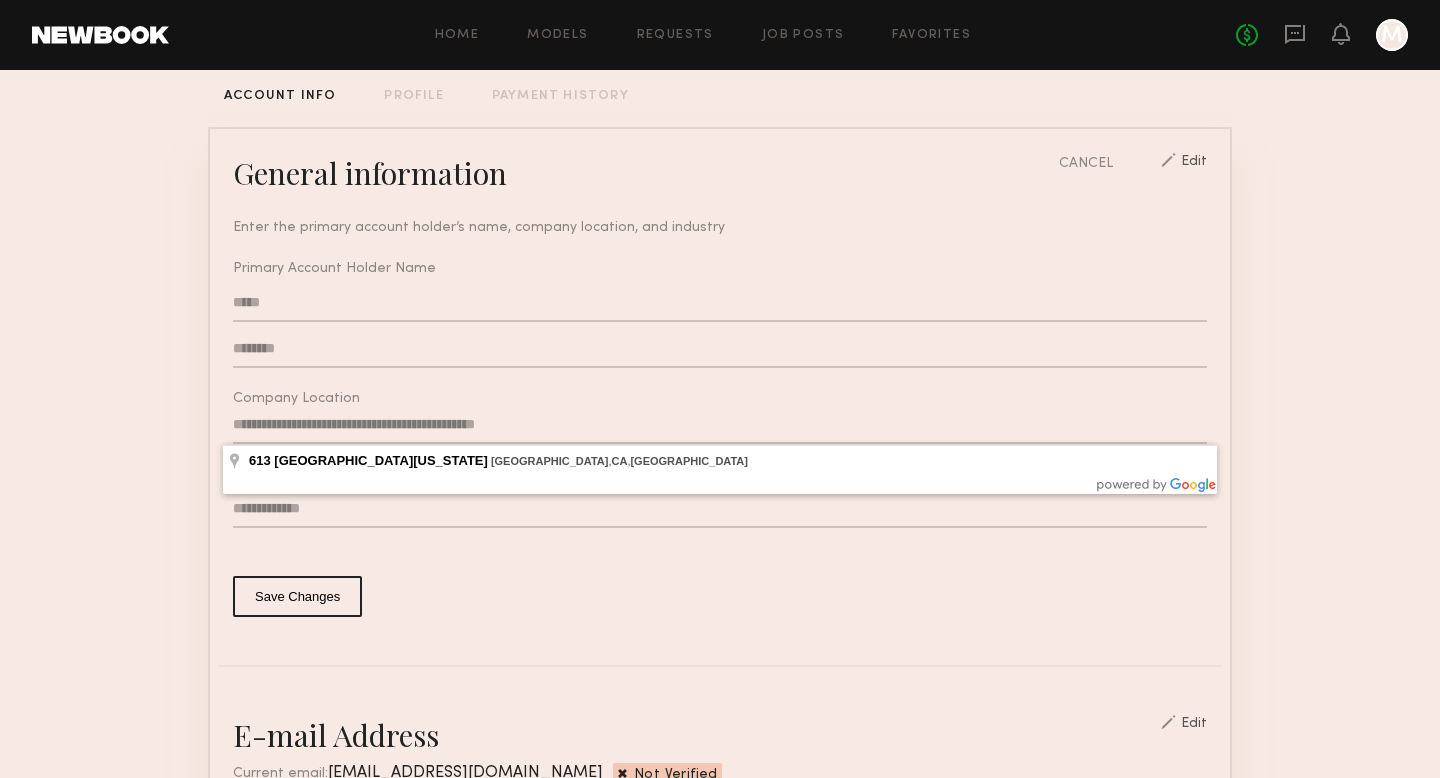drag, startPoint x: 556, startPoint y: 424, endPoint x: 219, endPoint y: 411, distance: 337.25064 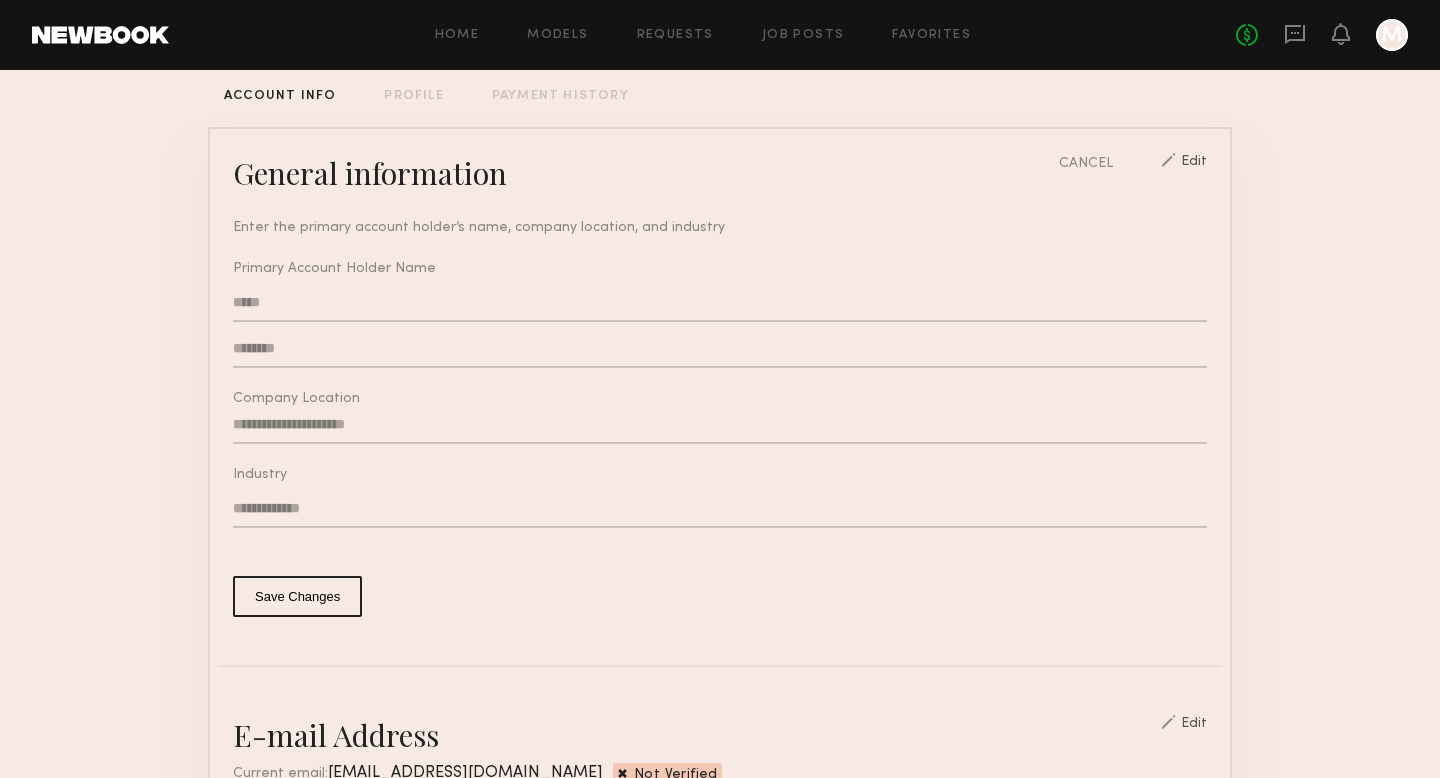 type 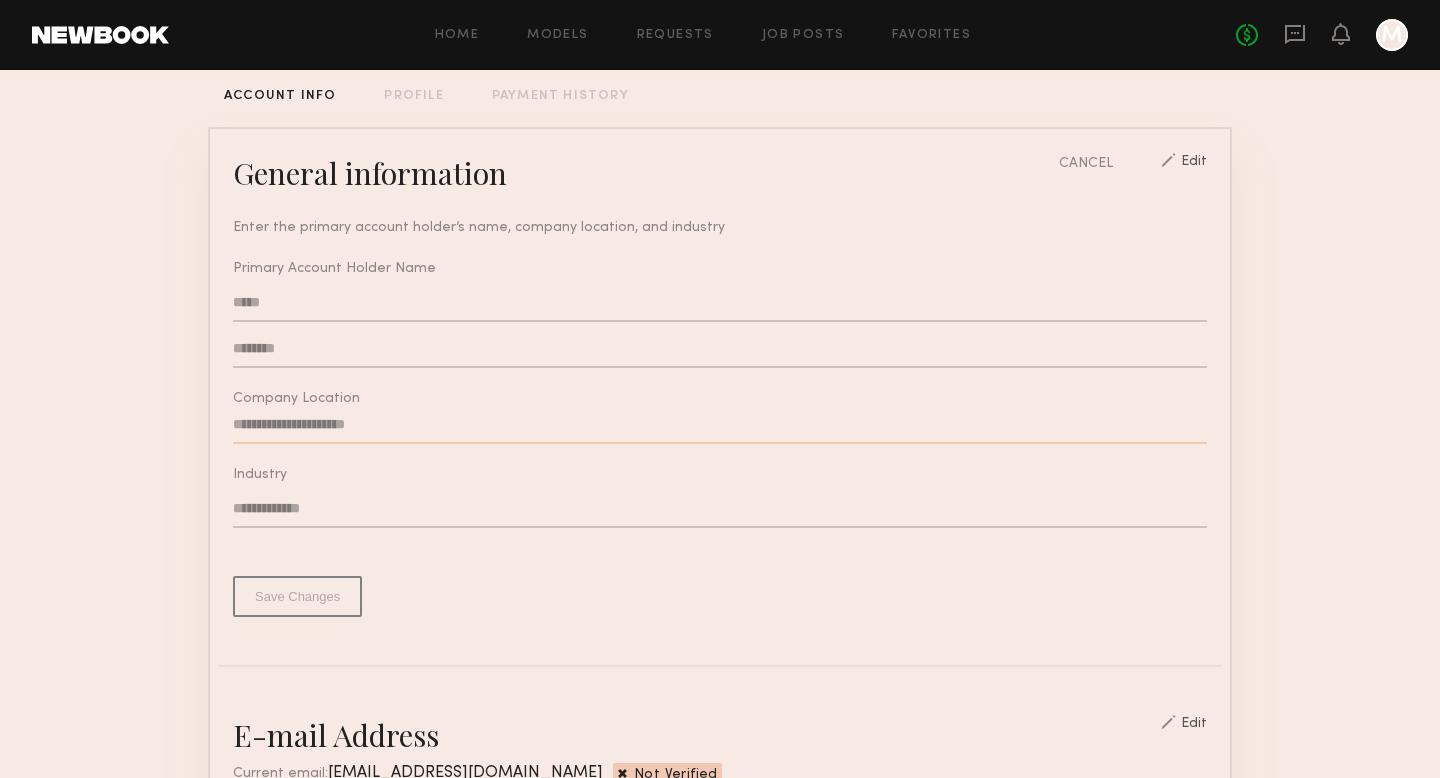 click on "**********" 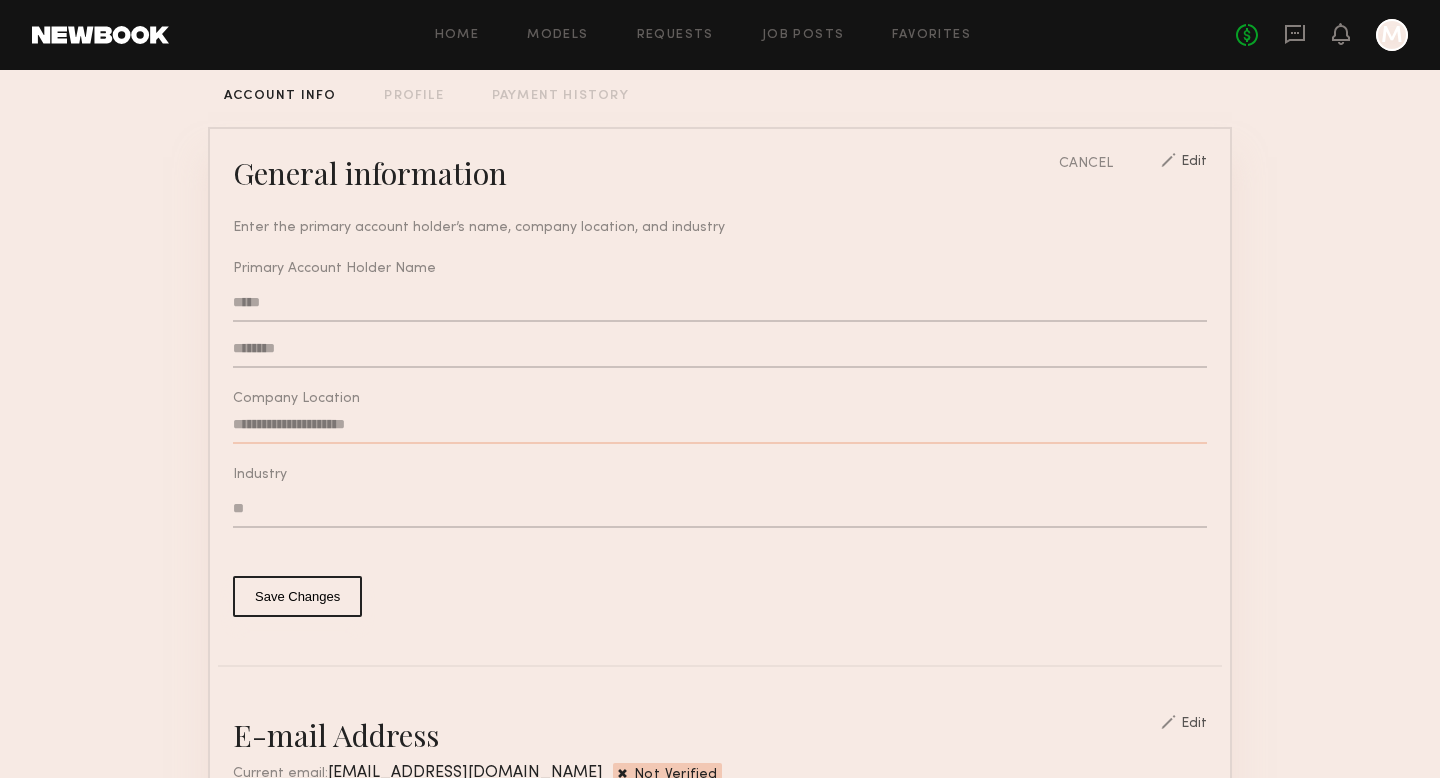 type on "*" 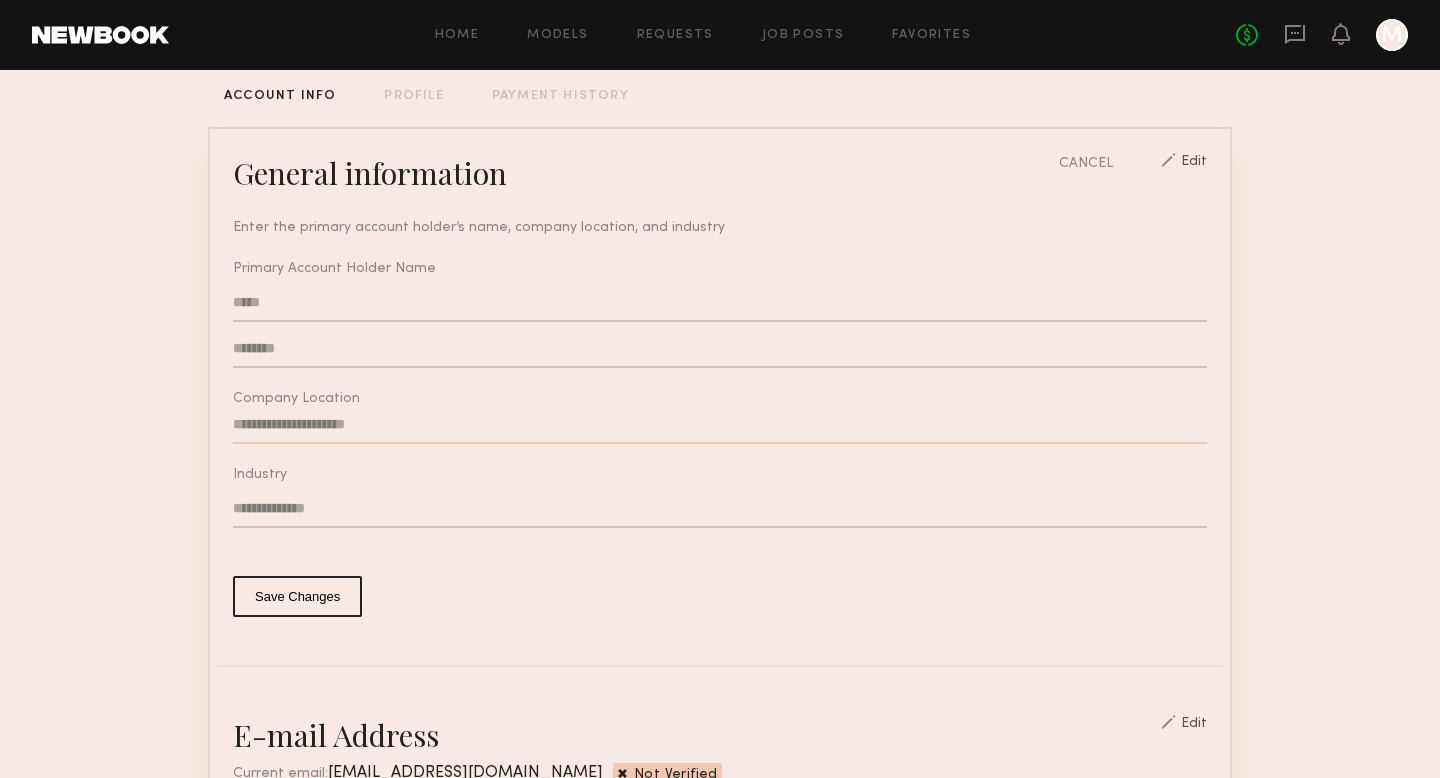 click on "Save Changes" 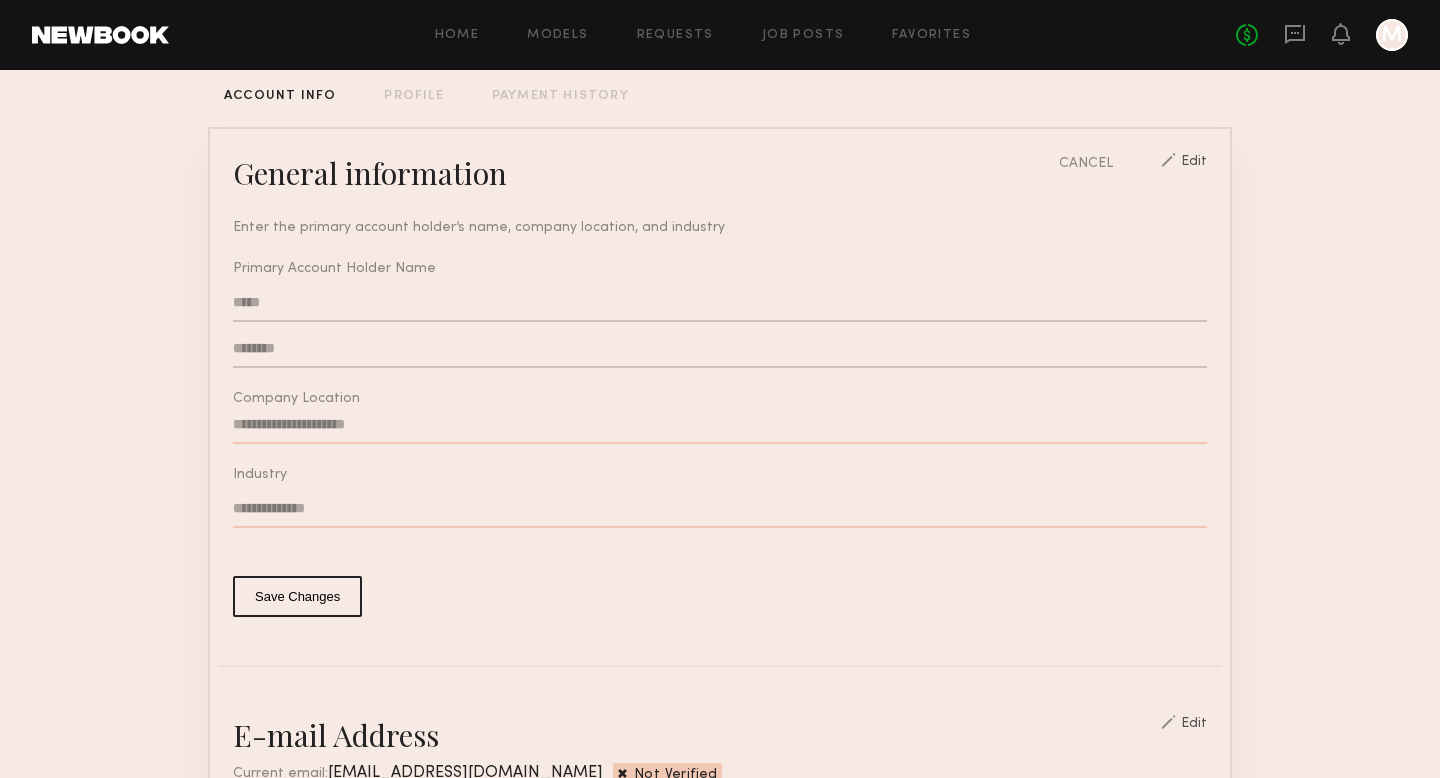 click on "Save Changes" 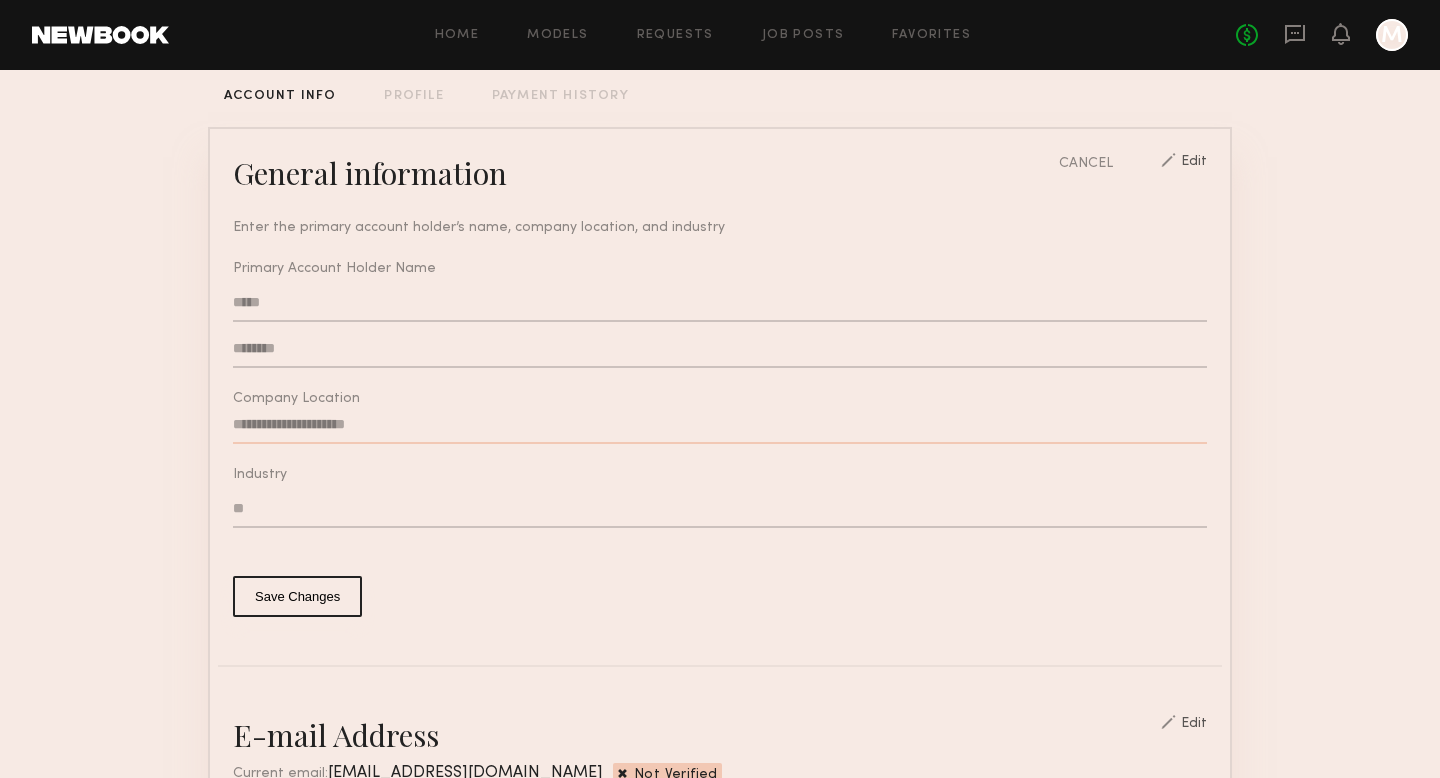 type on "**" 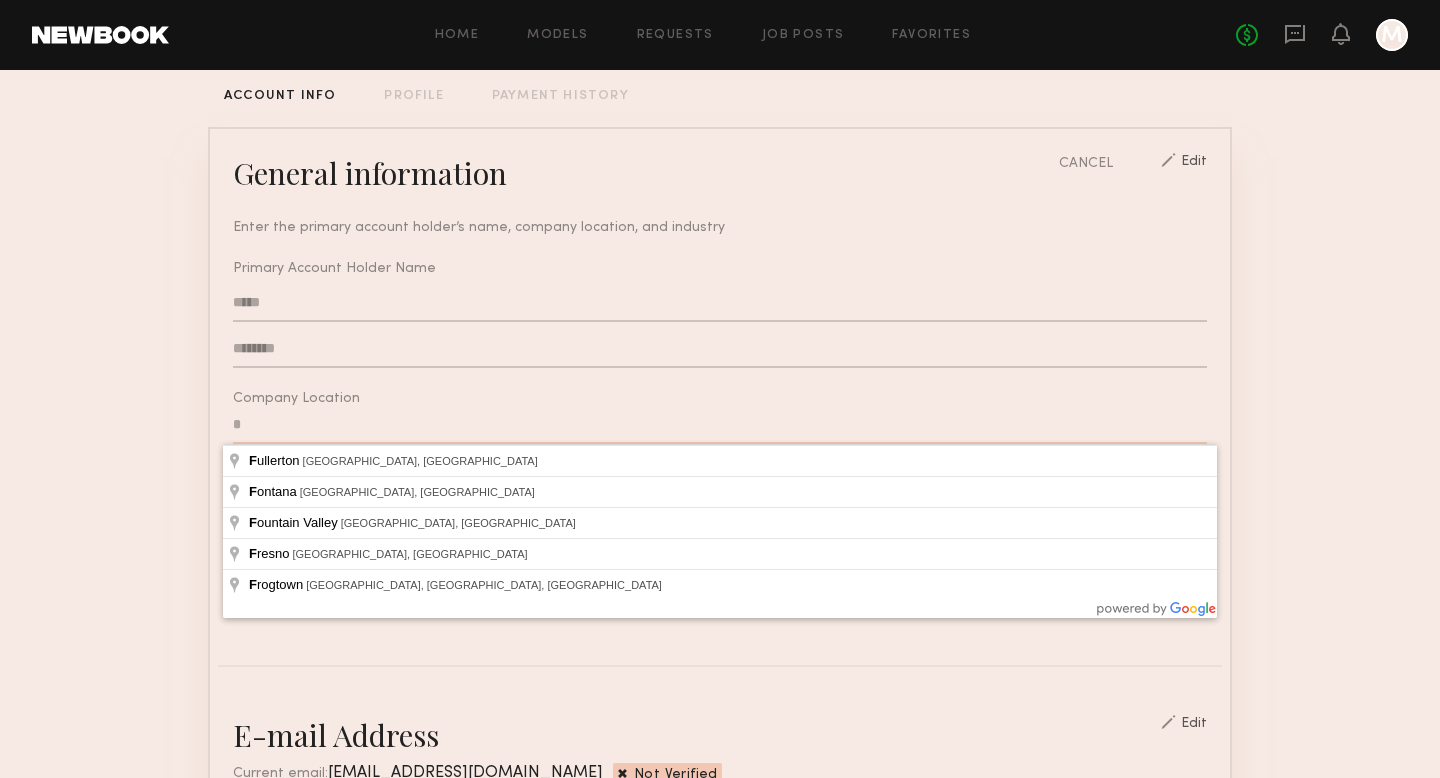 click on "Account Settings  ACCOUNT INFO   PROFILE   PAYMENT HISTORY  General information CANCEL Edit  Enter the primary account holder’s name, company location, and industry   Primary Account Holder Name  ***** ********  Company Location  *  Industry  **  Save Changes  E-mail Address Edit  Current email:  [EMAIL_ADDRESS][DOMAIN_NAME] Not Verified  Resend Email  Password Edit Phone Number Edit  Your phone number helps us keep you up to date with job updates by sending SMS notifications.   Associated Number  626.381.8009 Payment Method Add and manage your payment methods using our secure payment system. Add payment method Make all payments through Newbook  Always pay and communicate through Newbook to ensure you’re protected under our Terms of Service and your account remains in good standing according to our User Policies and expectations for partnership. Only bookings paid through the platform will receive the benefit of tax filing and compliance.  Coupons  No coupons available   Log out of your account" 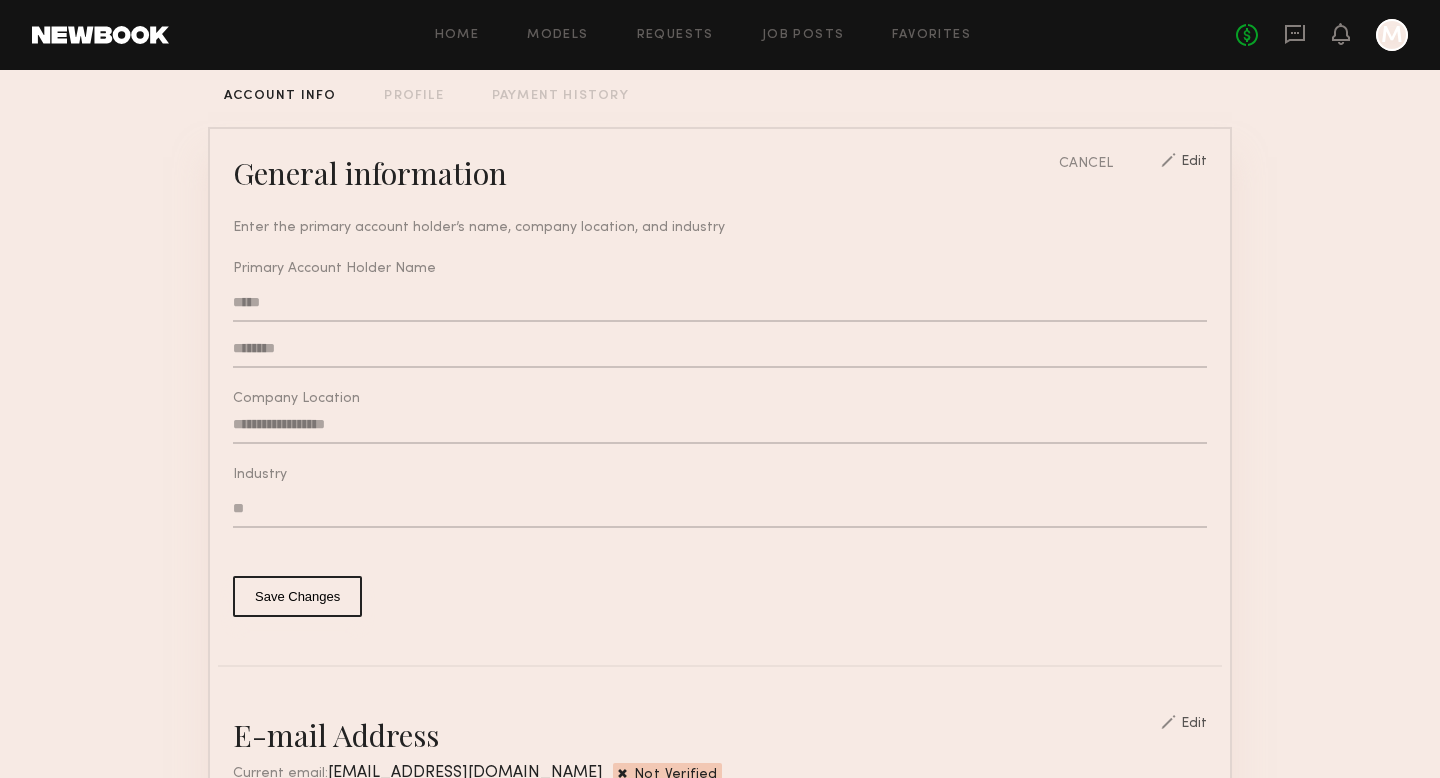 click on "Save Changes" 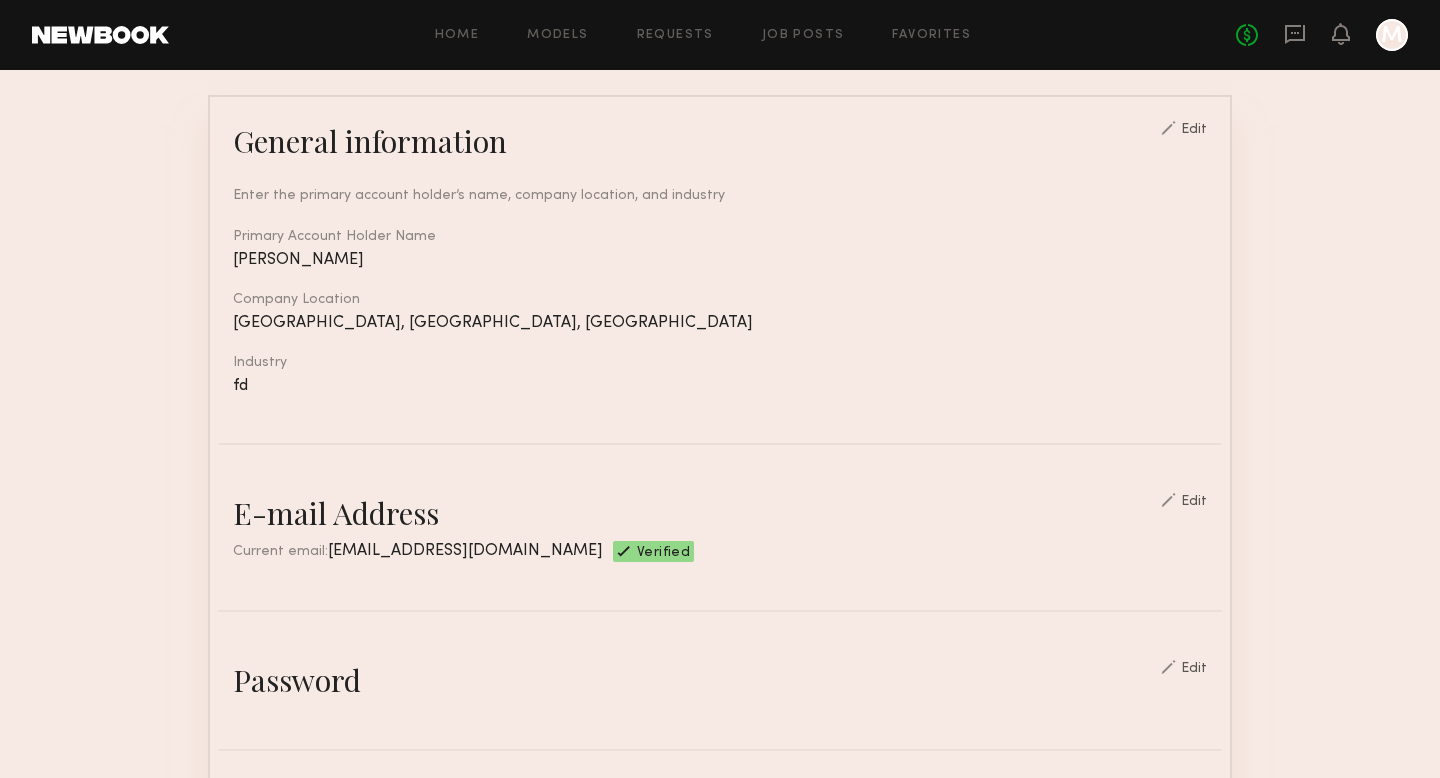 scroll, scrollTop: 158, scrollLeft: 0, axis: vertical 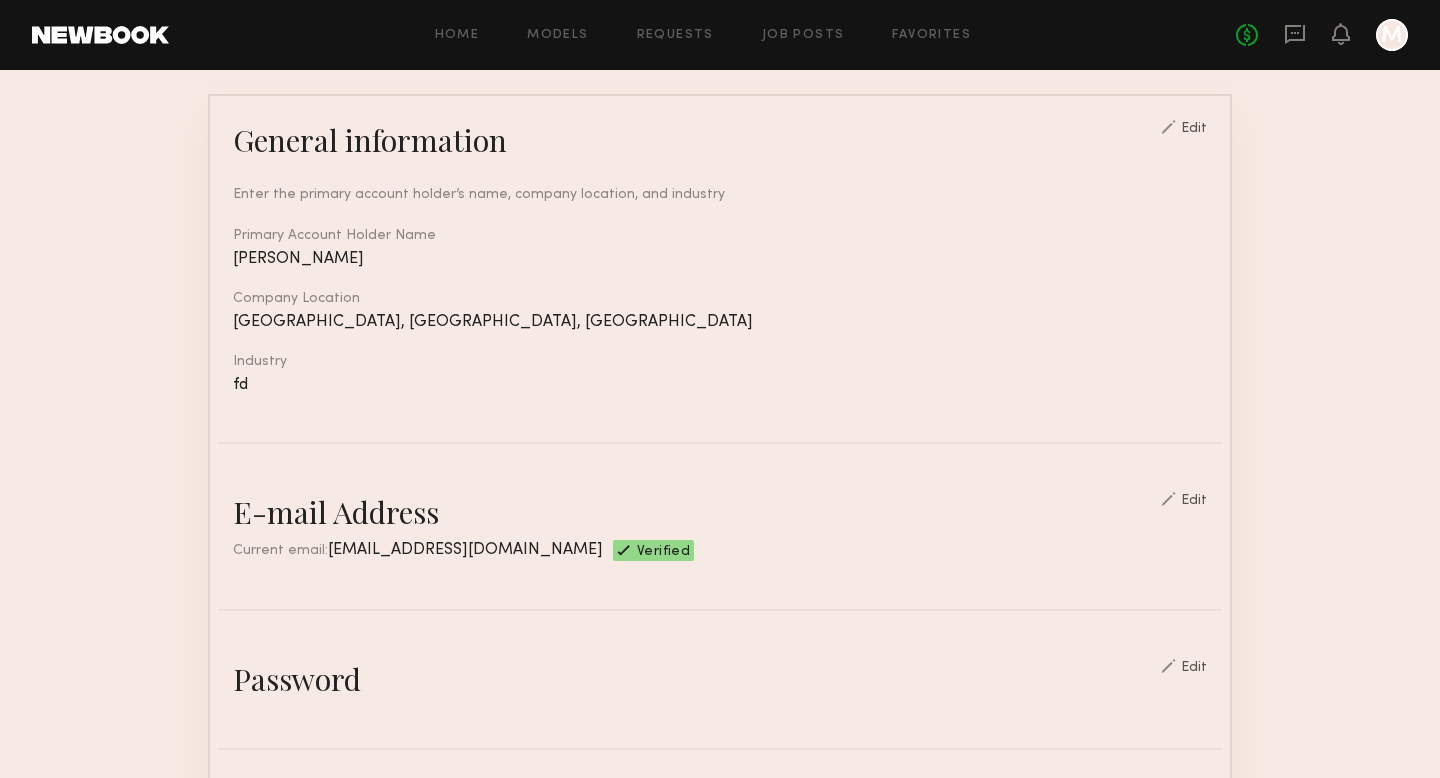 click on "Edit" 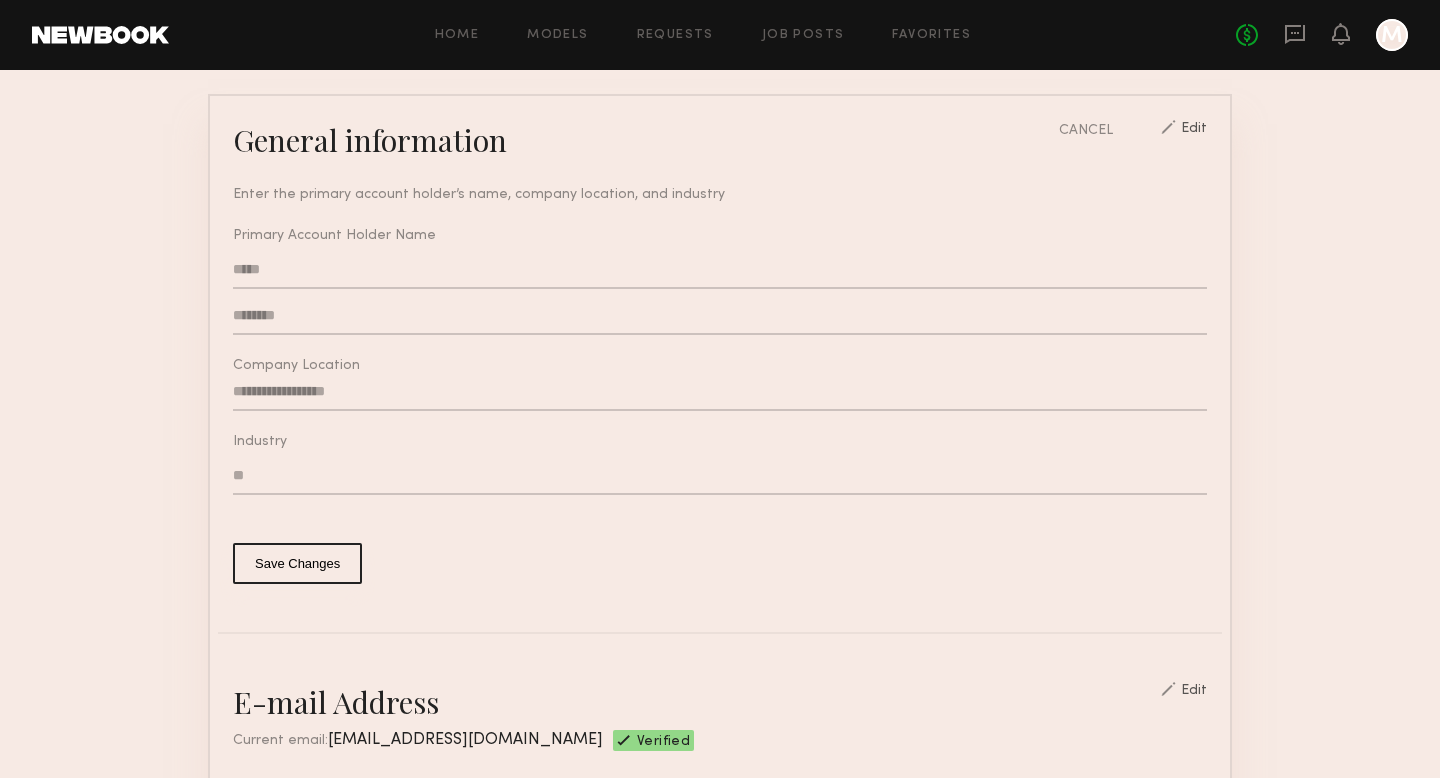 drag, startPoint x: 278, startPoint y: 264, endPoint x: 236, endPoint y: 262, distance: 42.047592 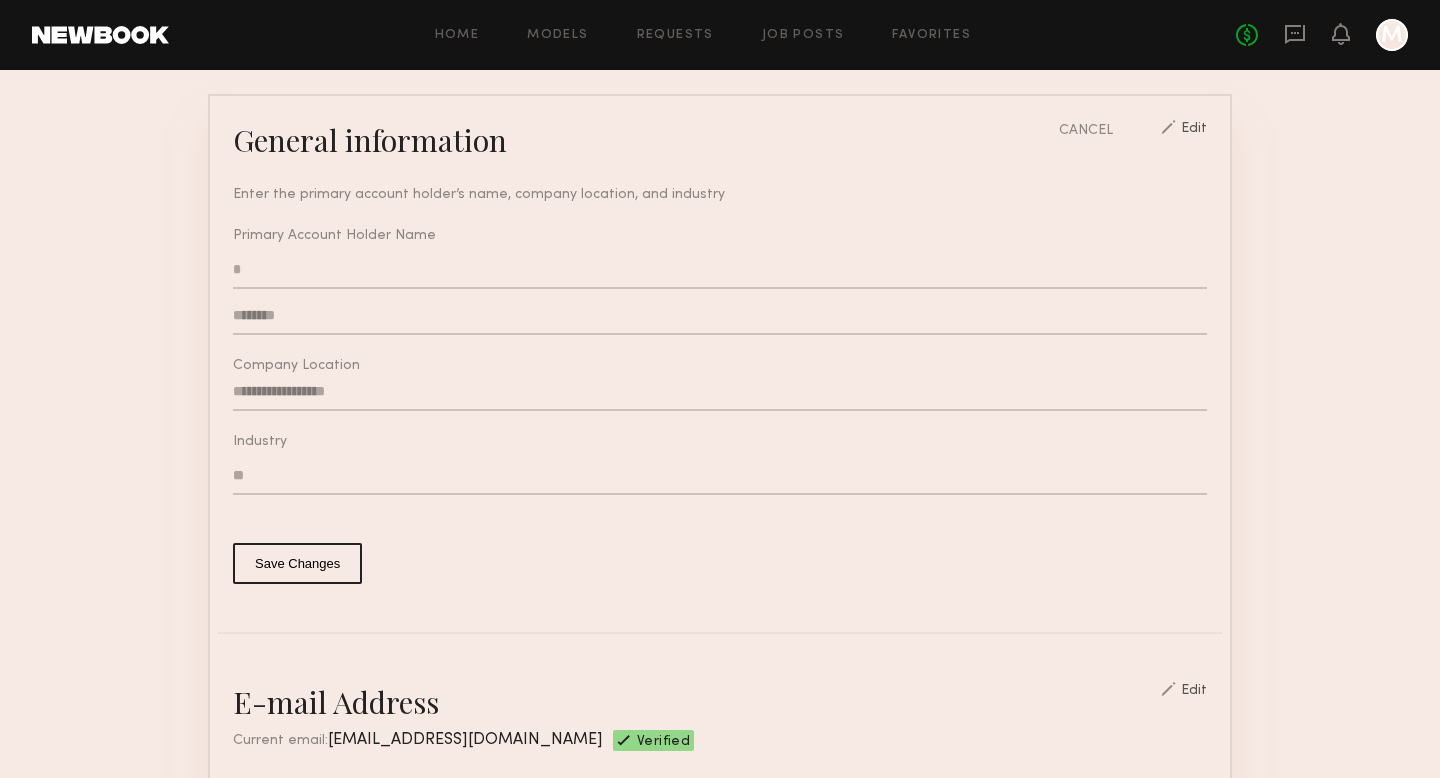 type on "*" 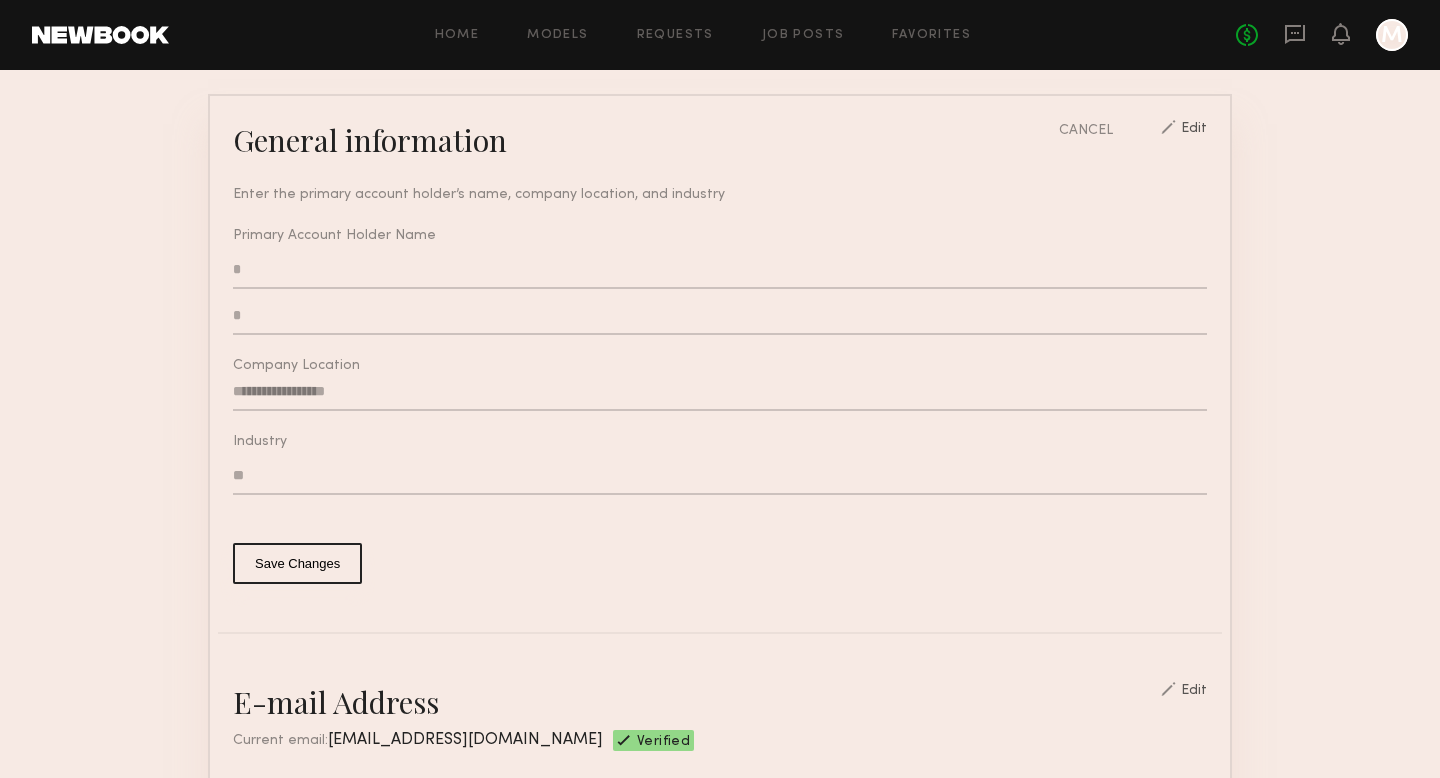 type on "*" 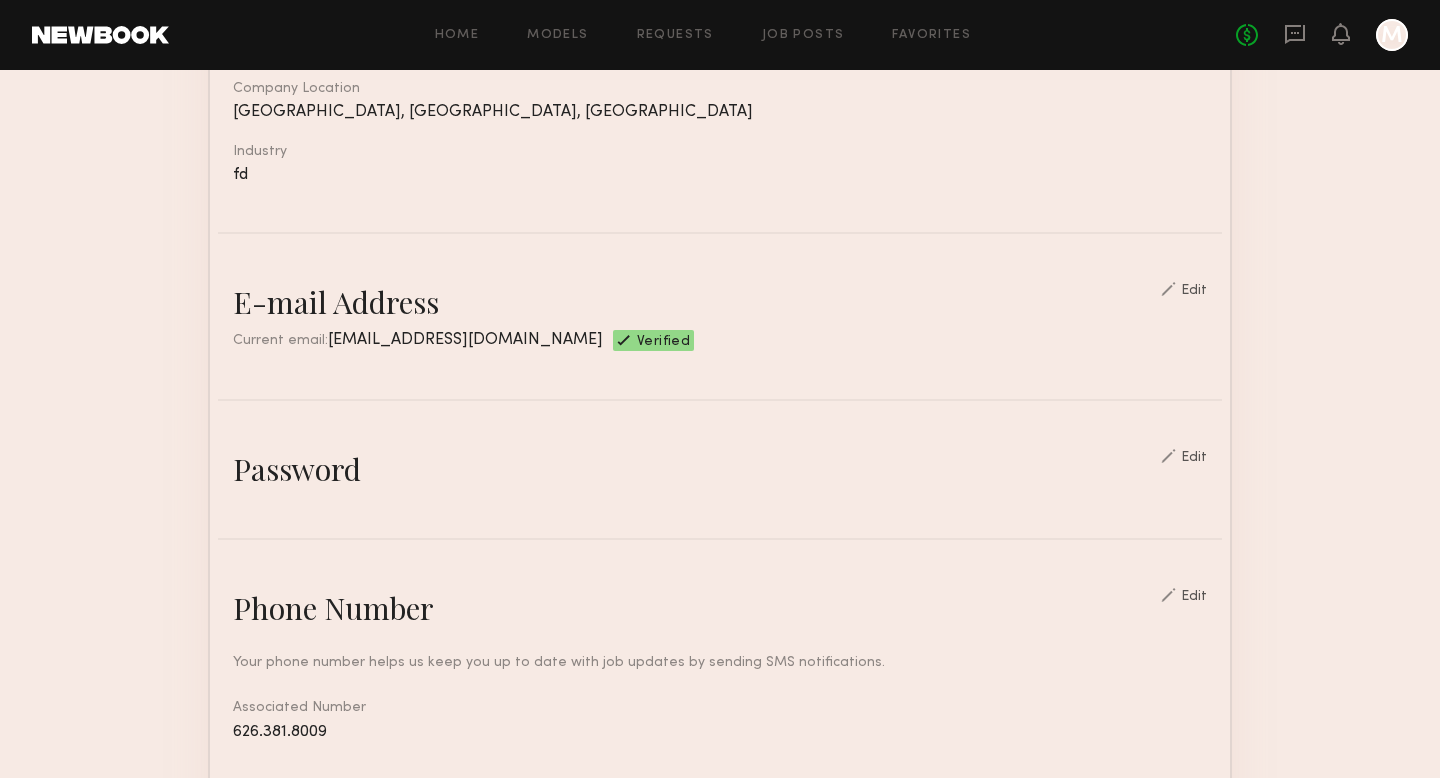 scroll, scrollTop: 378, scrollLeft: 0, axis: vertical 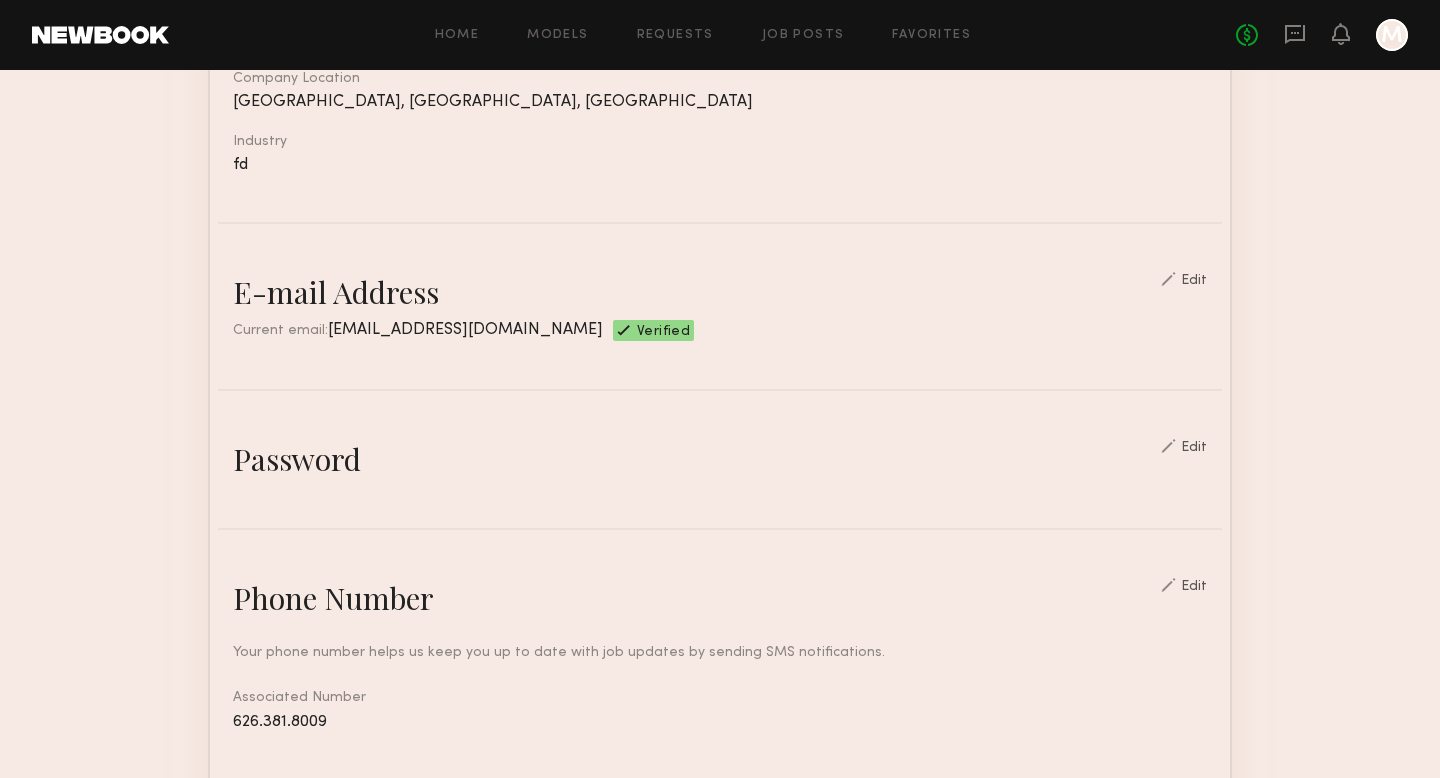 click on "Edit" 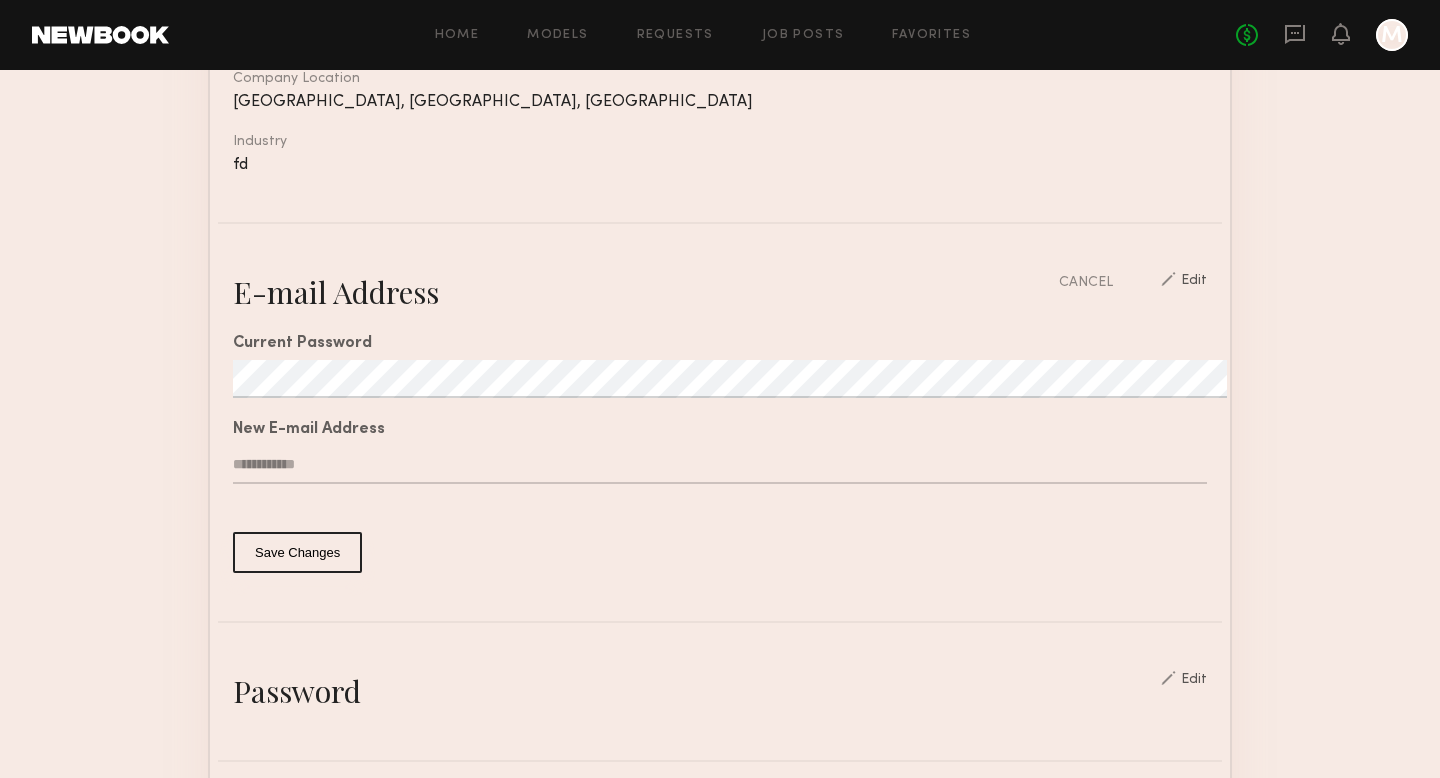 click 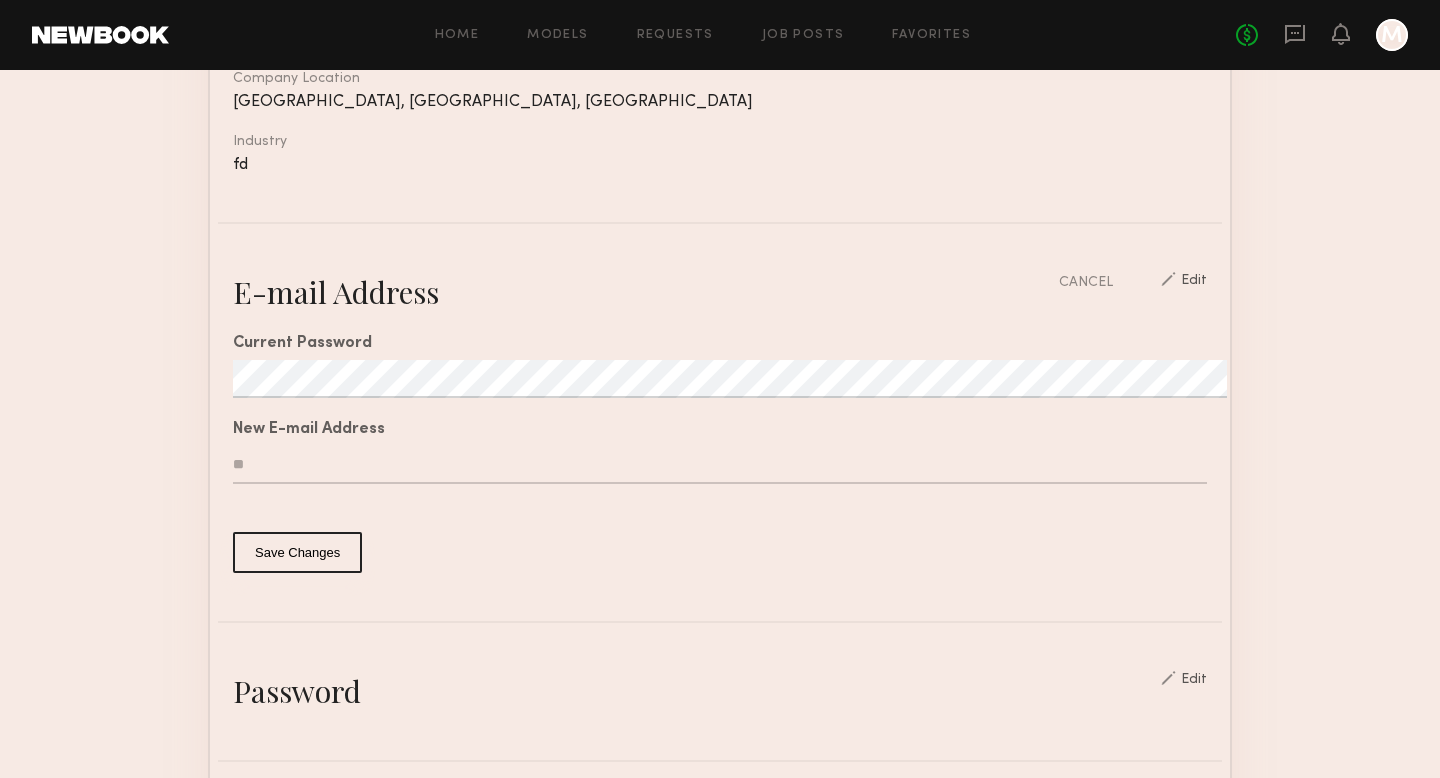 type on "*" 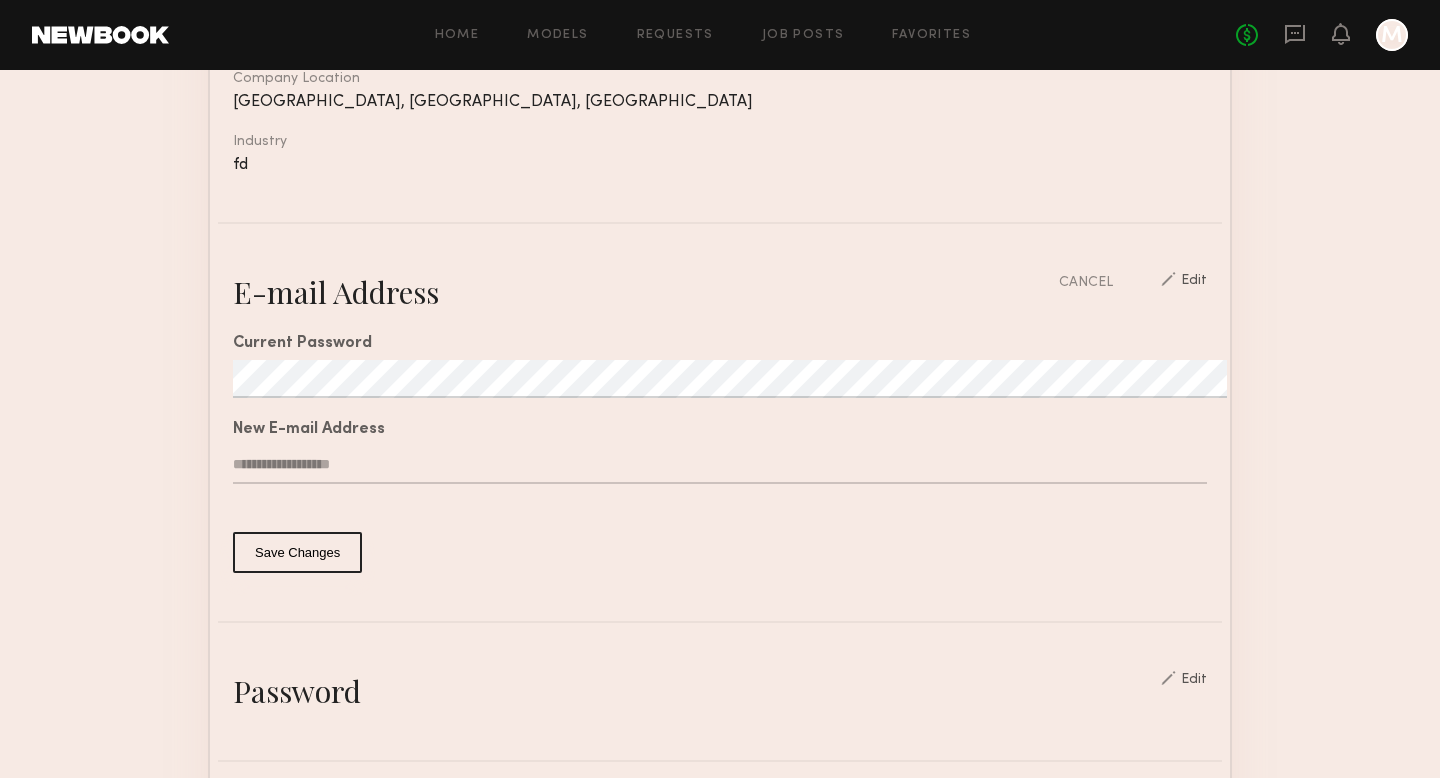 type on "**********" 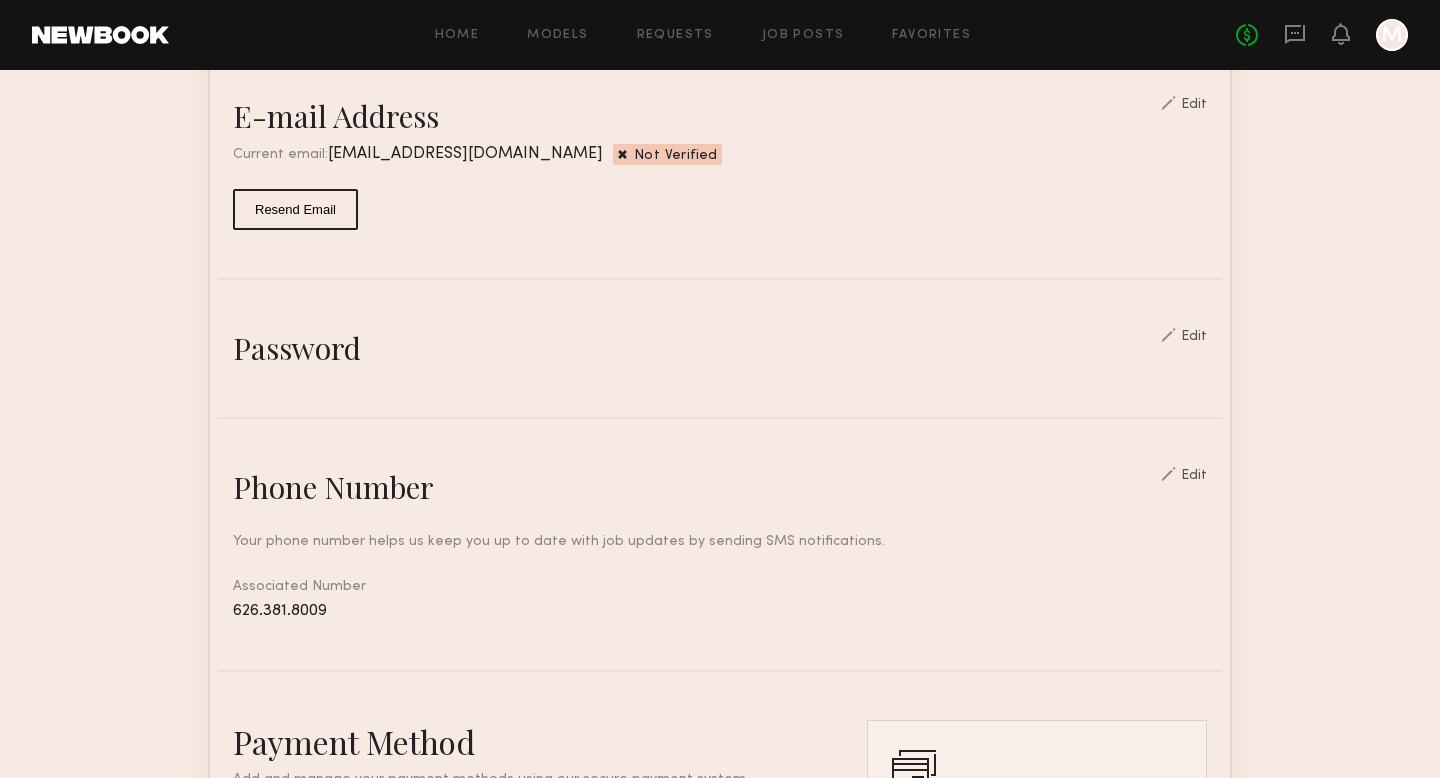 scroll, scrollTop: 600, scrollLeft: 0, axis: vertical 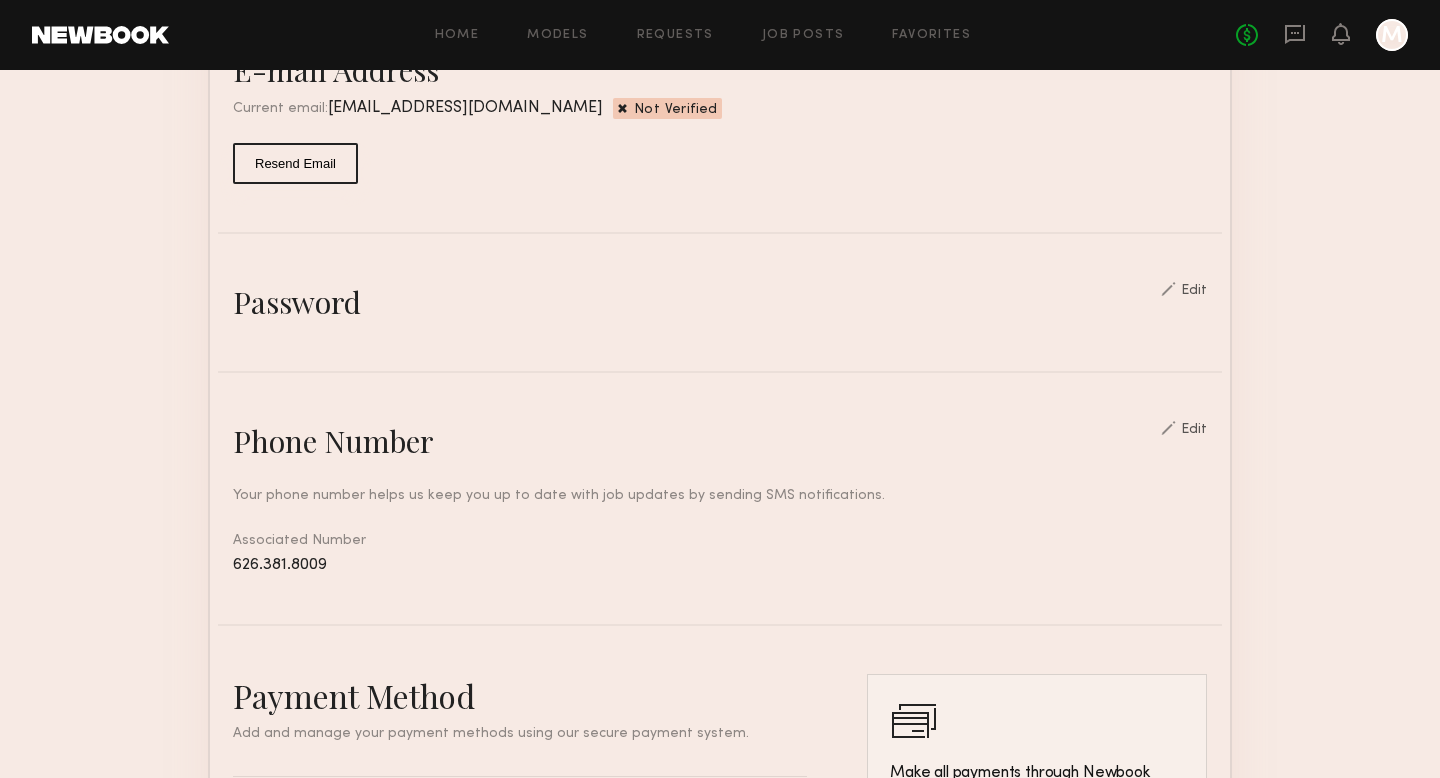 click on "Password Edit" 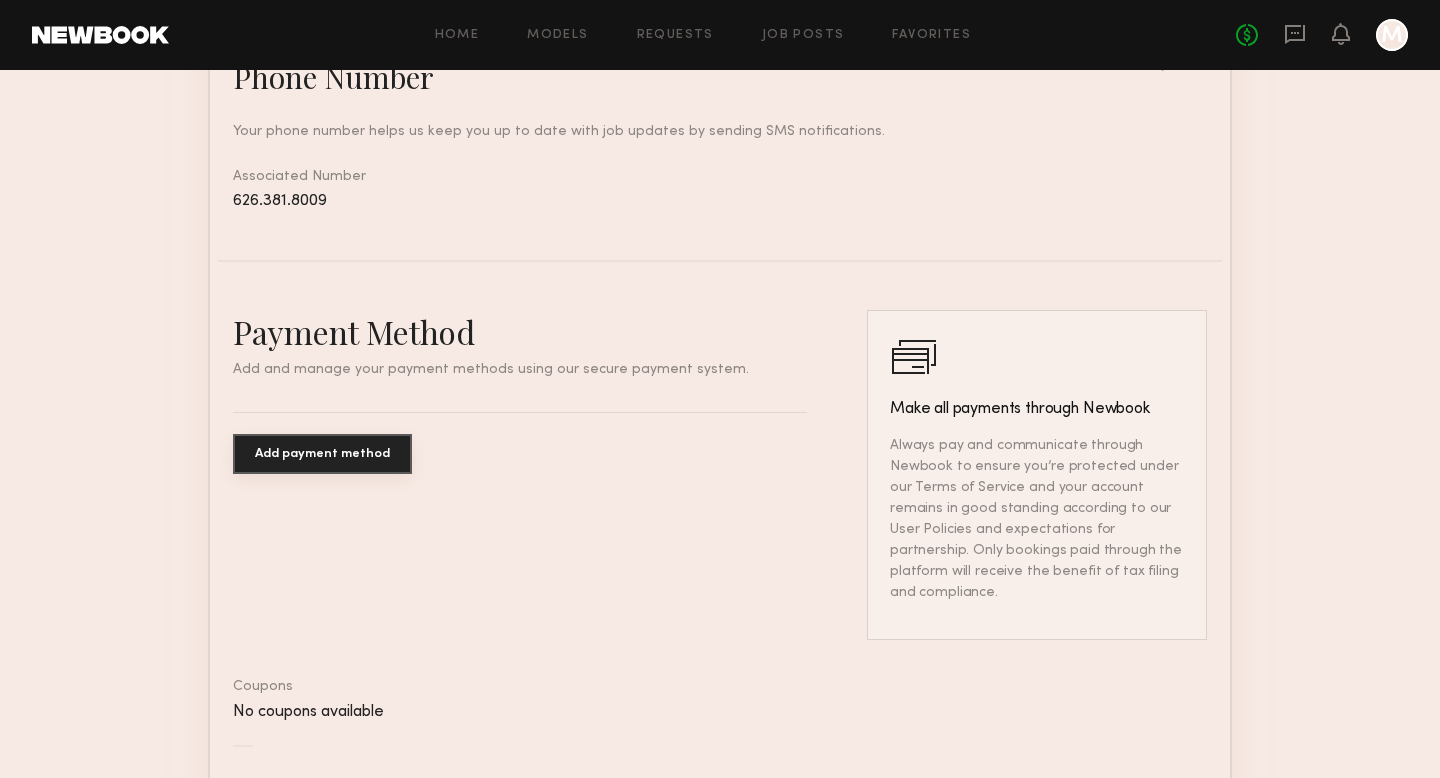 scroll, scrollTop: 1135, scrollLeft: 0, axis: vertical 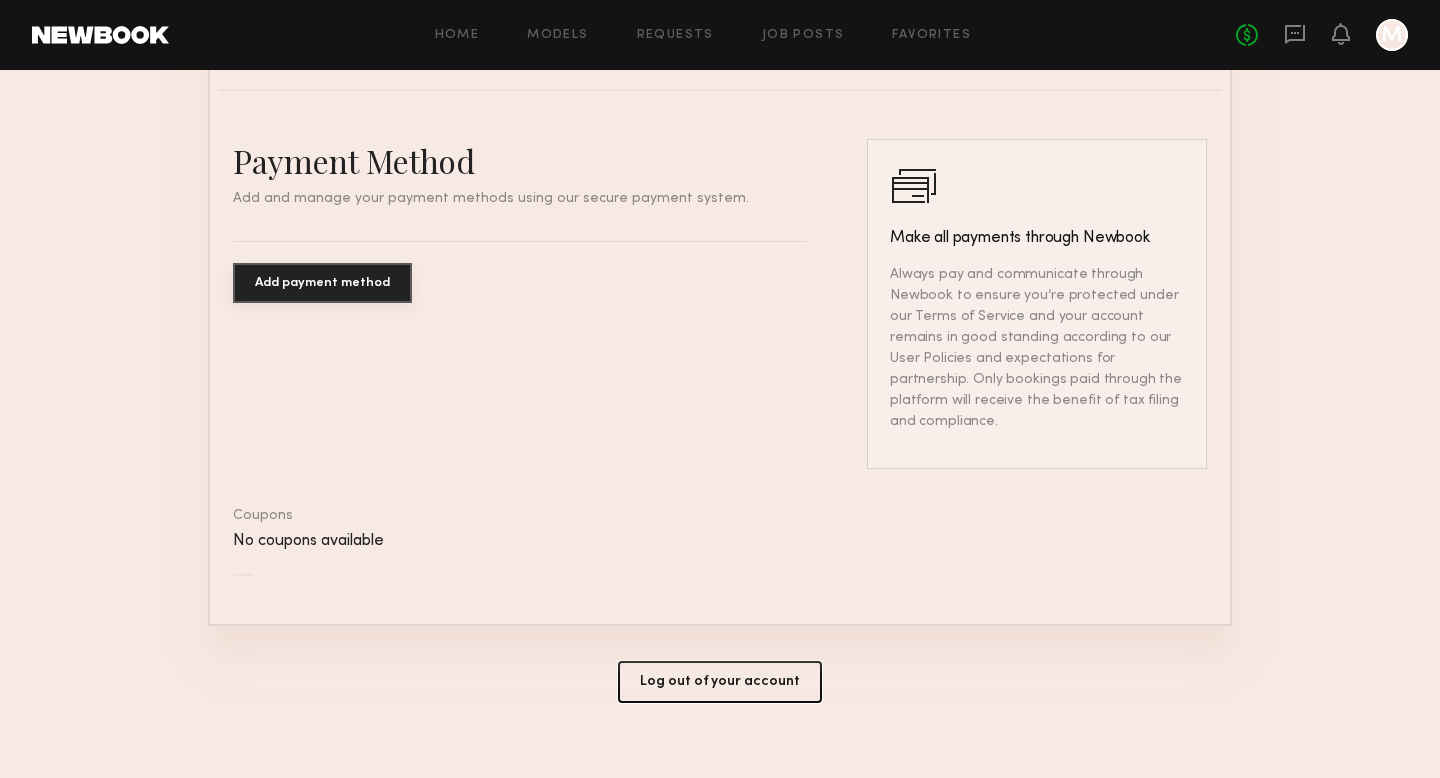 click on "Log out of your account" 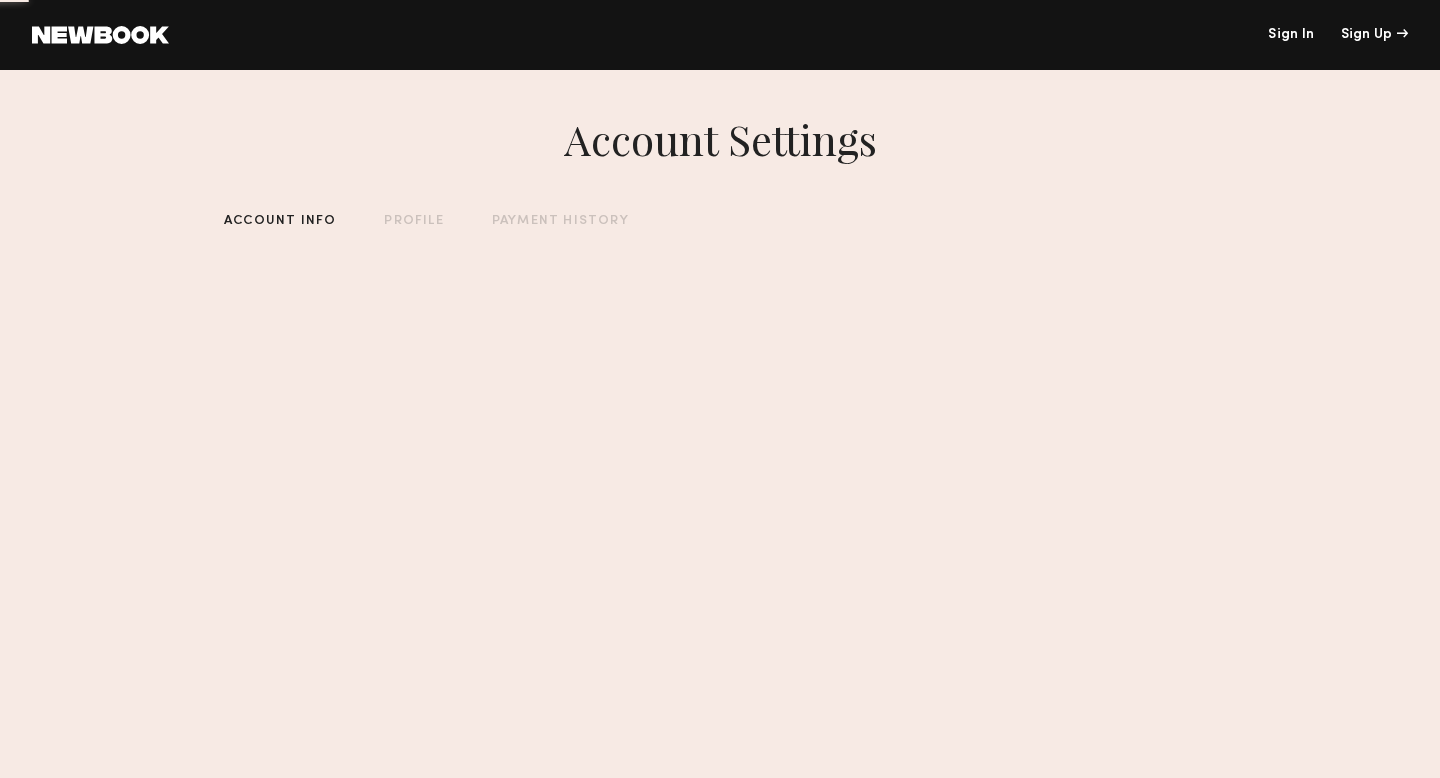 scroll, scrollTop: 0, scrollLeft: 0, axis: both 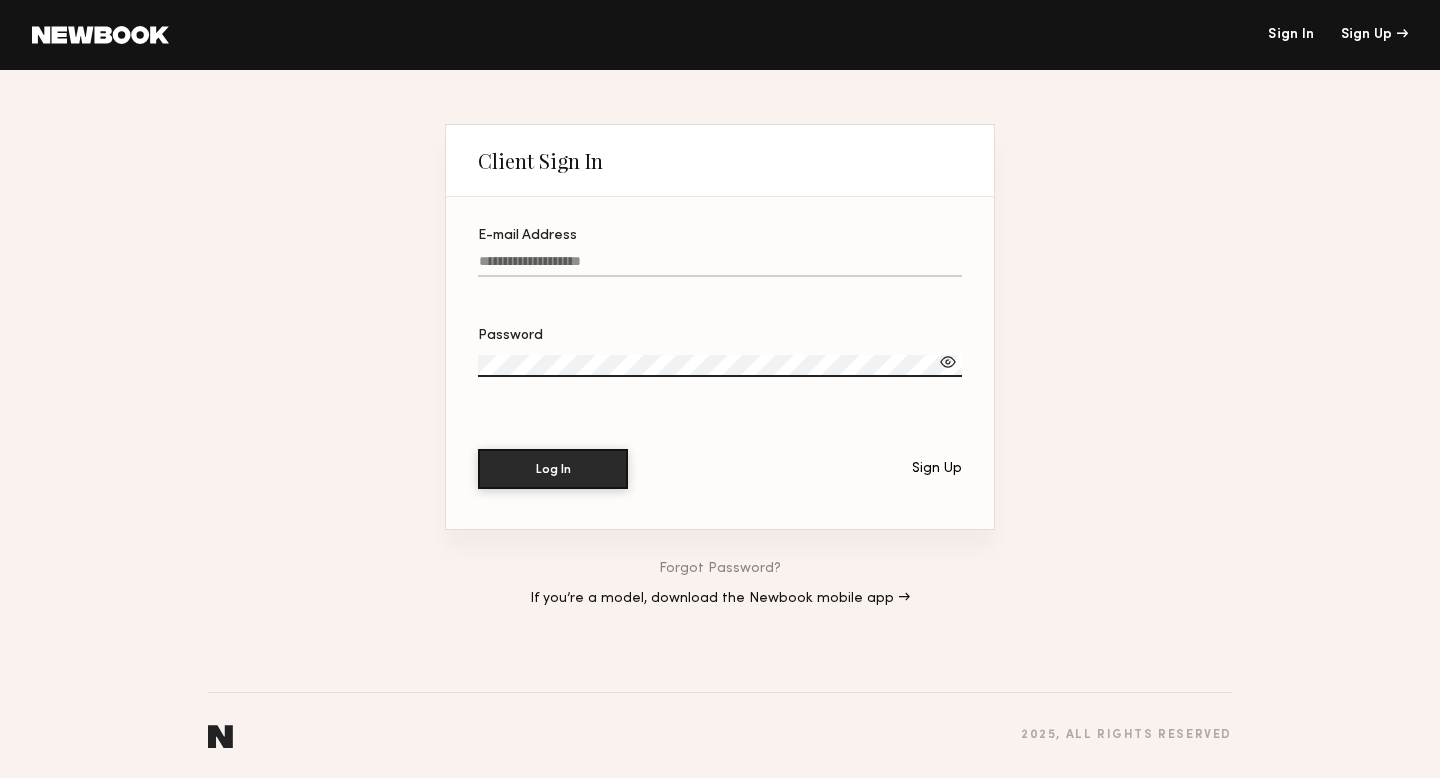 type on "**********" 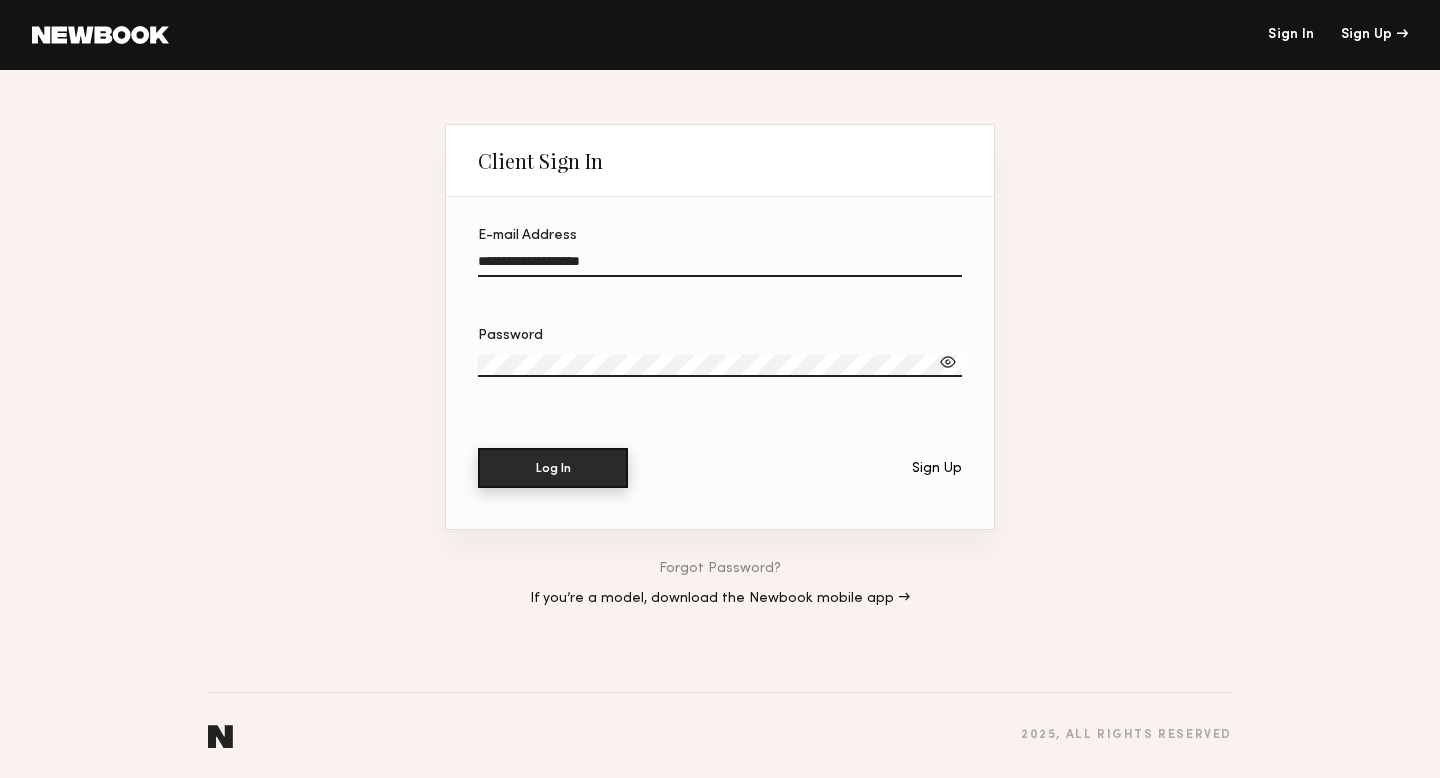 click on "Log In" 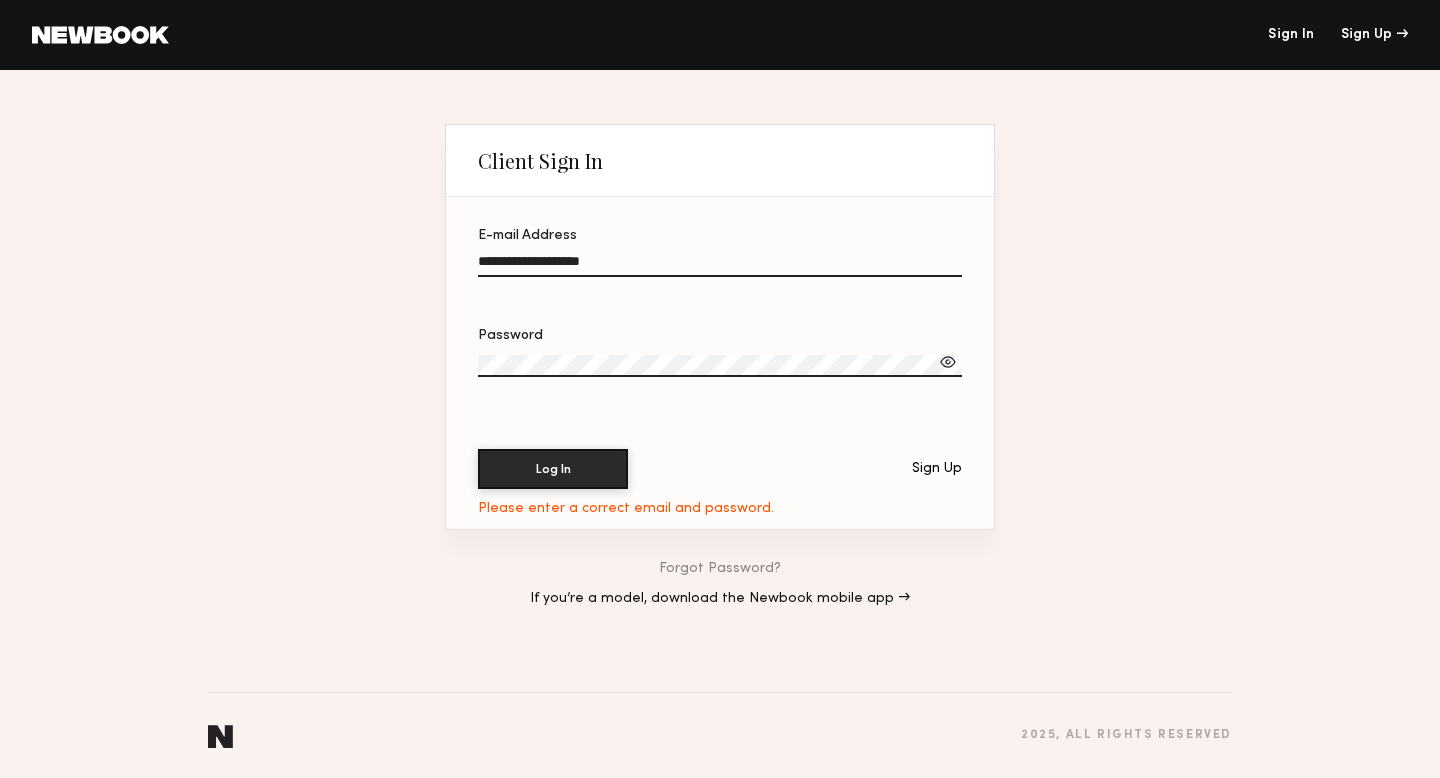 click 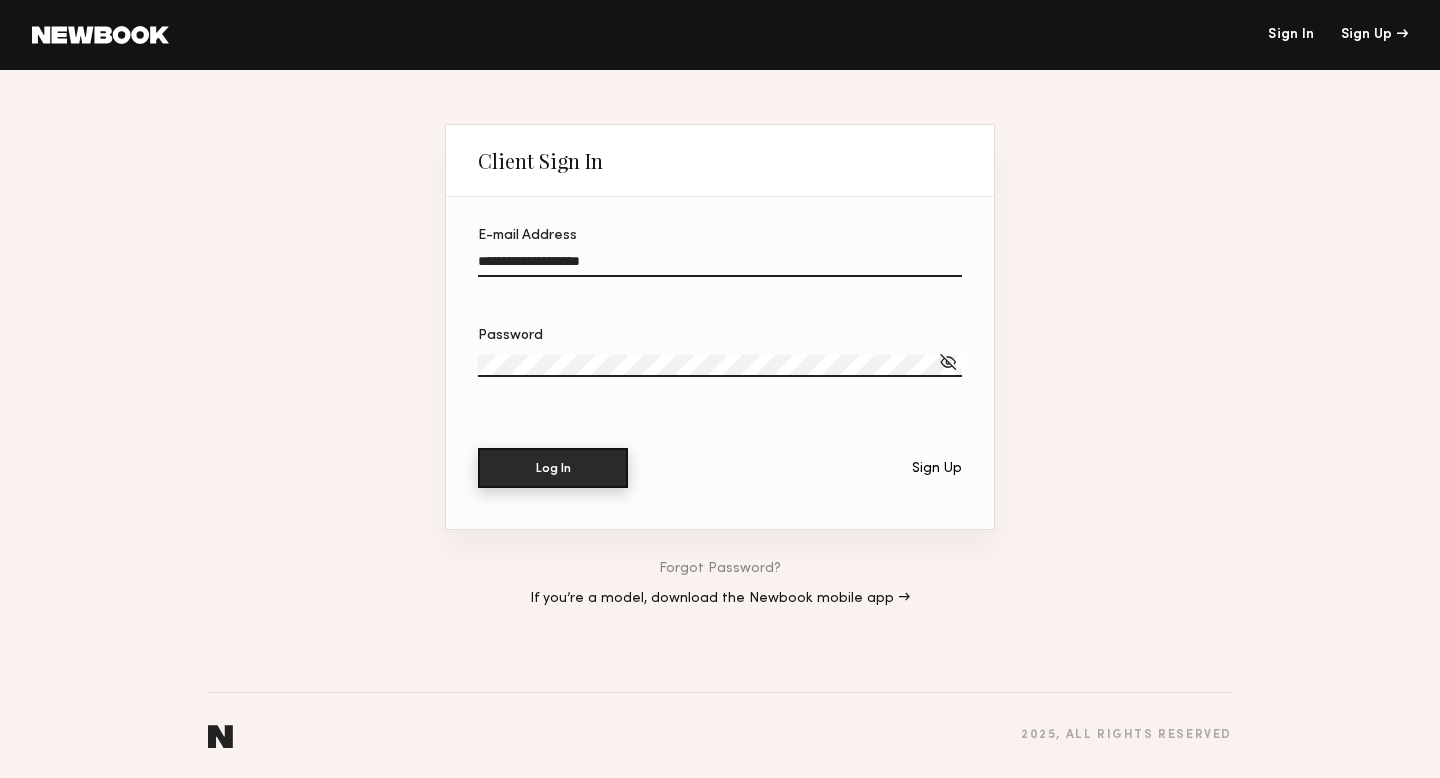 click on "Log In" 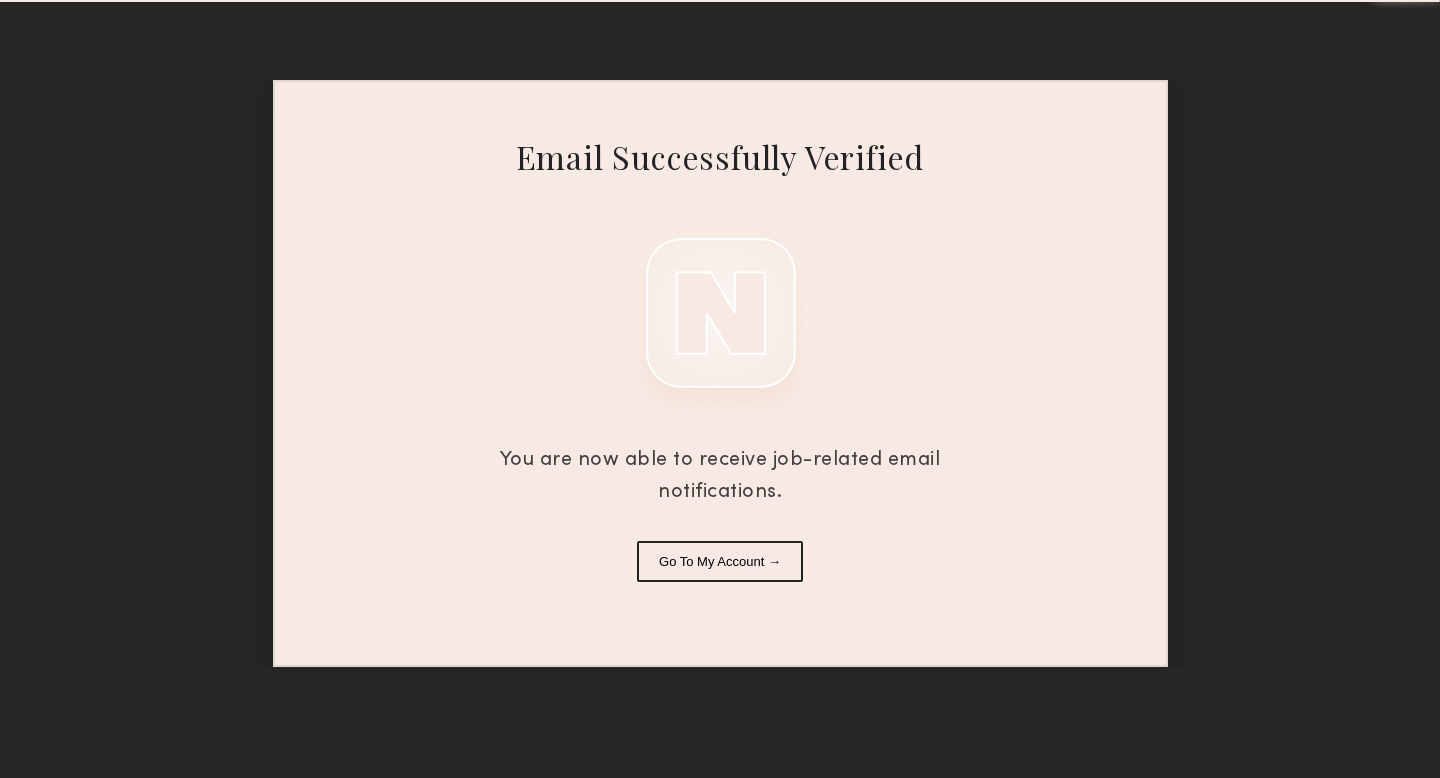 scroll, scrollTop: 0, scrollLeft: 0, axis: both 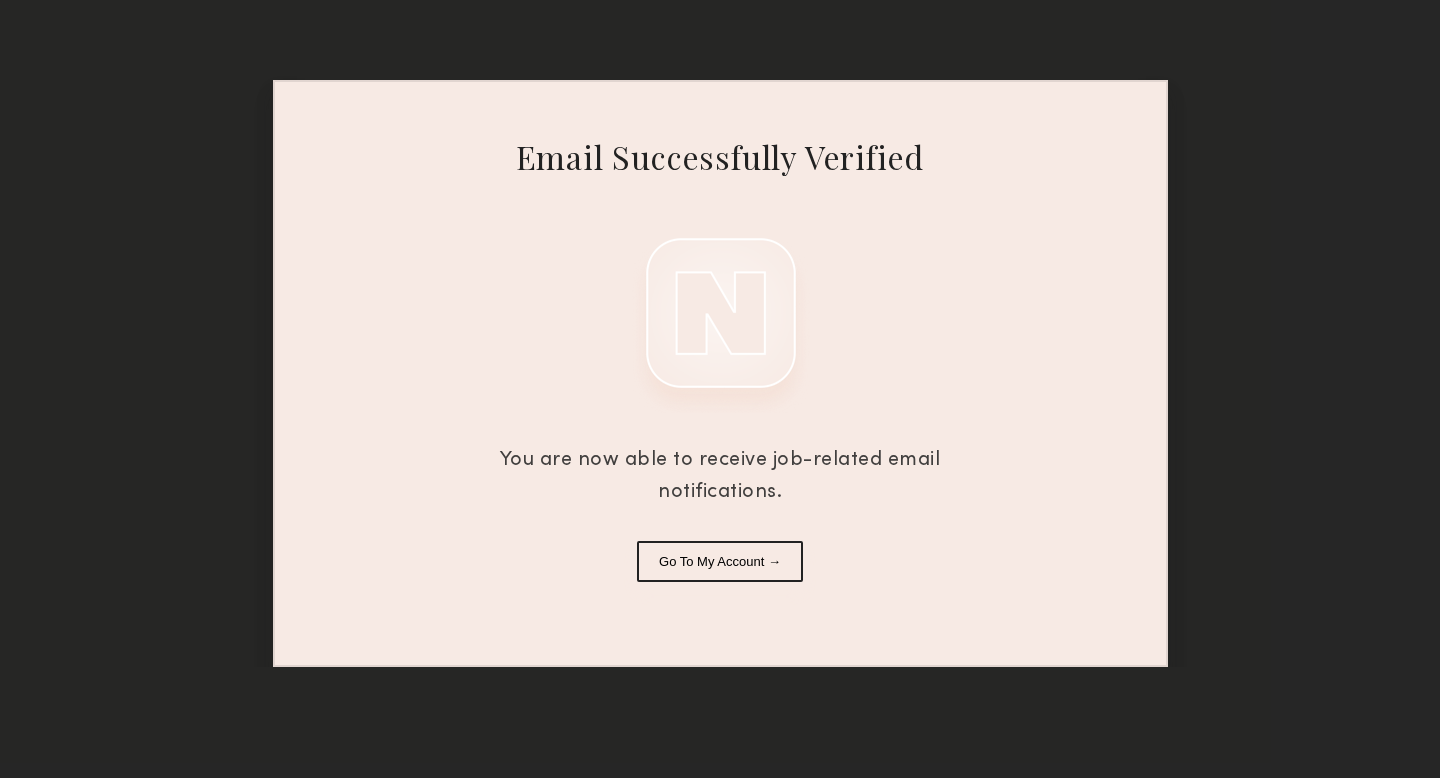 click on "Go To My Account →" at bounding box center [720, 561] 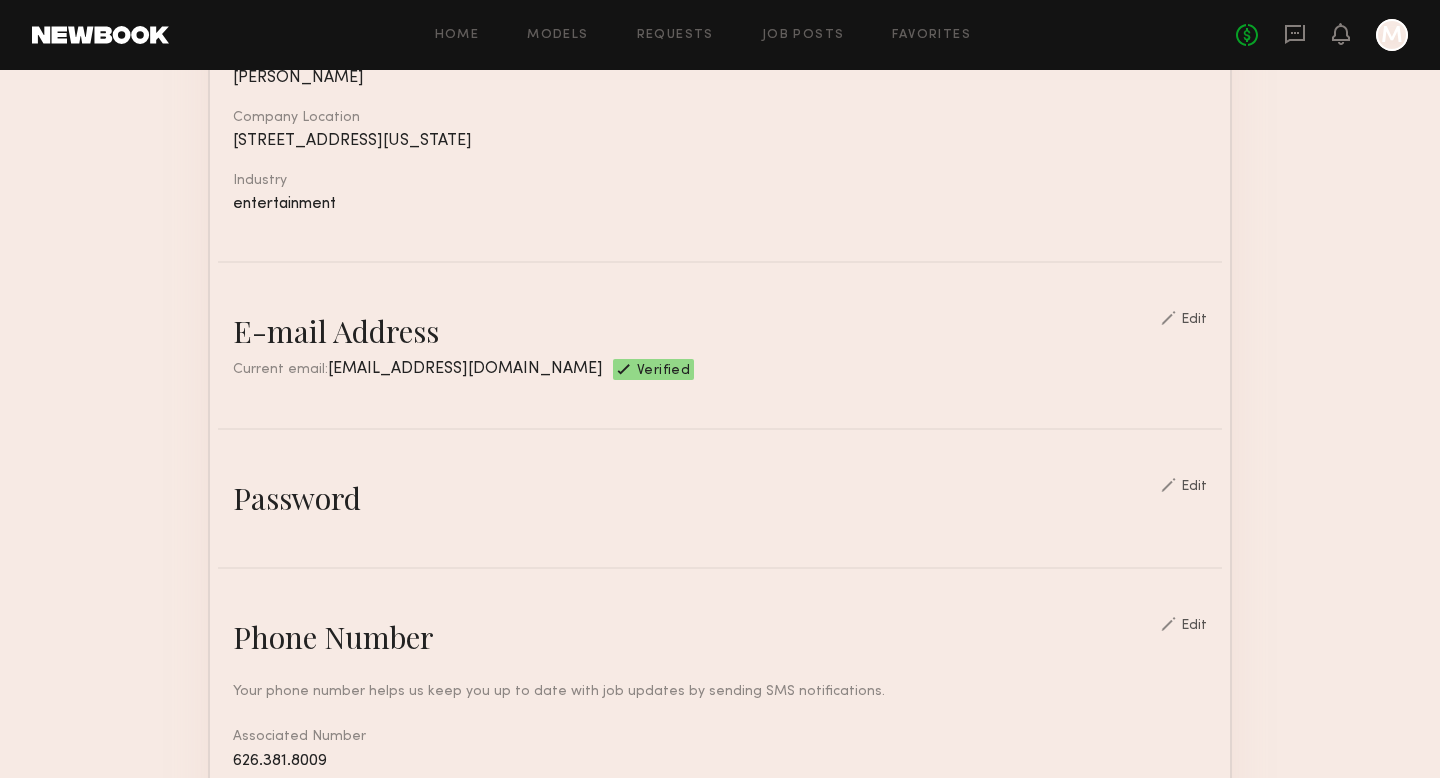 scroll, scrollTop: 352, scrollLeft: 0, axis: vertical 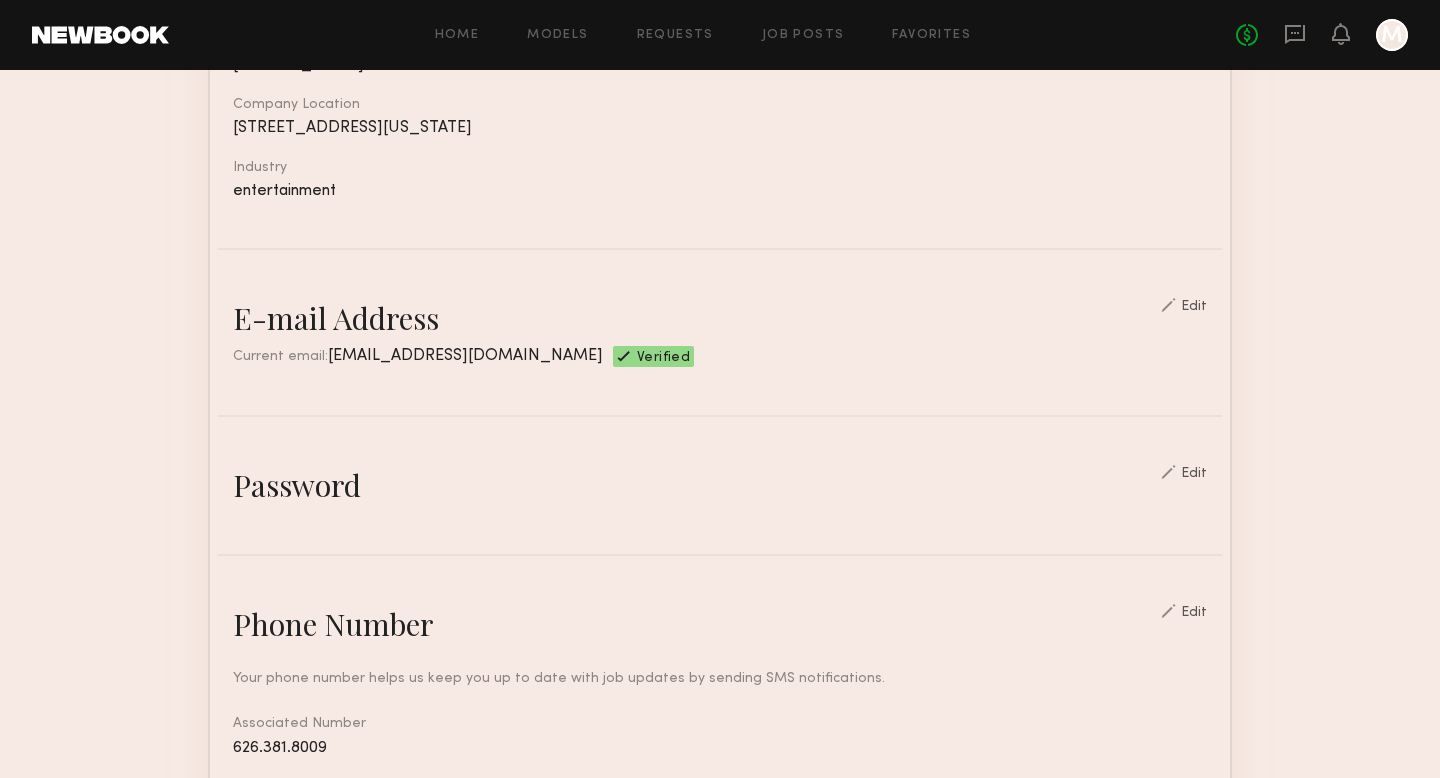 click on "Edit" 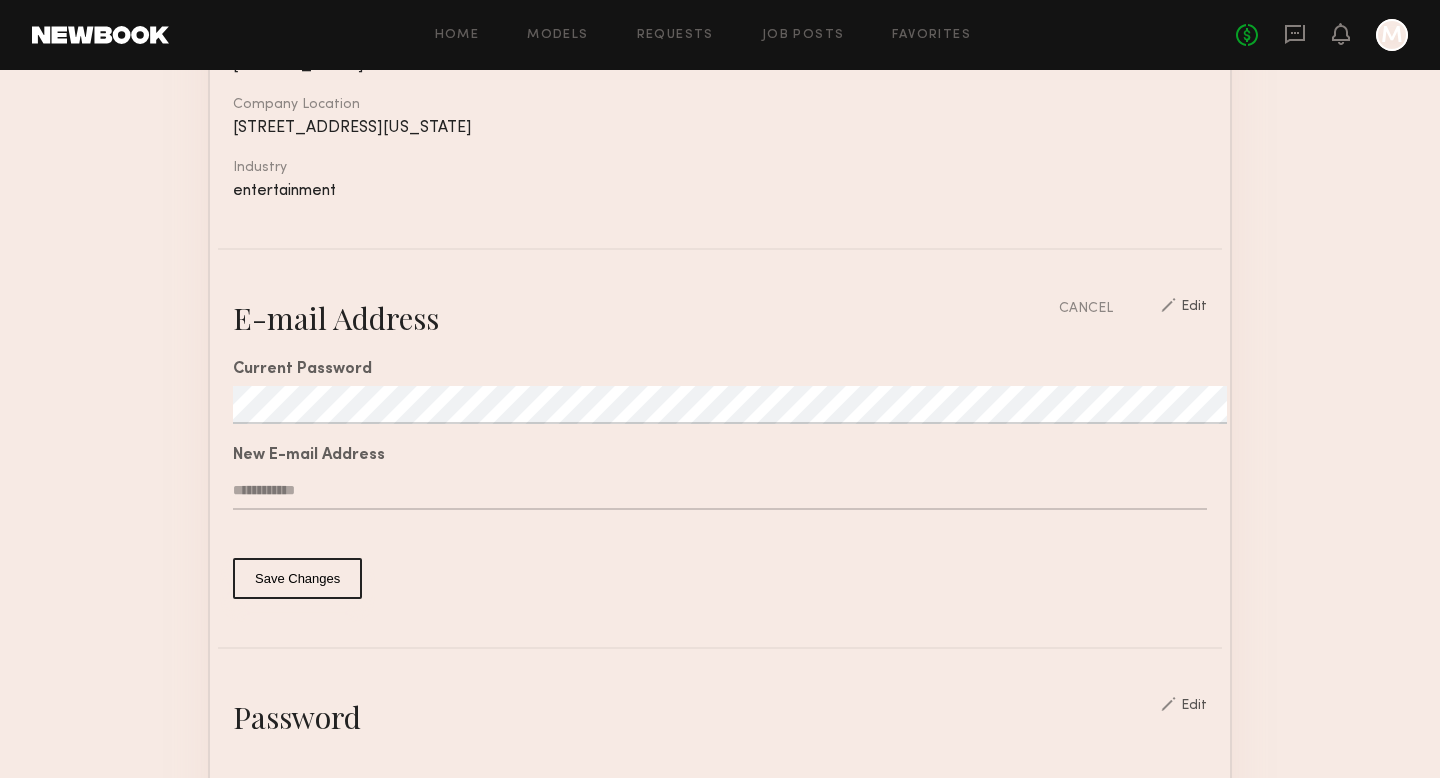 click 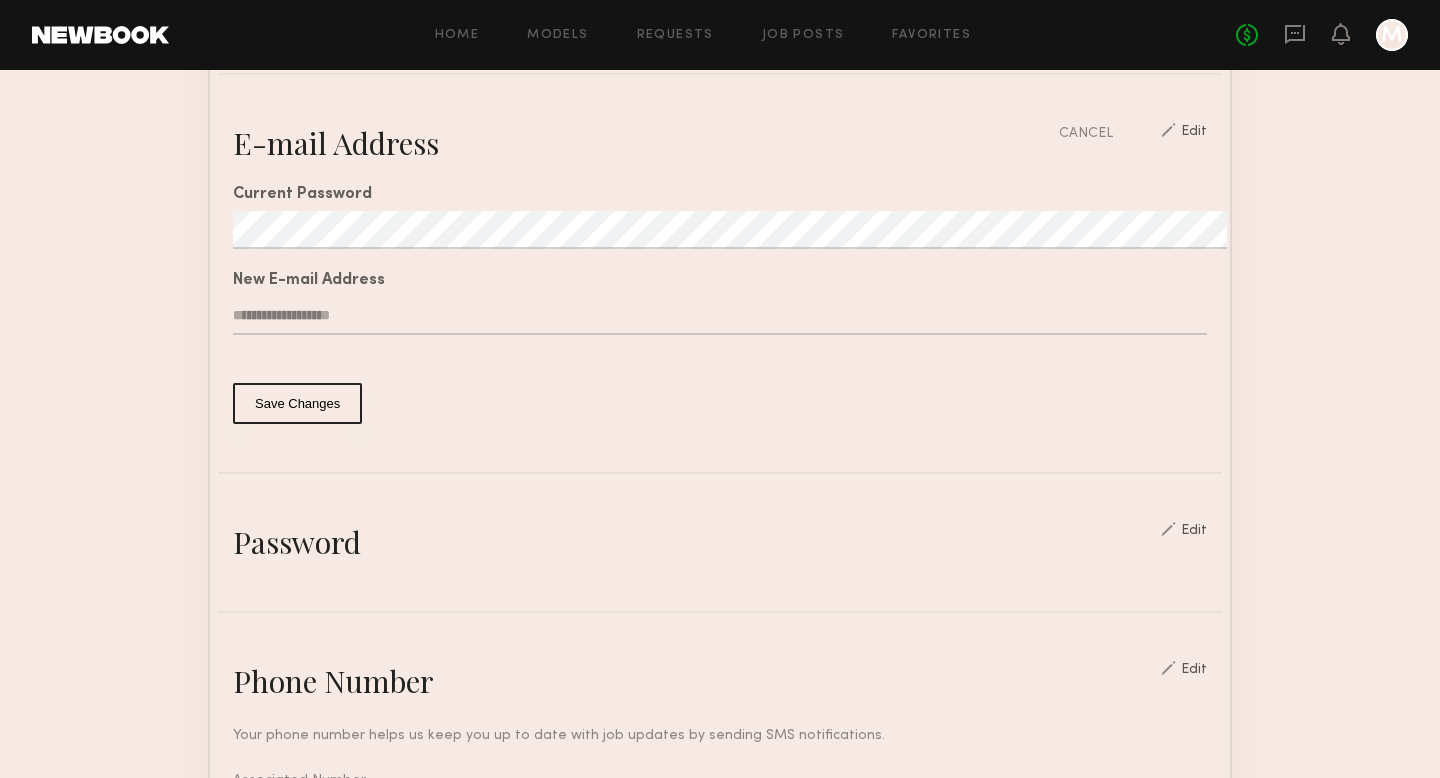 scroll, scrollTop: 549, scrollLeft: 0, axis: vertical 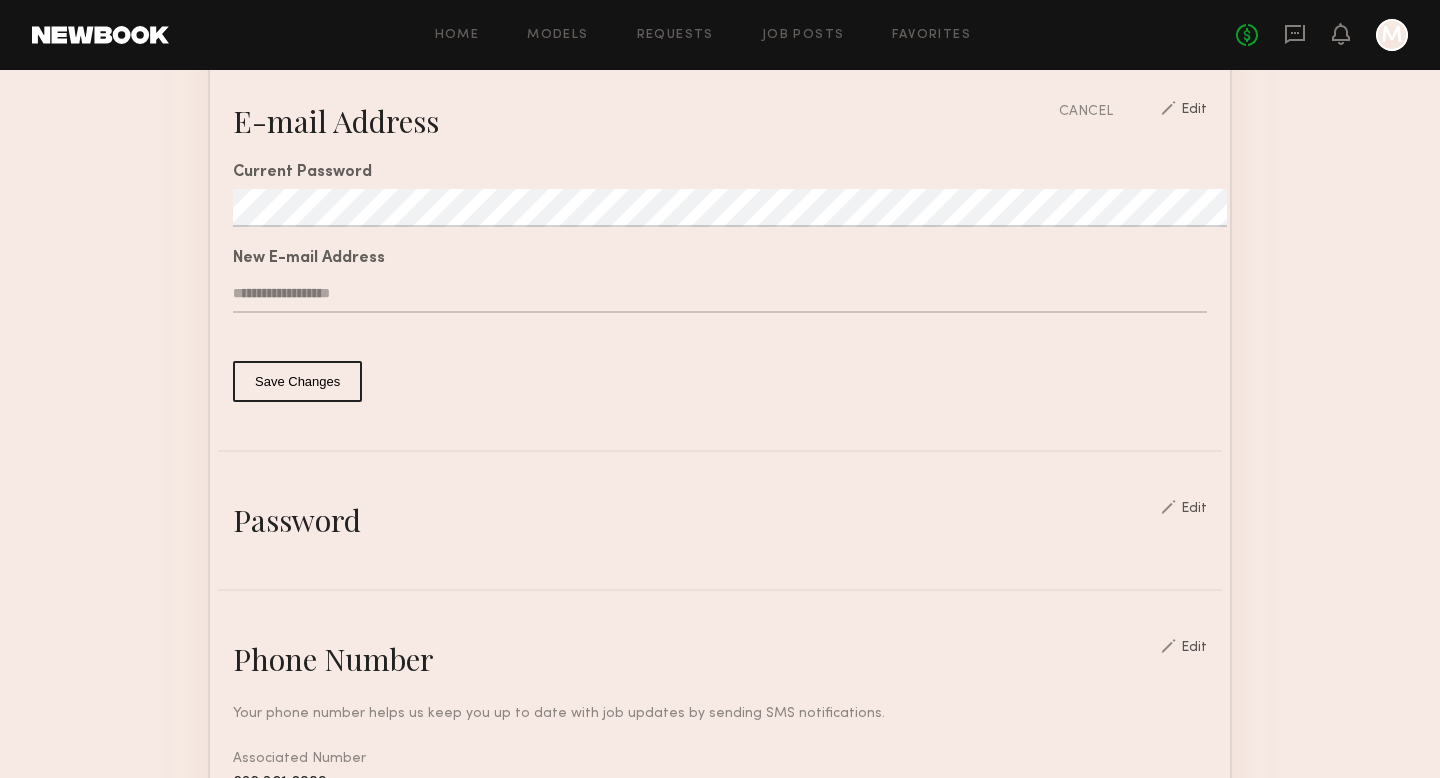 type on "**********" 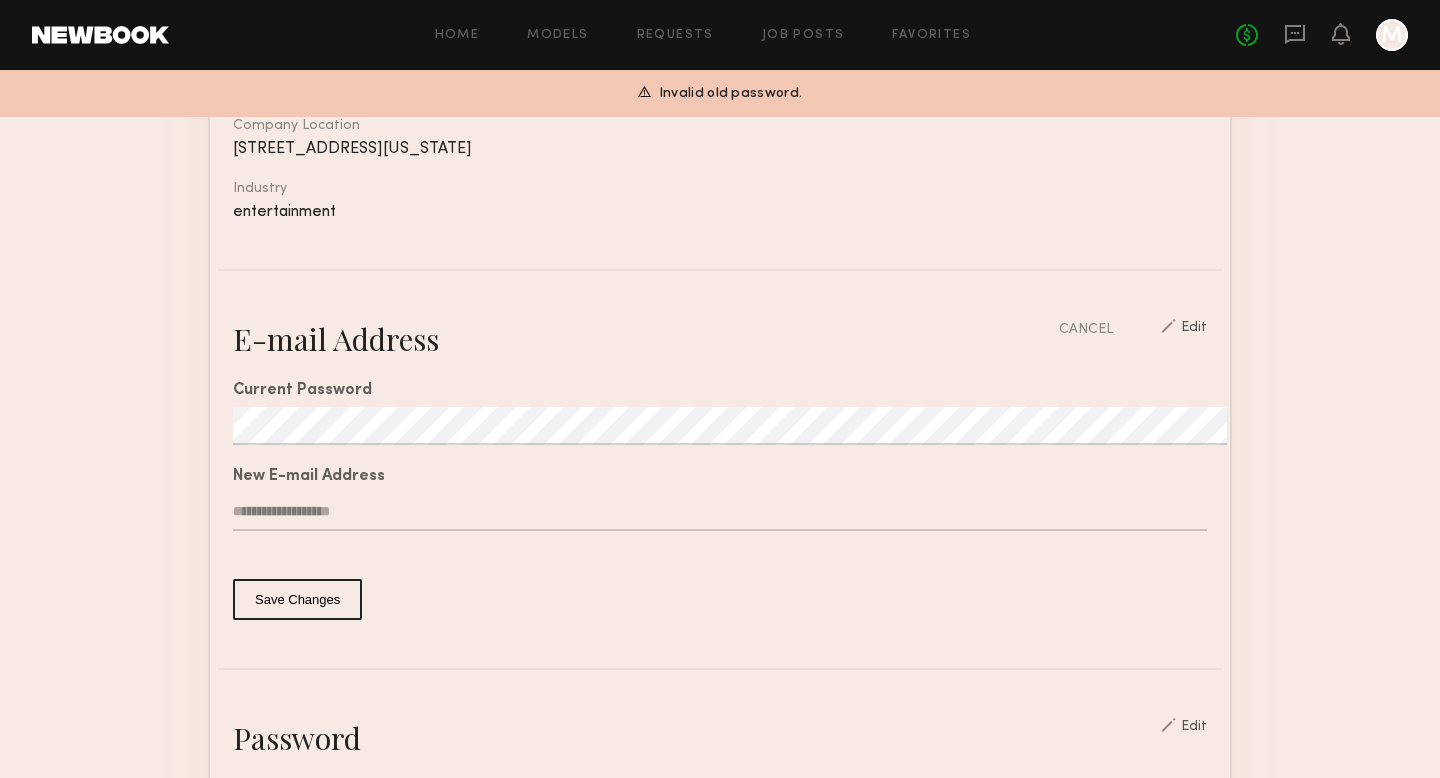 scroll, scrollTop: 0, scrollLeft: 0, axis: both 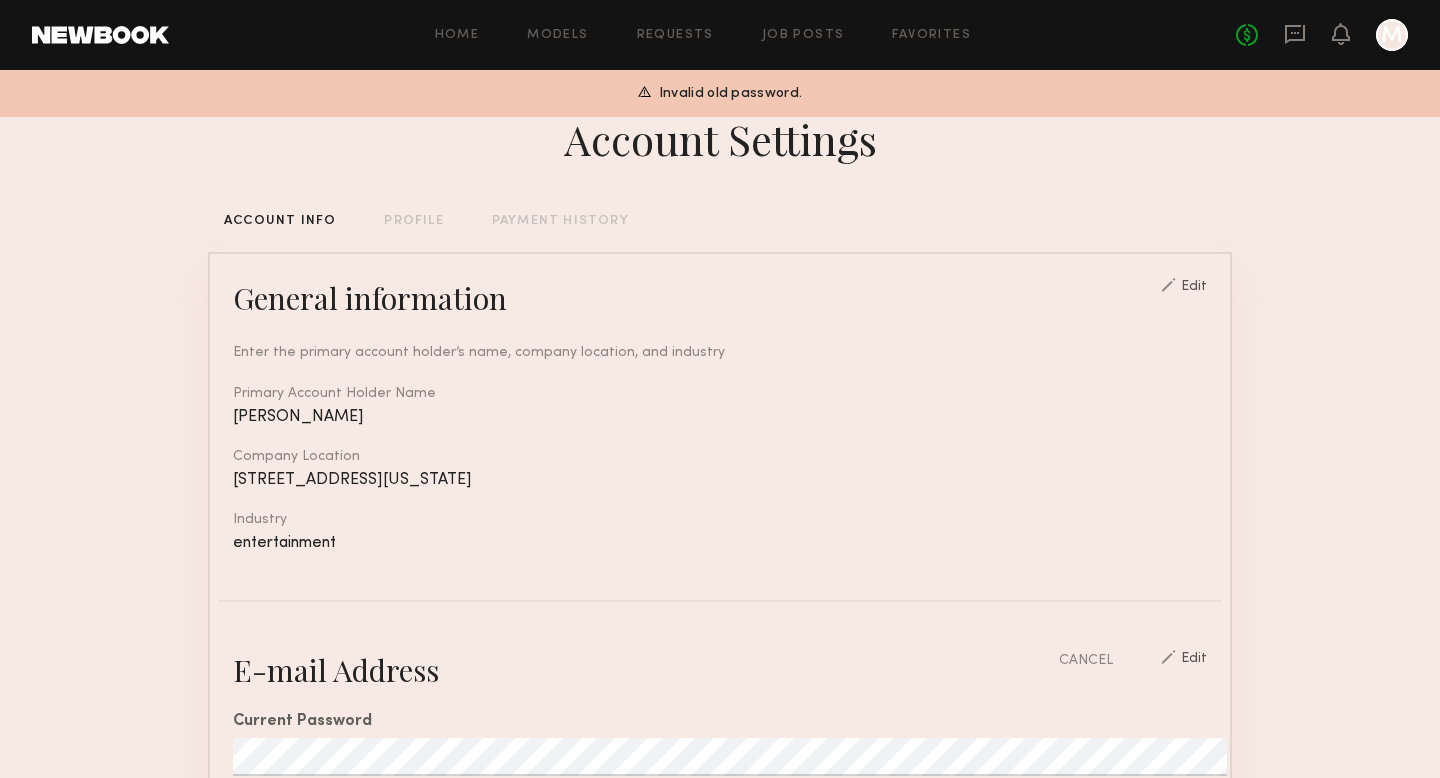 click on "Edit" 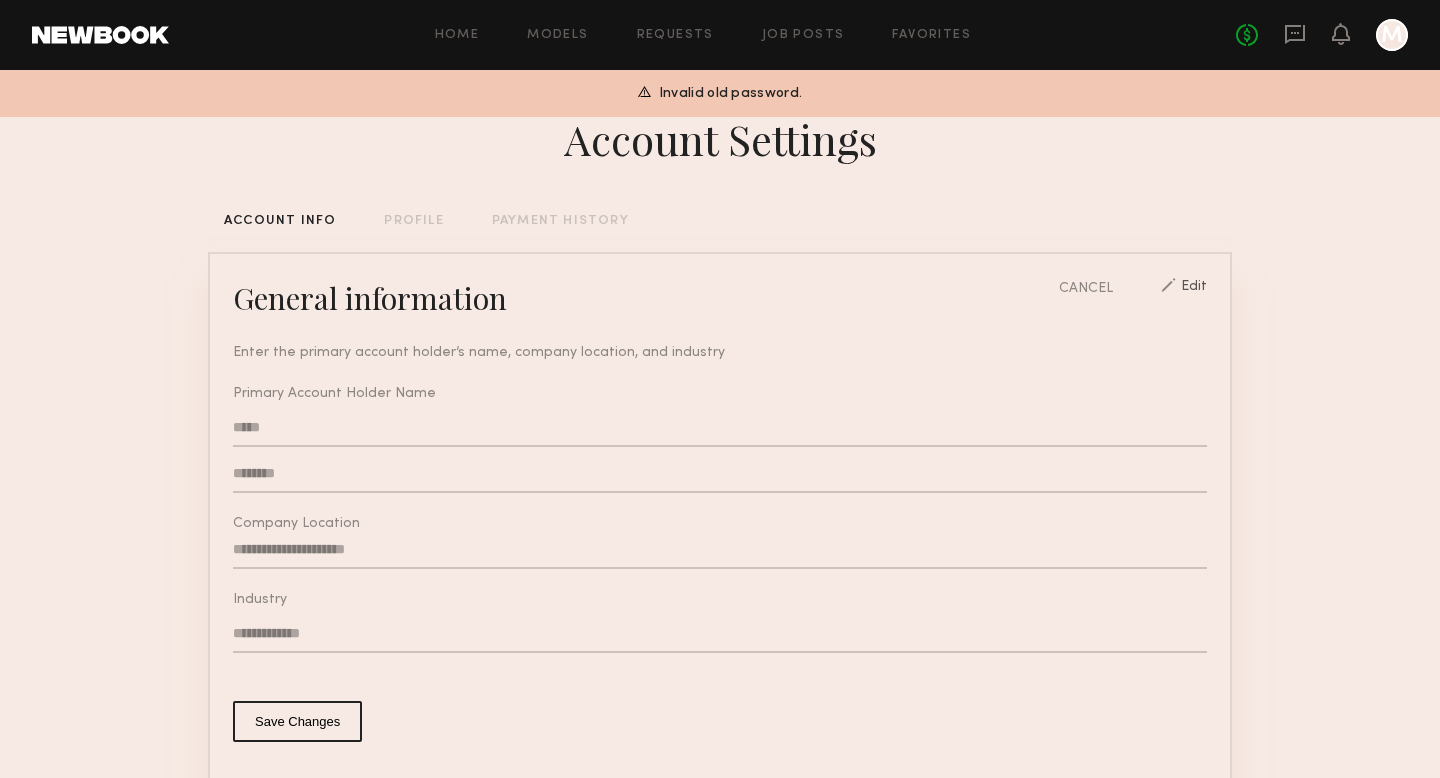 type on "**********" 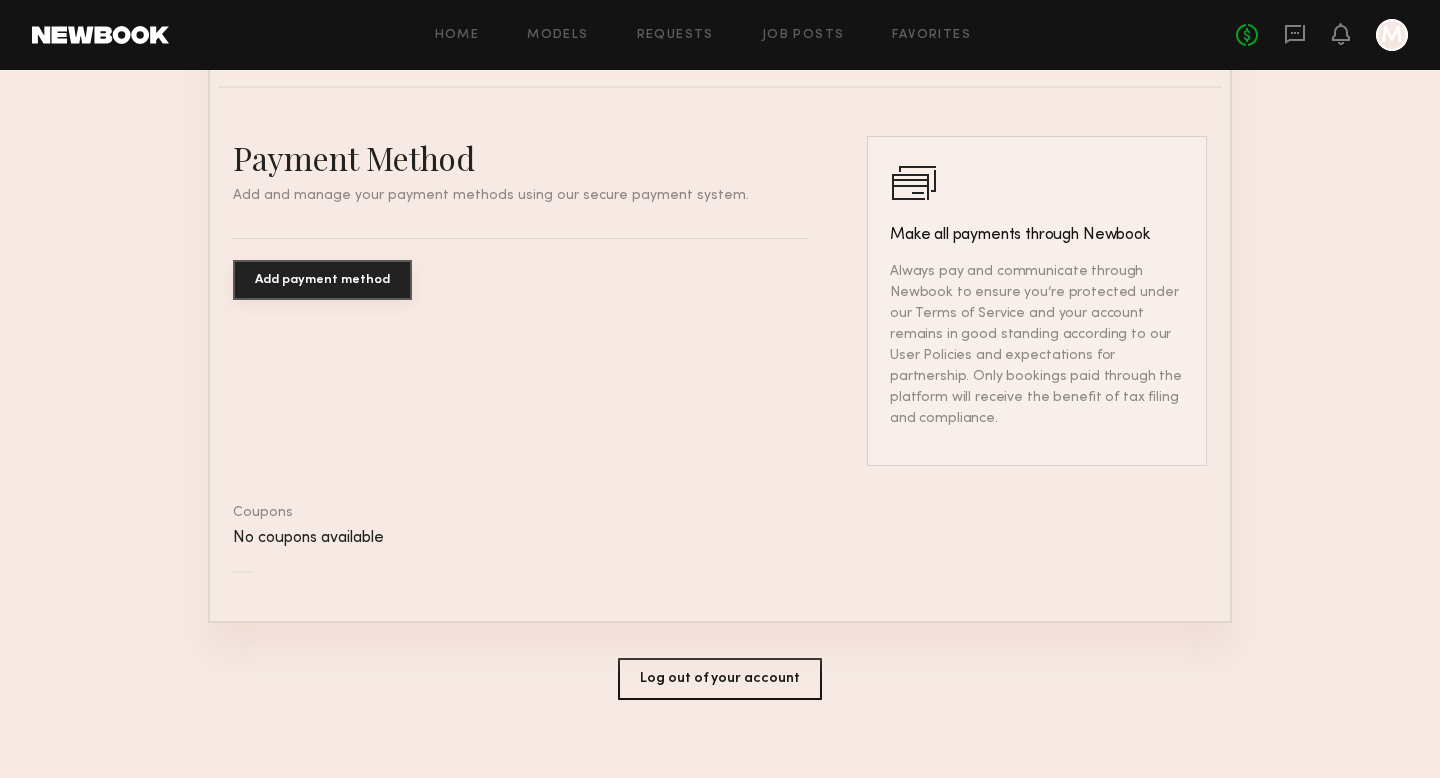 scroll, scrollTop: 0, scrollLeft: 0, axis: both 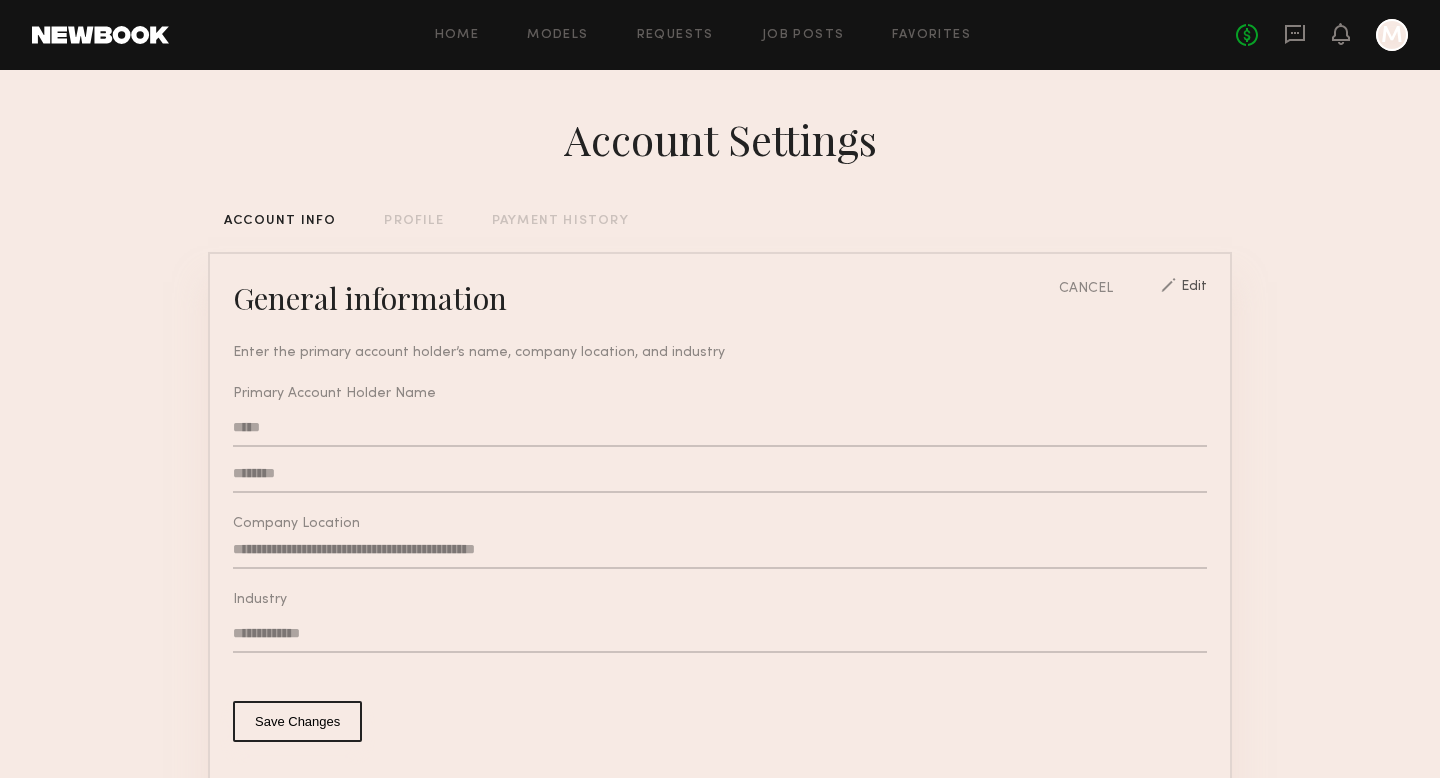 click on "CANCEL" 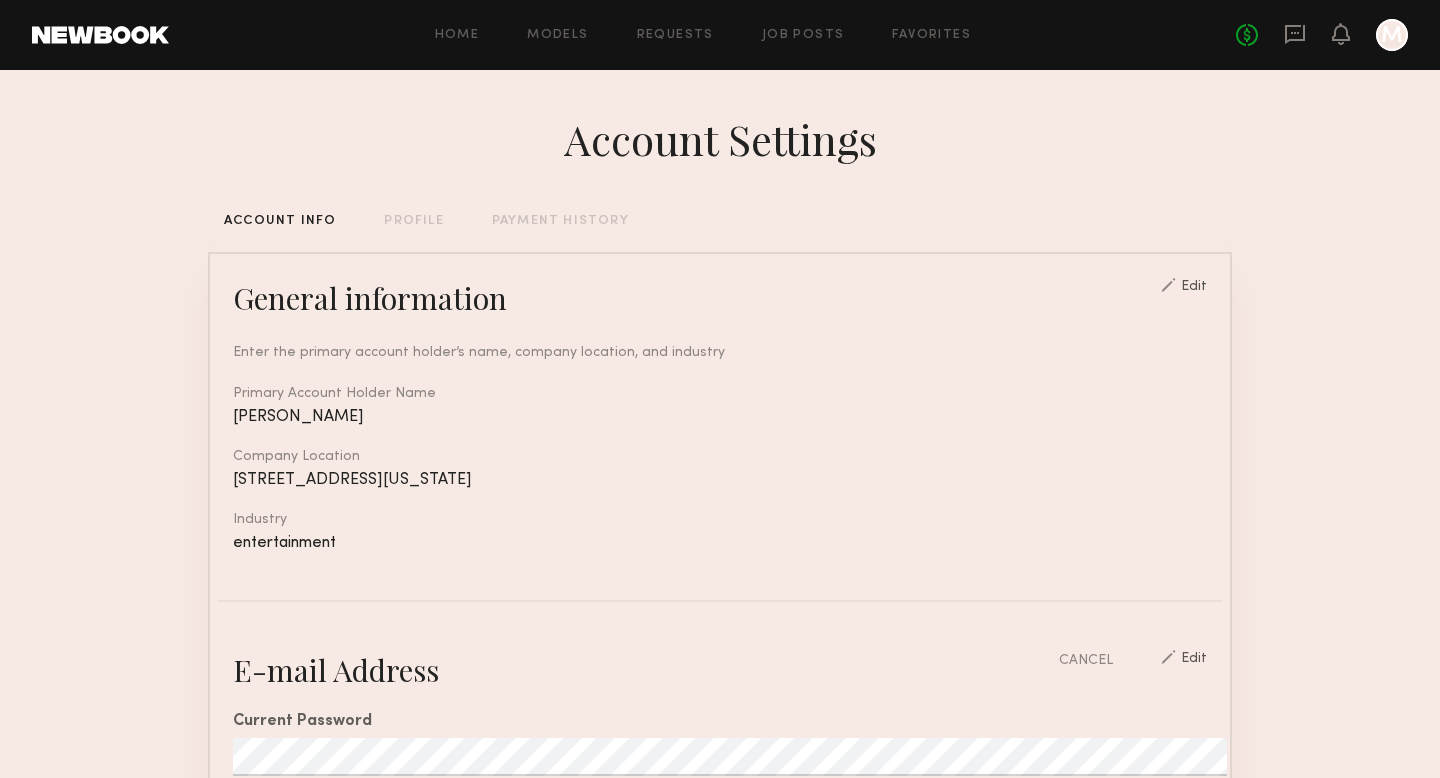 click on "PROFILE" 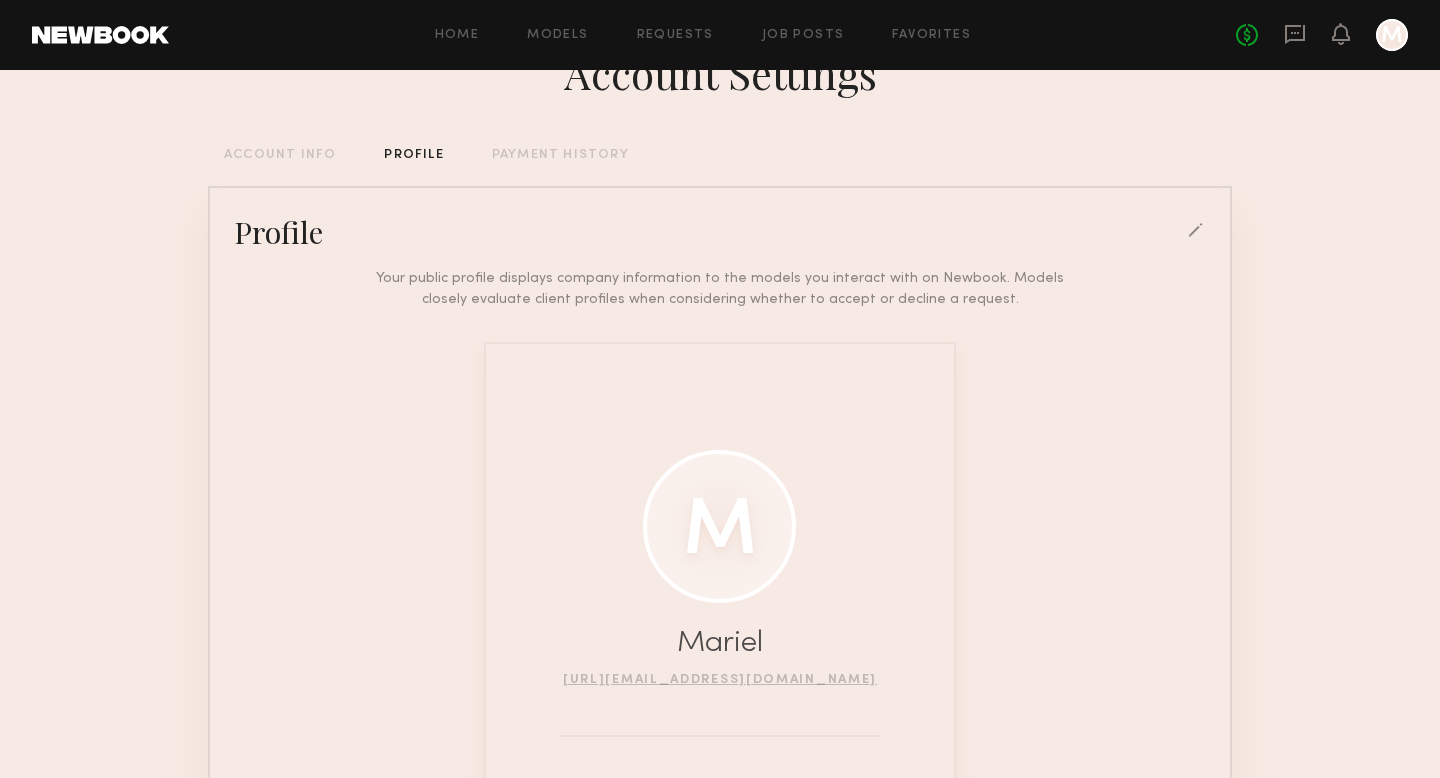 scroll, scrollTop: 0, scrollLeft: 0, axis: both 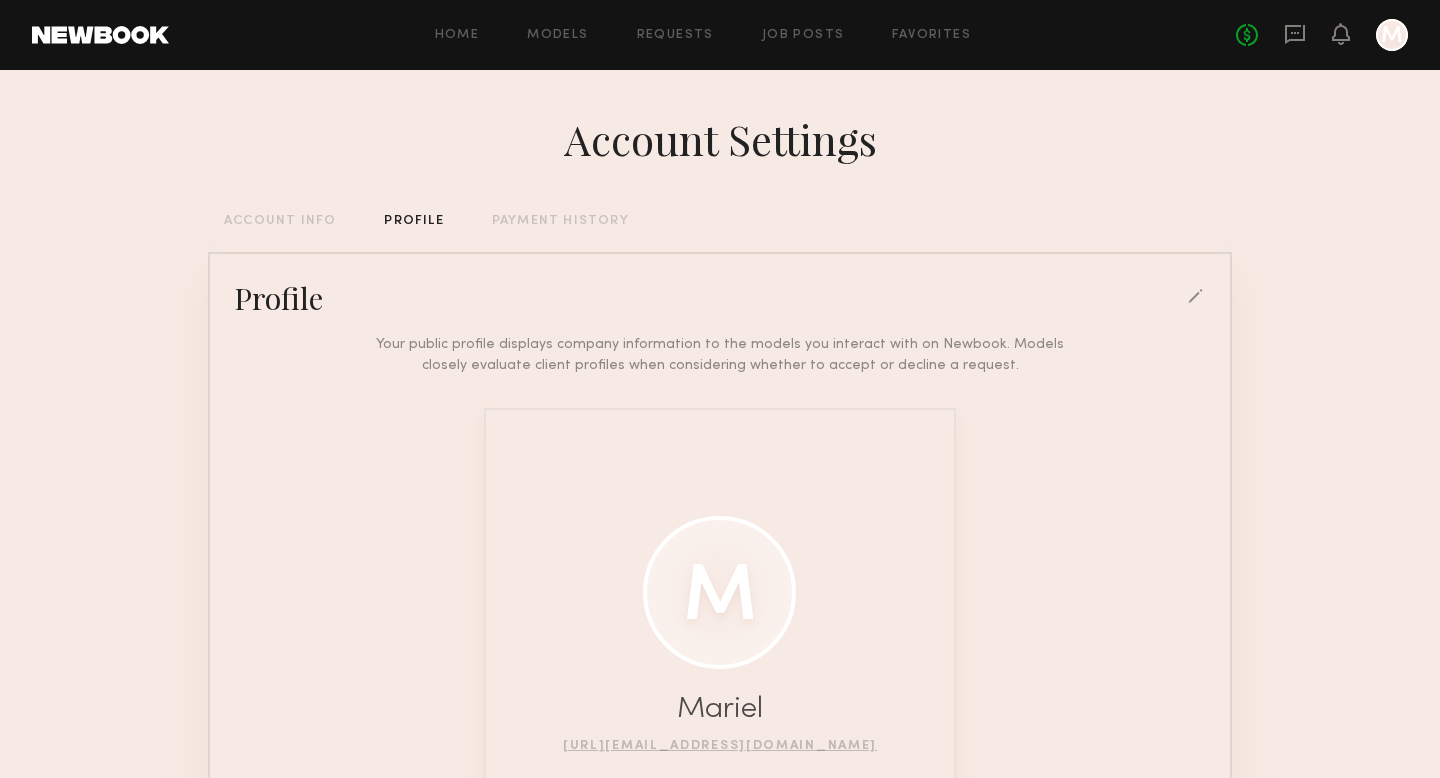 click 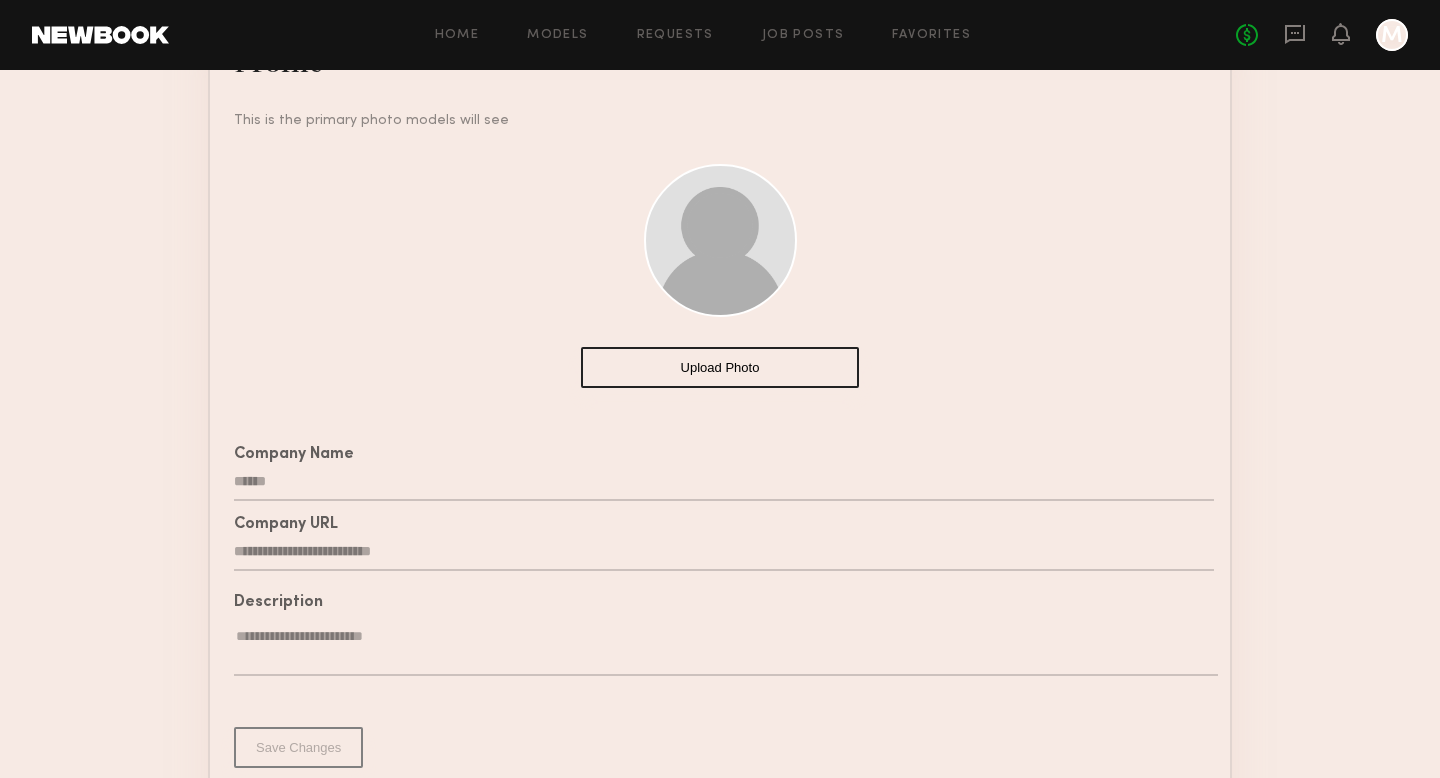 scroll, scrollTop: 378, scrollLeft: 0, axis: vertical 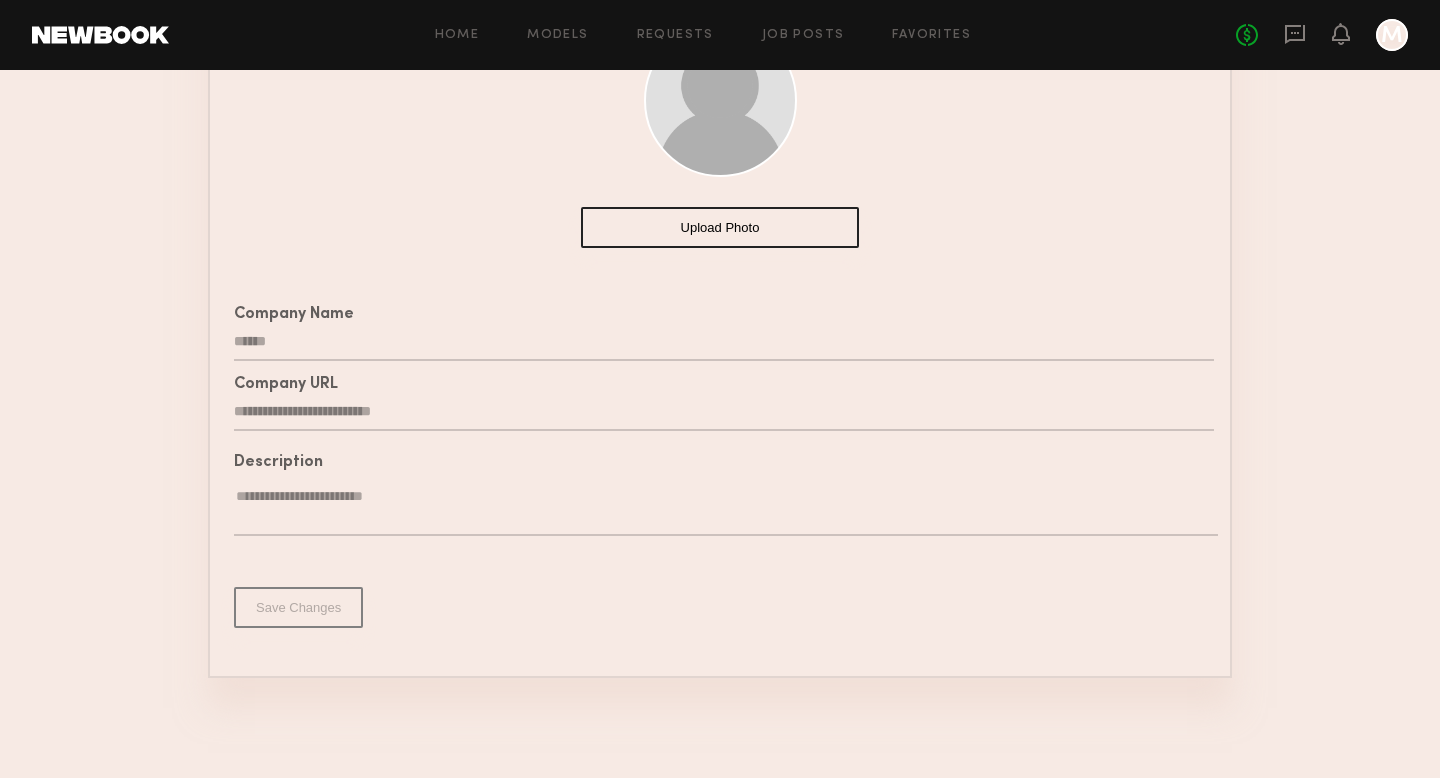 click on "**********" 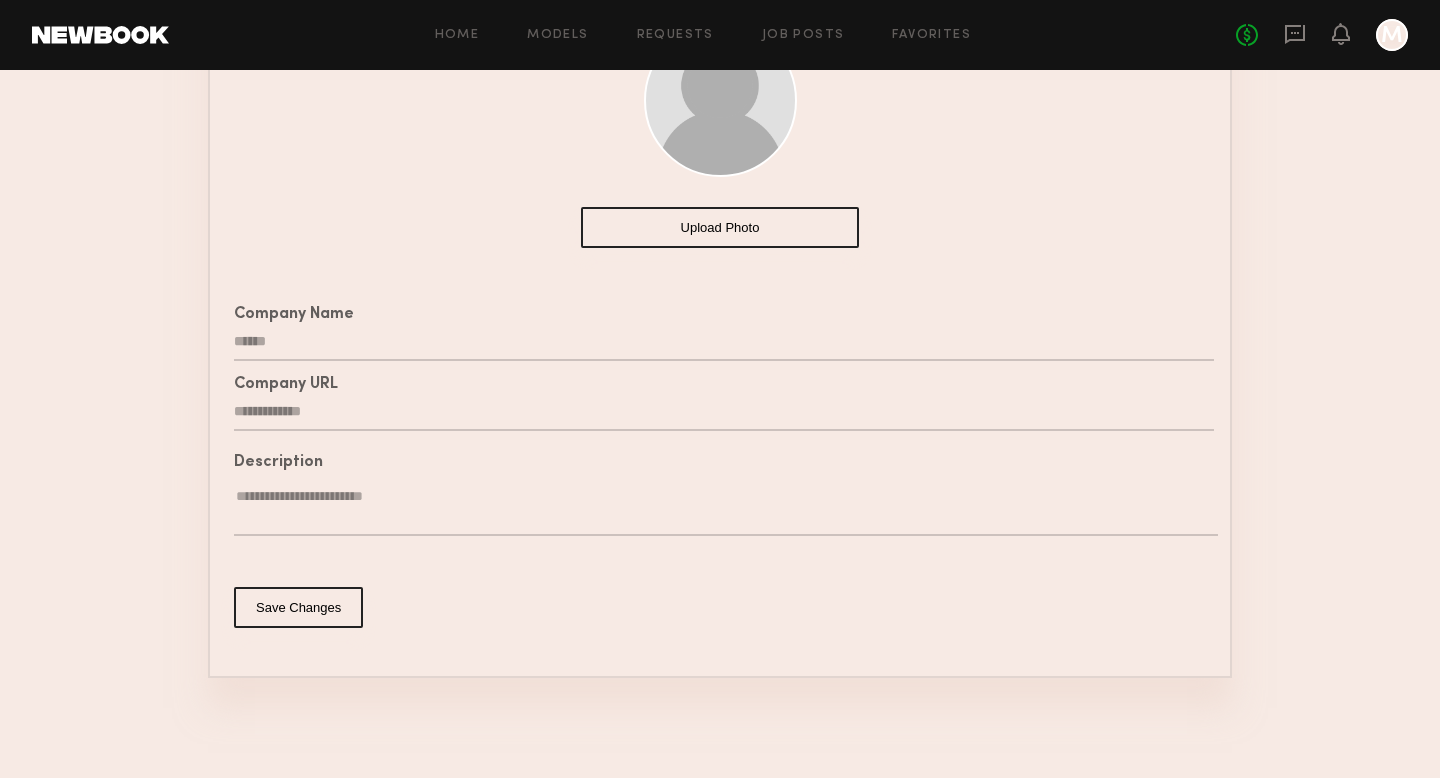 type on "**********" 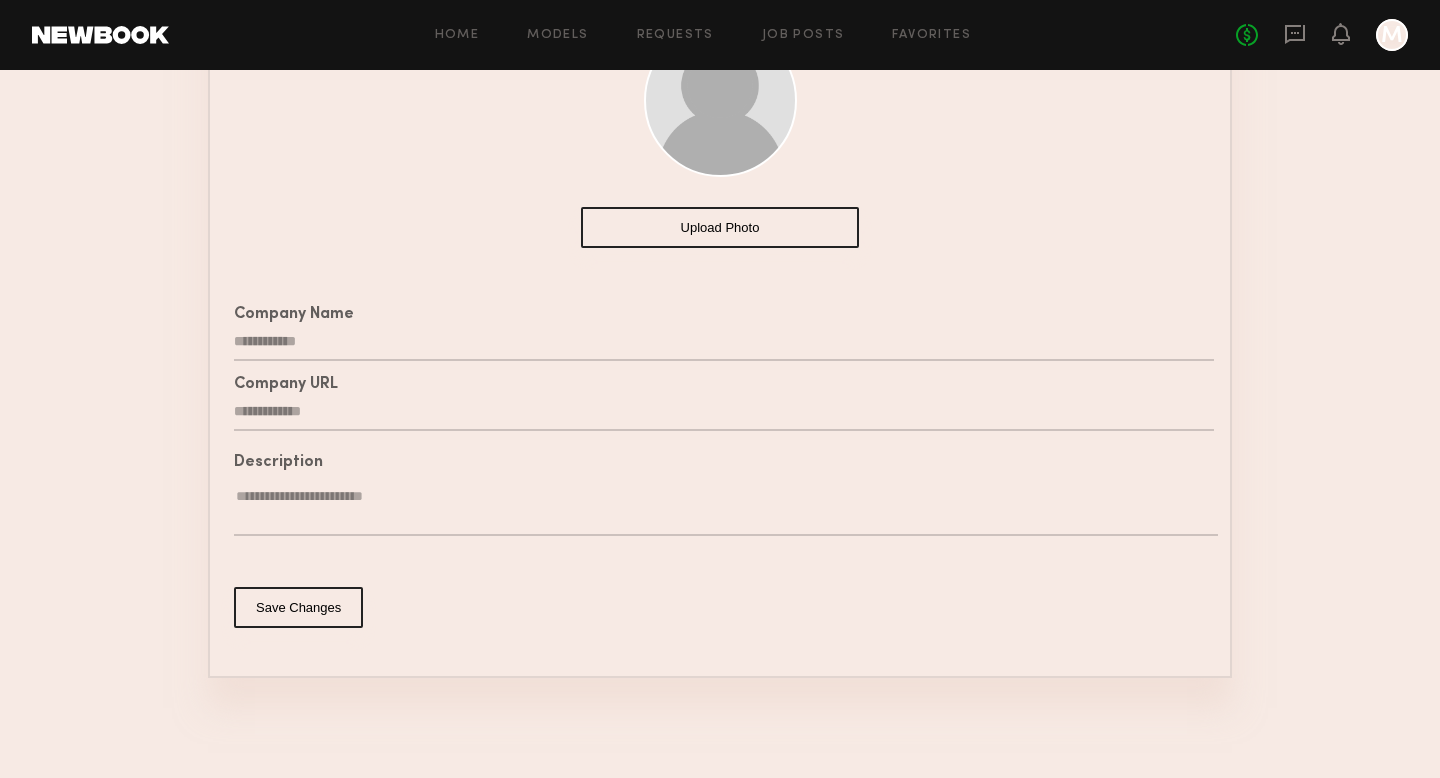 type on "**********" 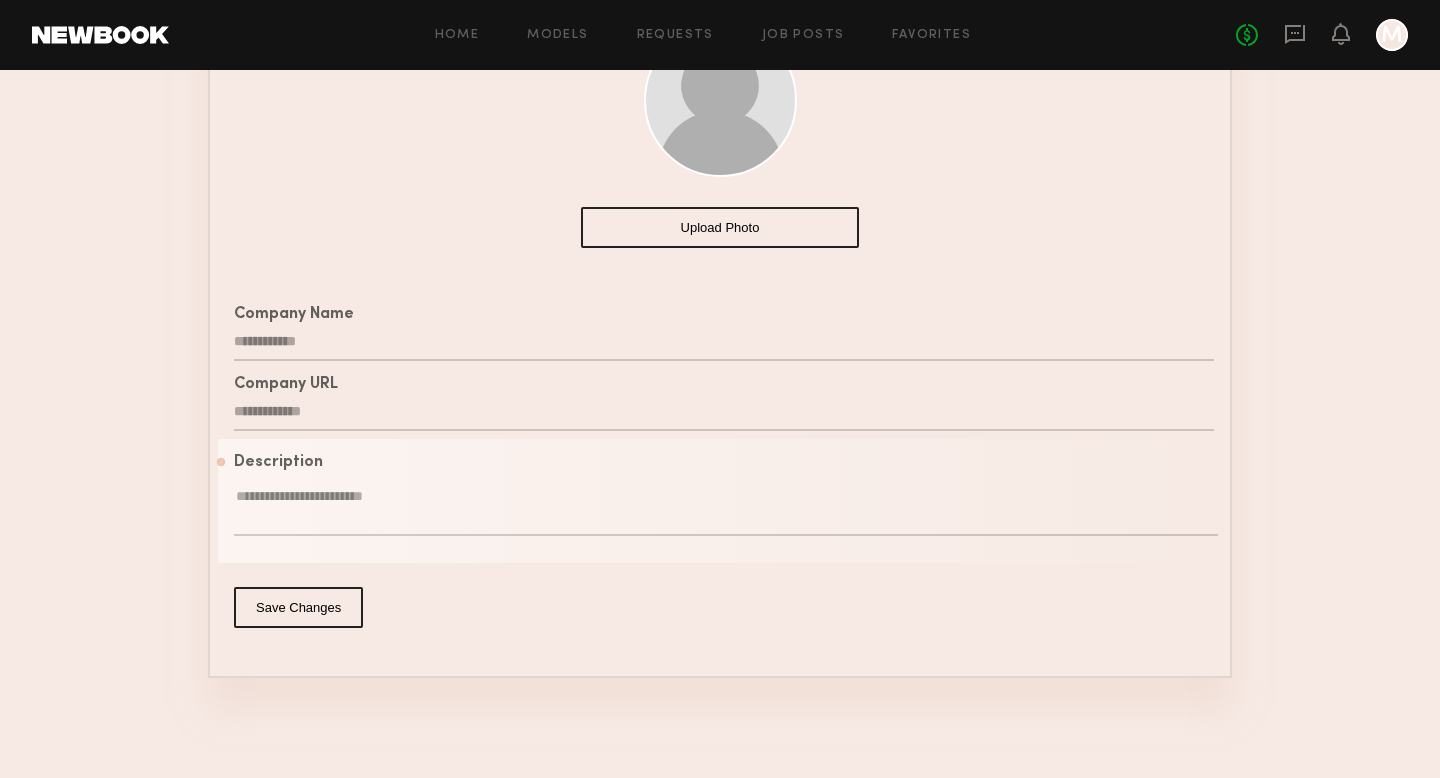 click on "Save Changes" 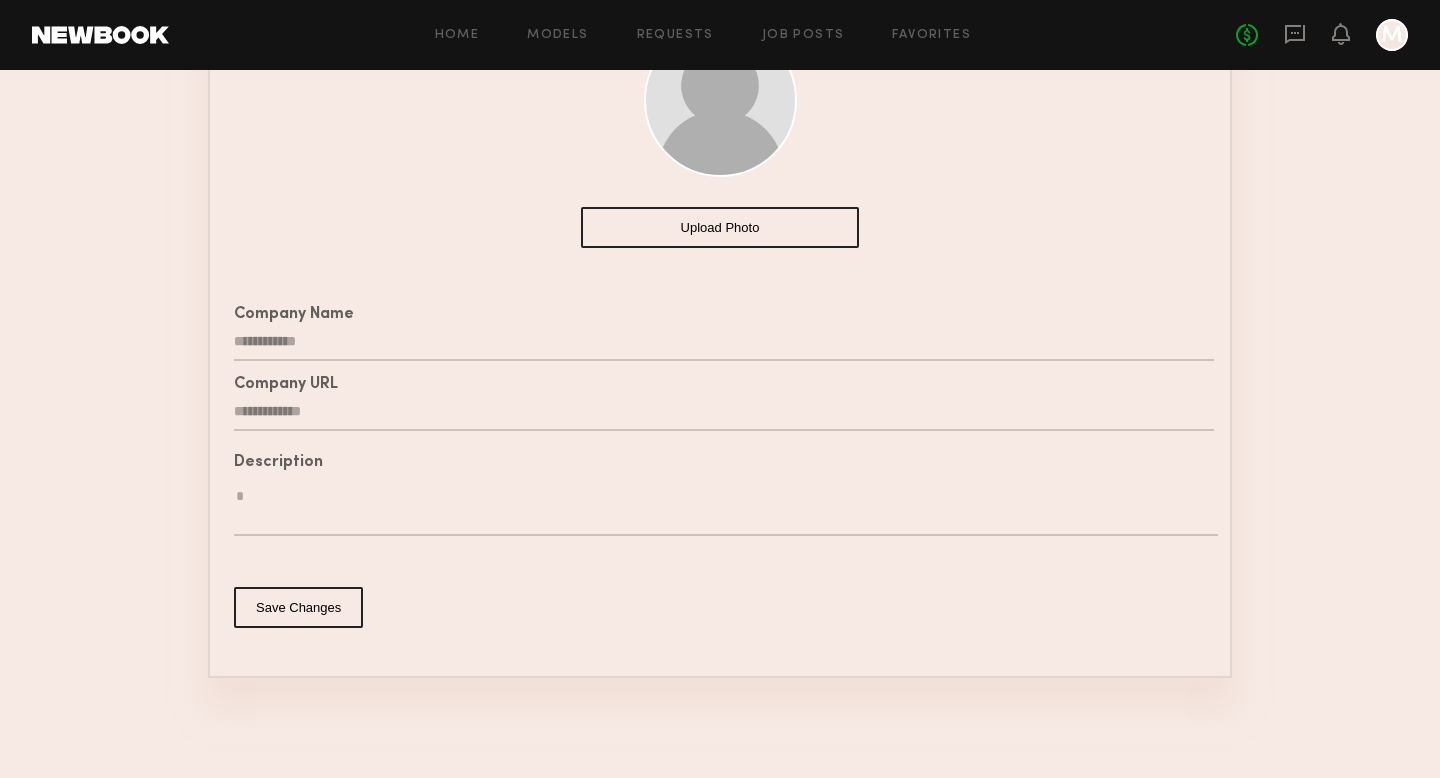 type on "*" 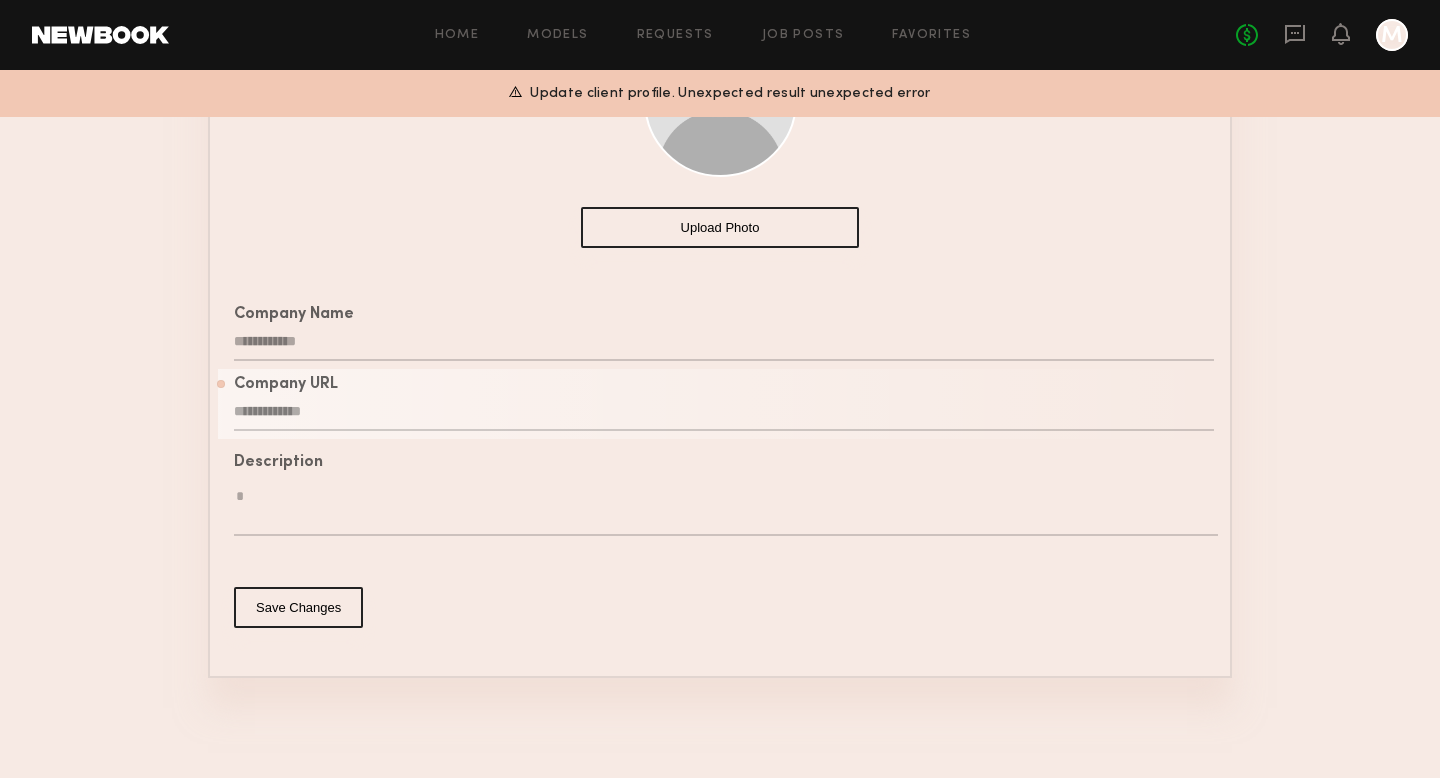 scroll, scrollTop: 0, scrollLeft: 0, axis: both 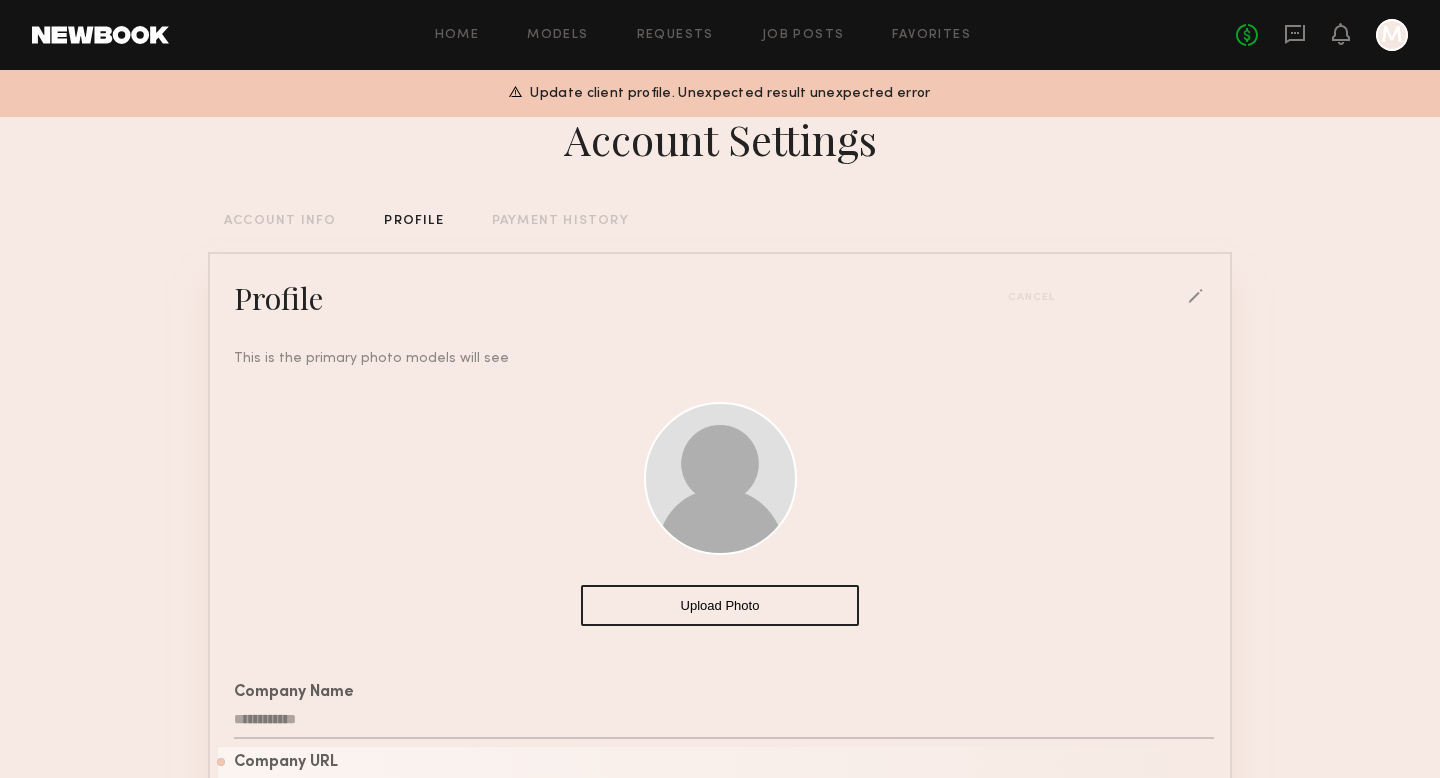 click 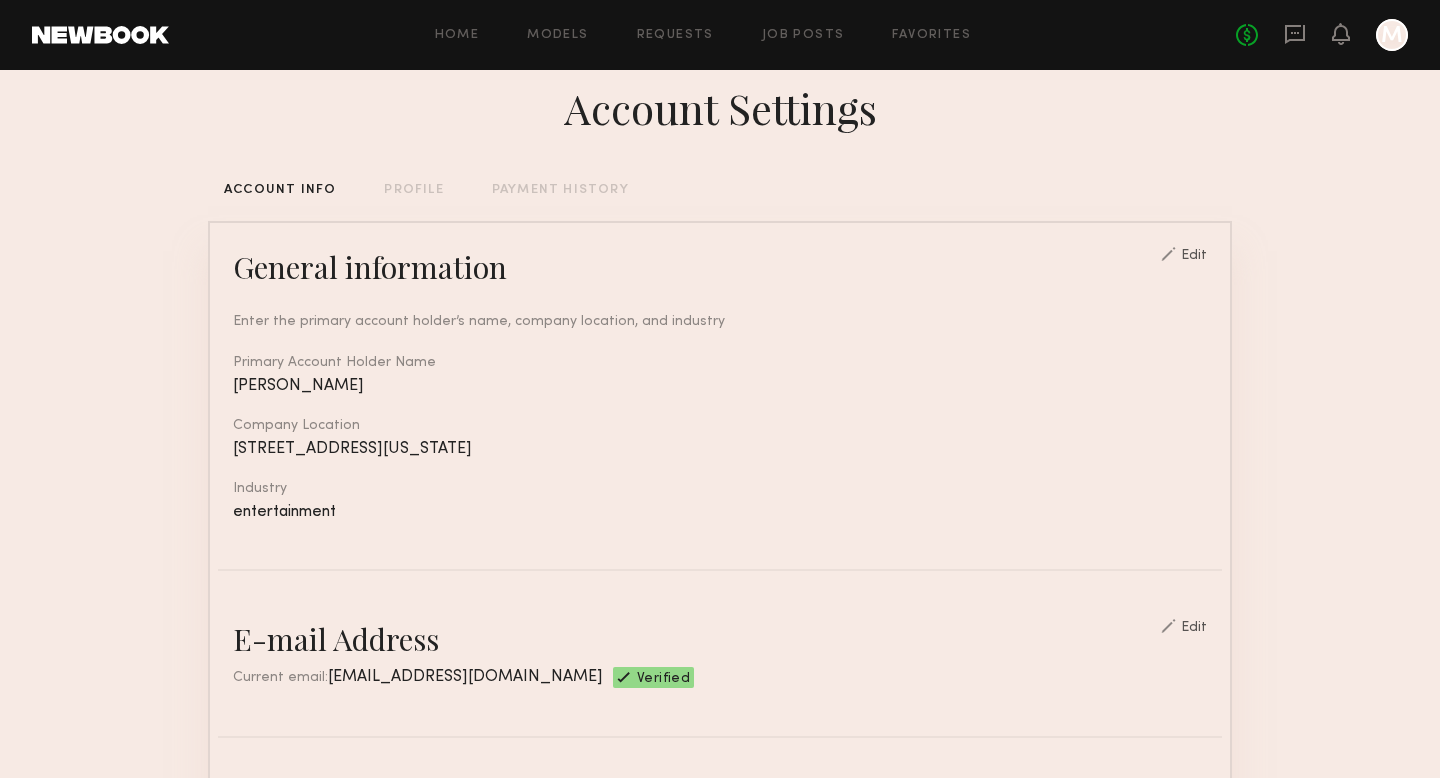 scroll, scrollTop: 27, scrollLeft: 0, axis: vertical 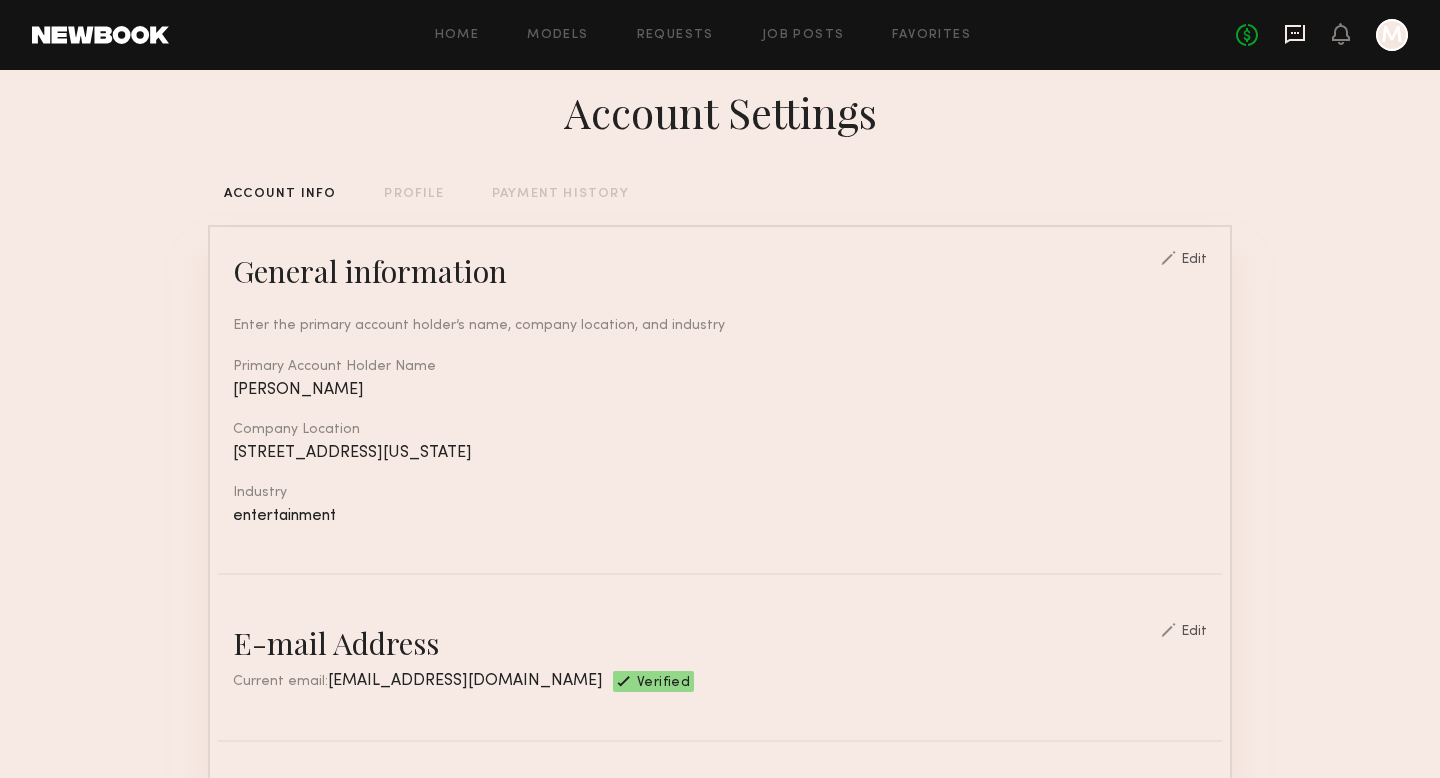 click 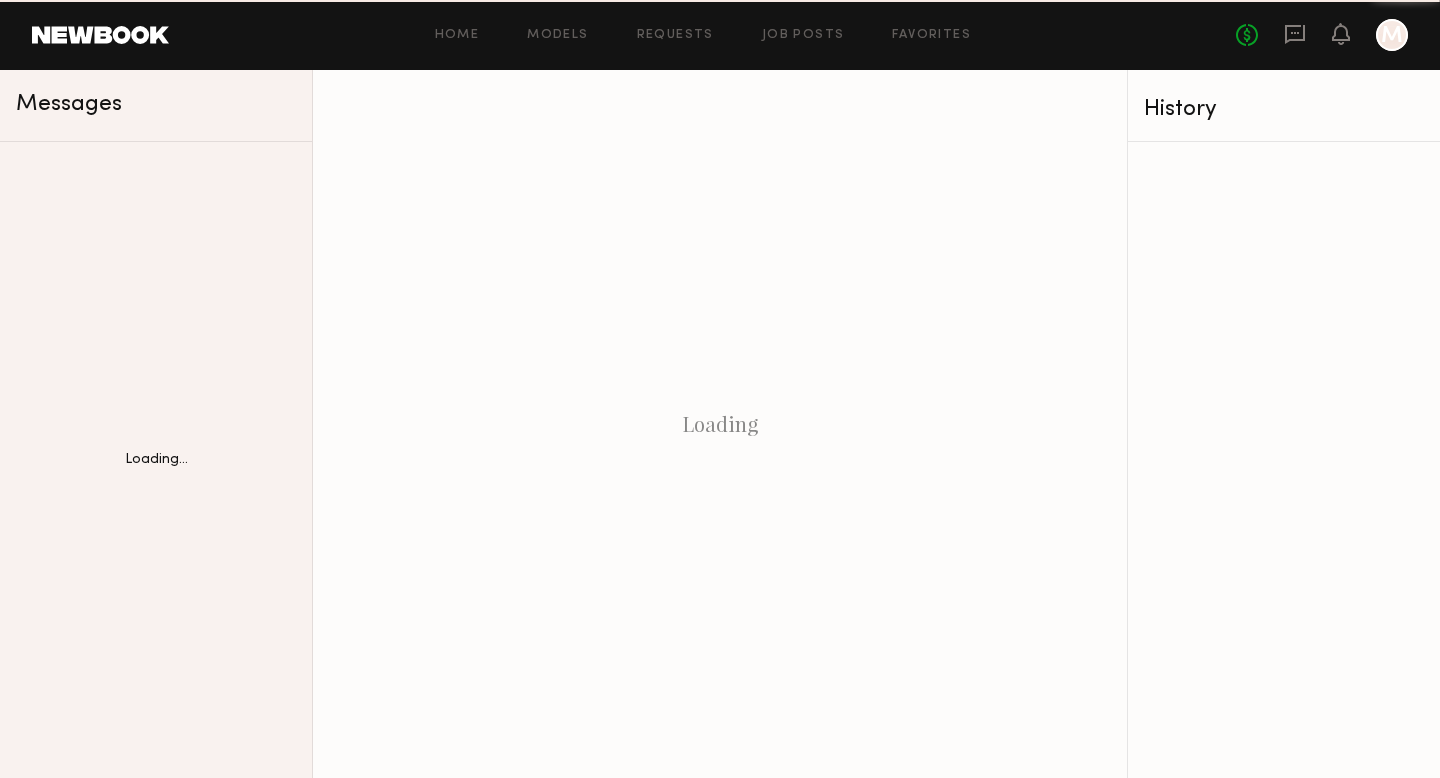 scroll, scrollTop: 0, scrollLeft: 0, axis: both 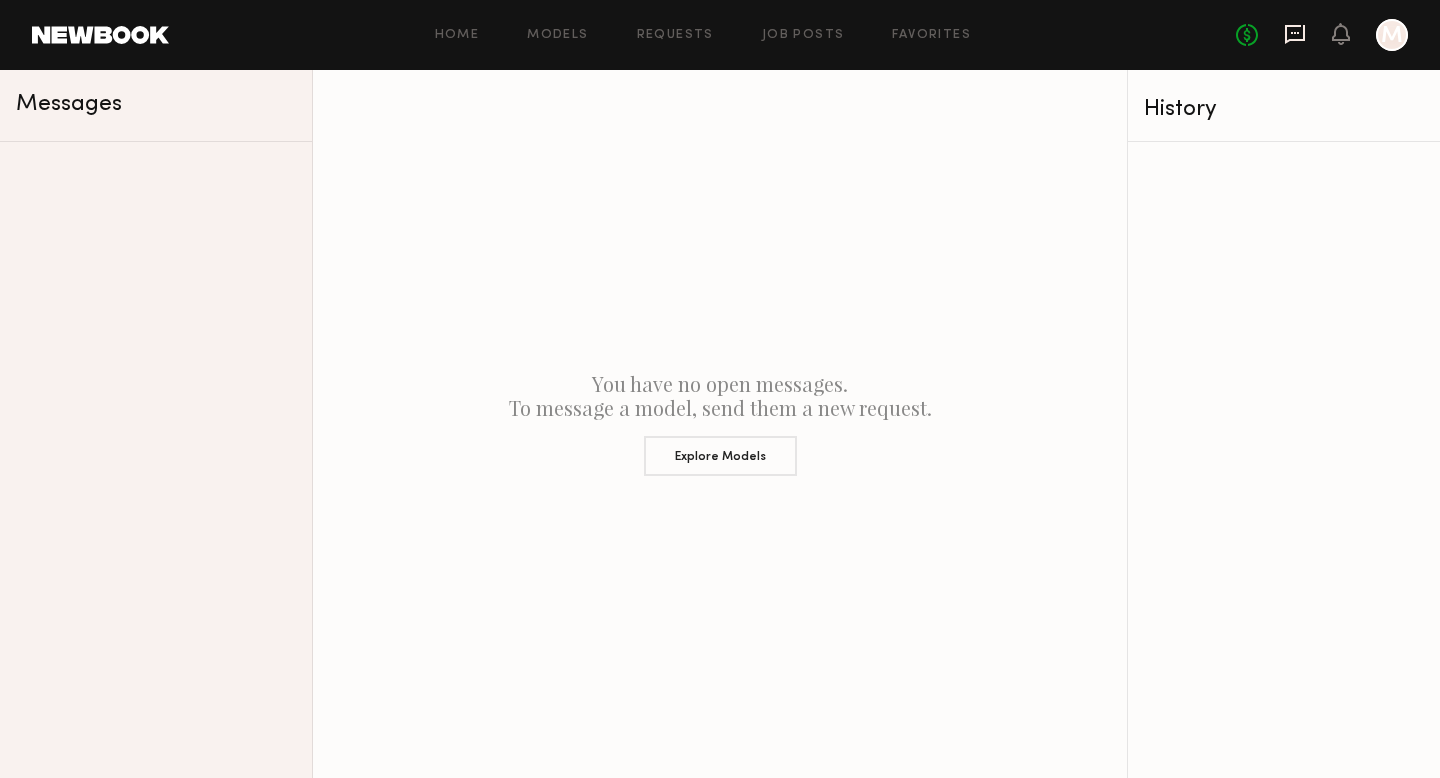 click 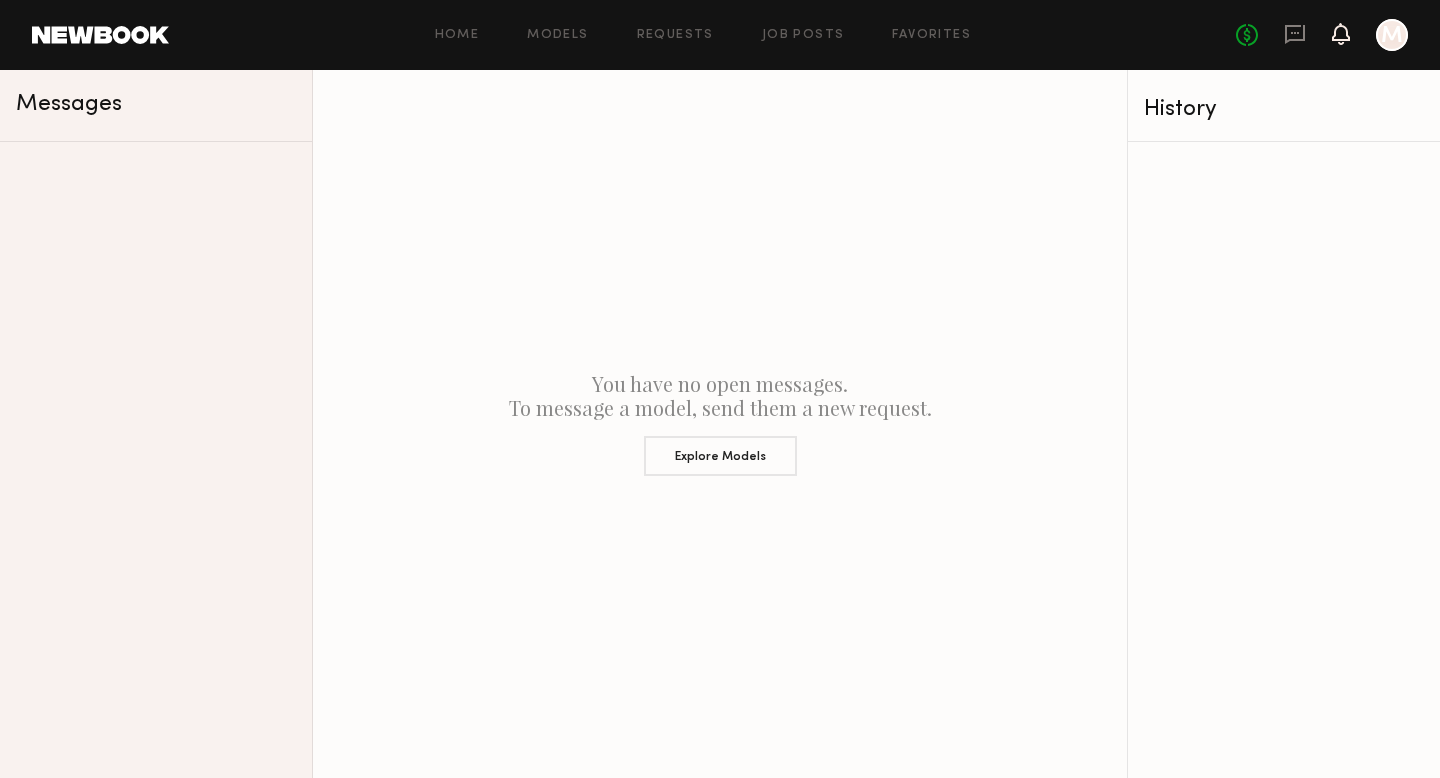 click 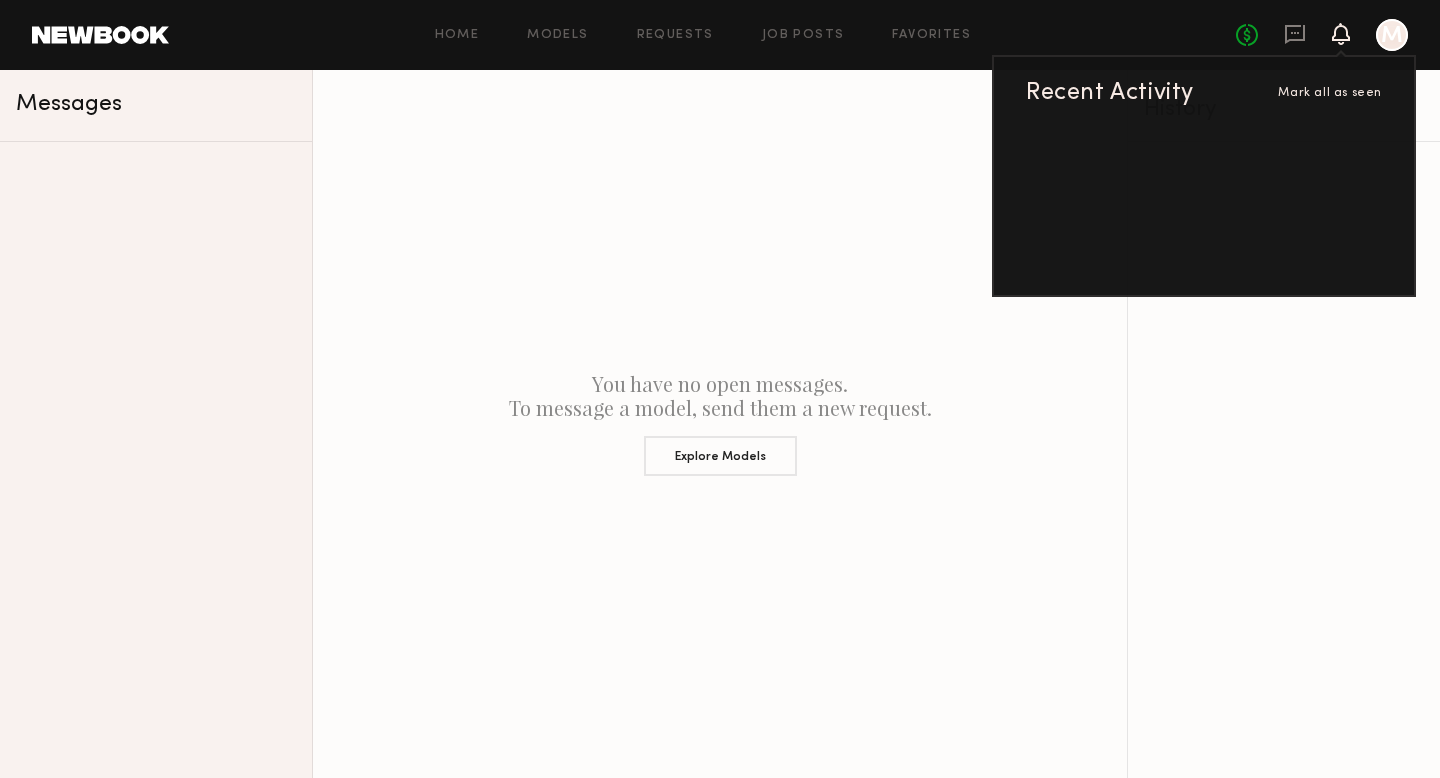 click 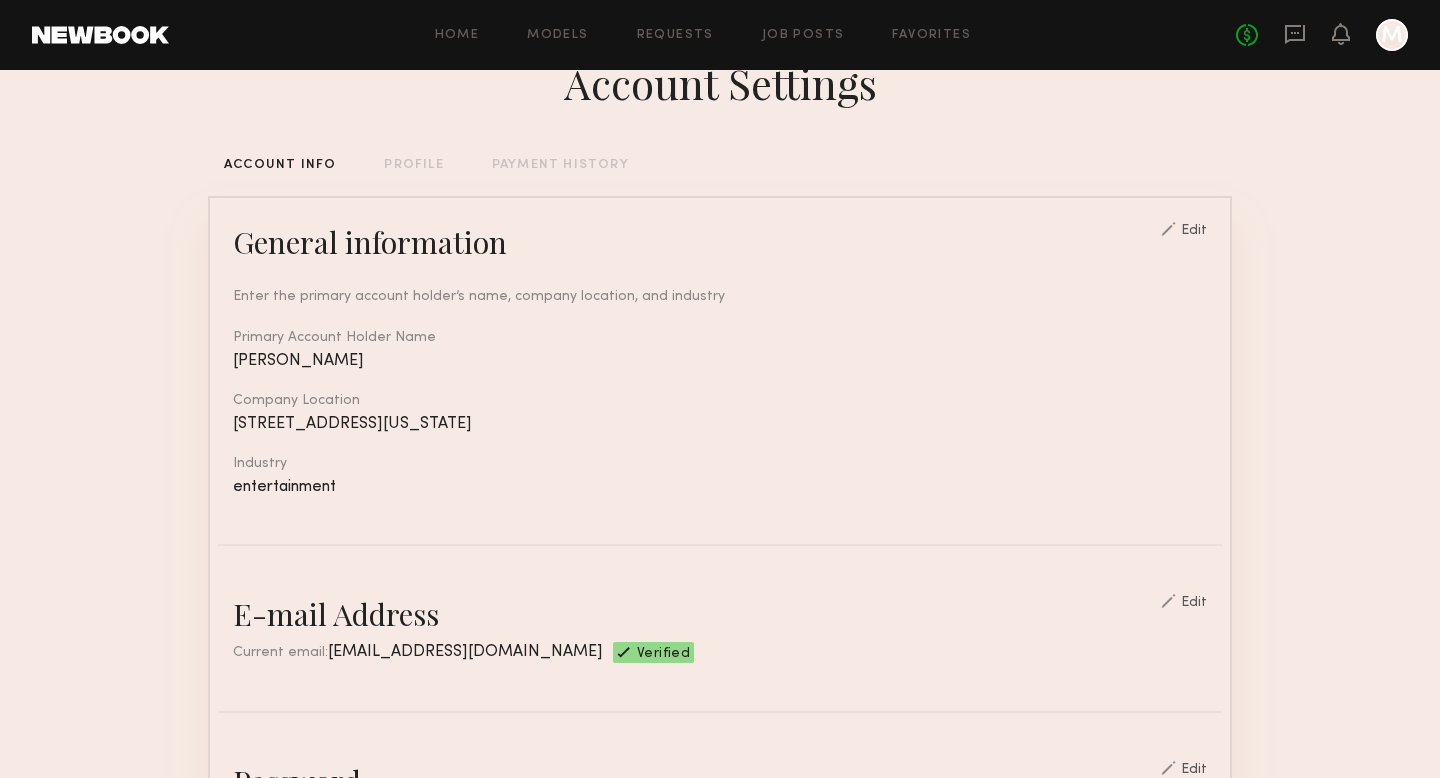 scroll, scrollTop: 57, scrollLeft: 0, axis: vertical 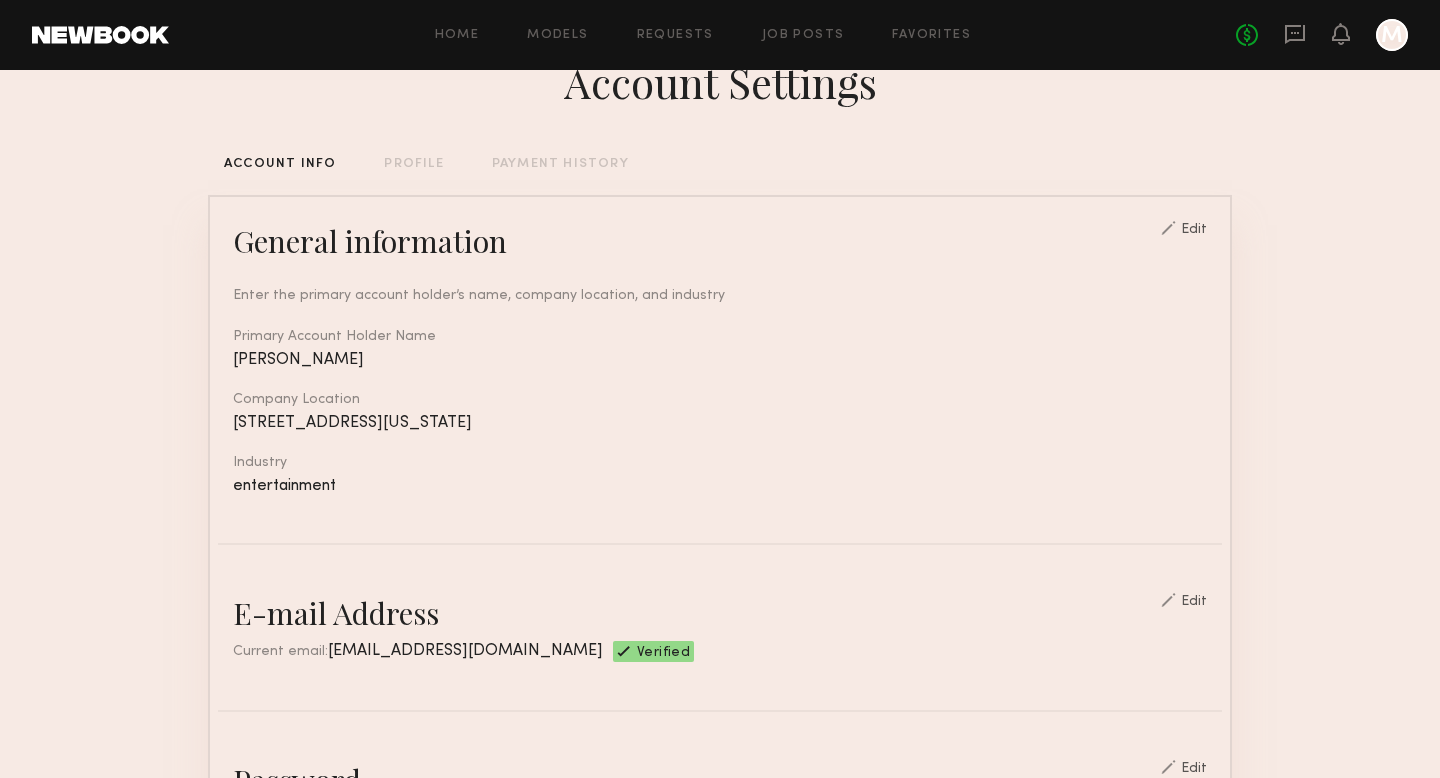 click on "Home Models Requests Job Posts Favorites Sign Out No fees up to $5,000 M" 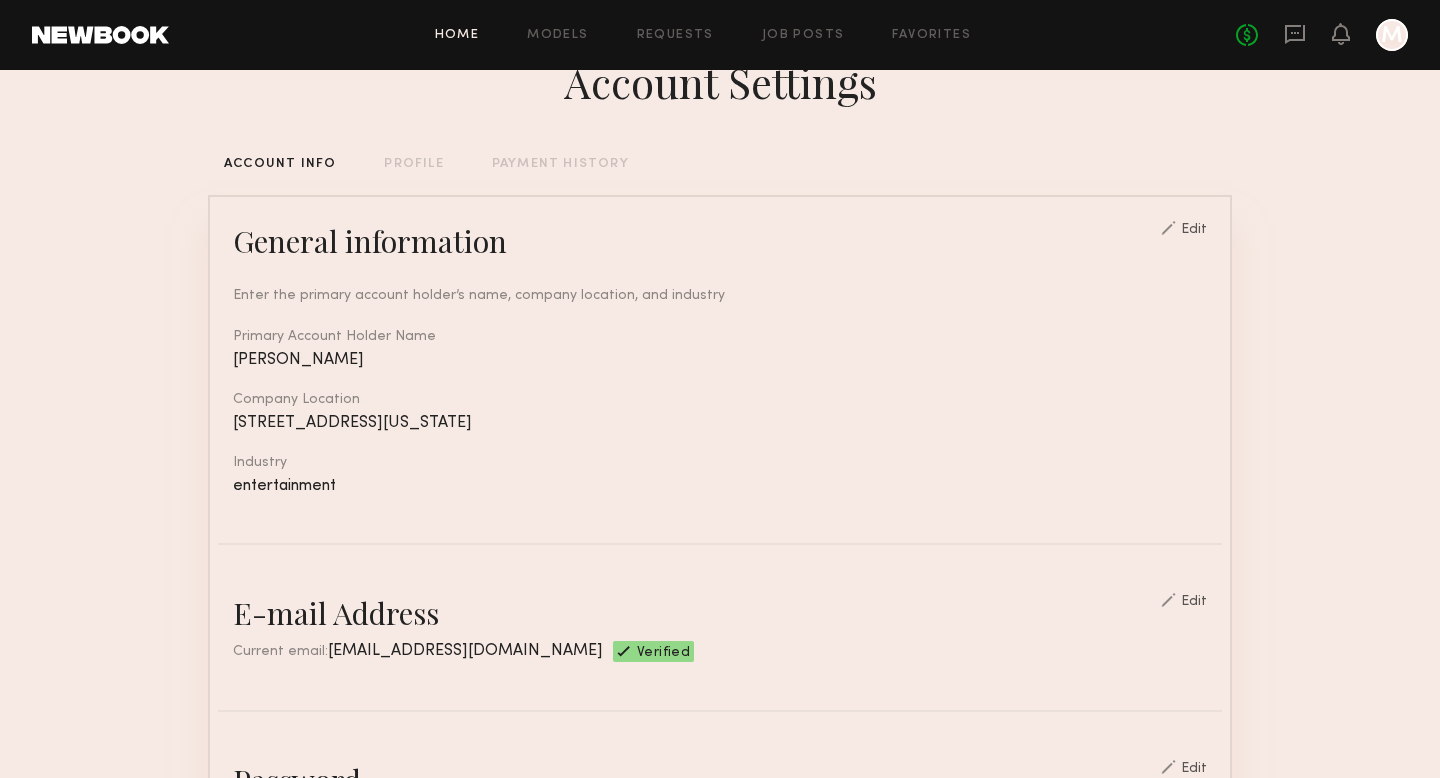 click on "Home" 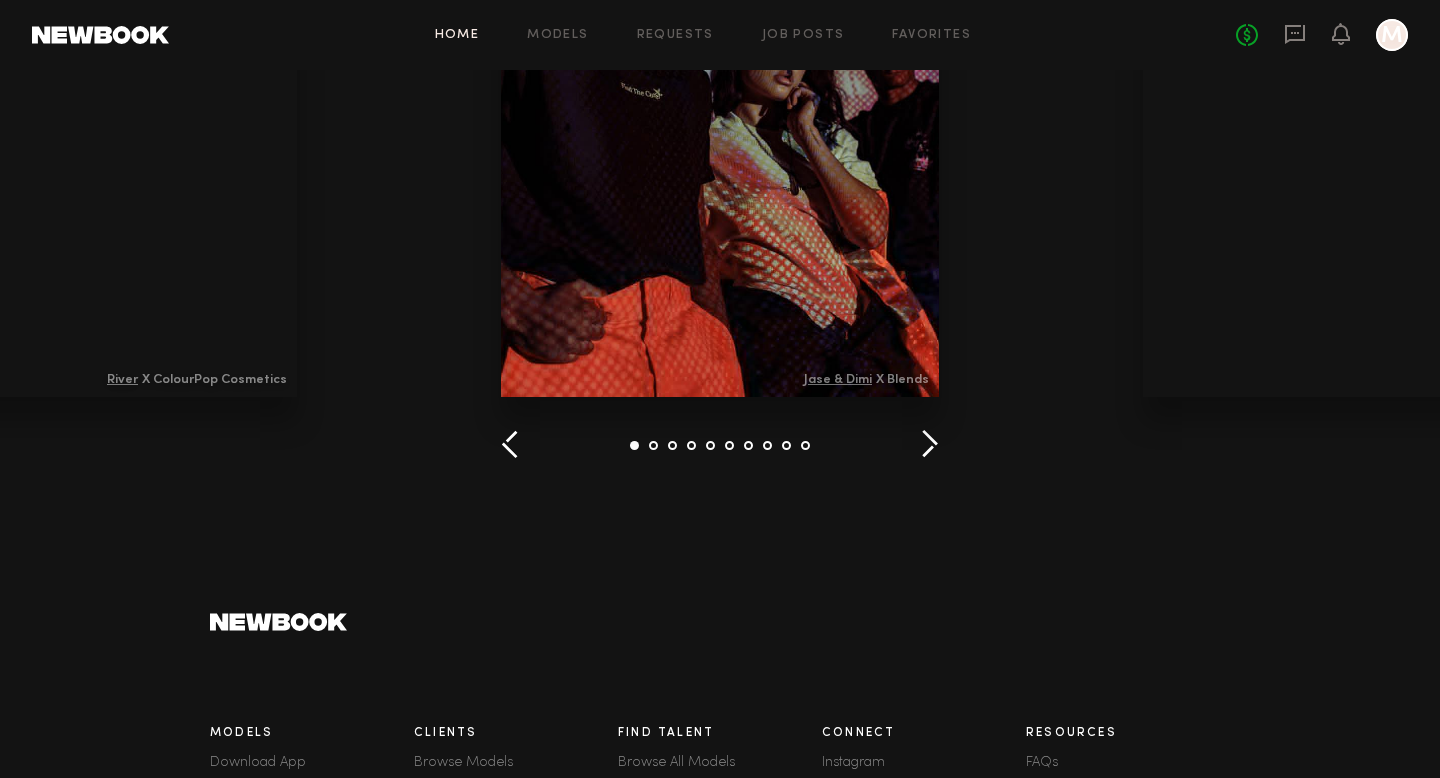 scroll, scrollTop: 2252, scrollLeft: 0, axis: vertical 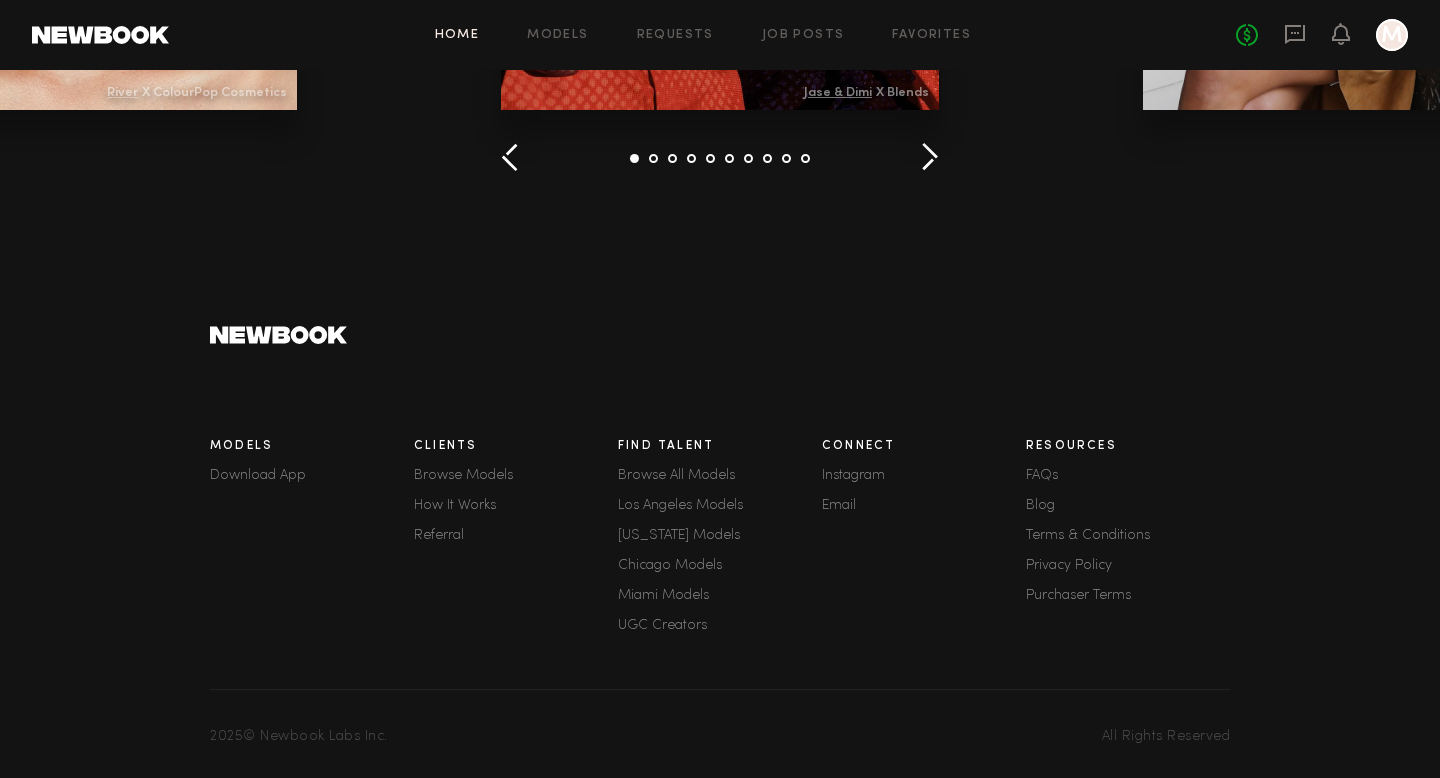 click on "Email" 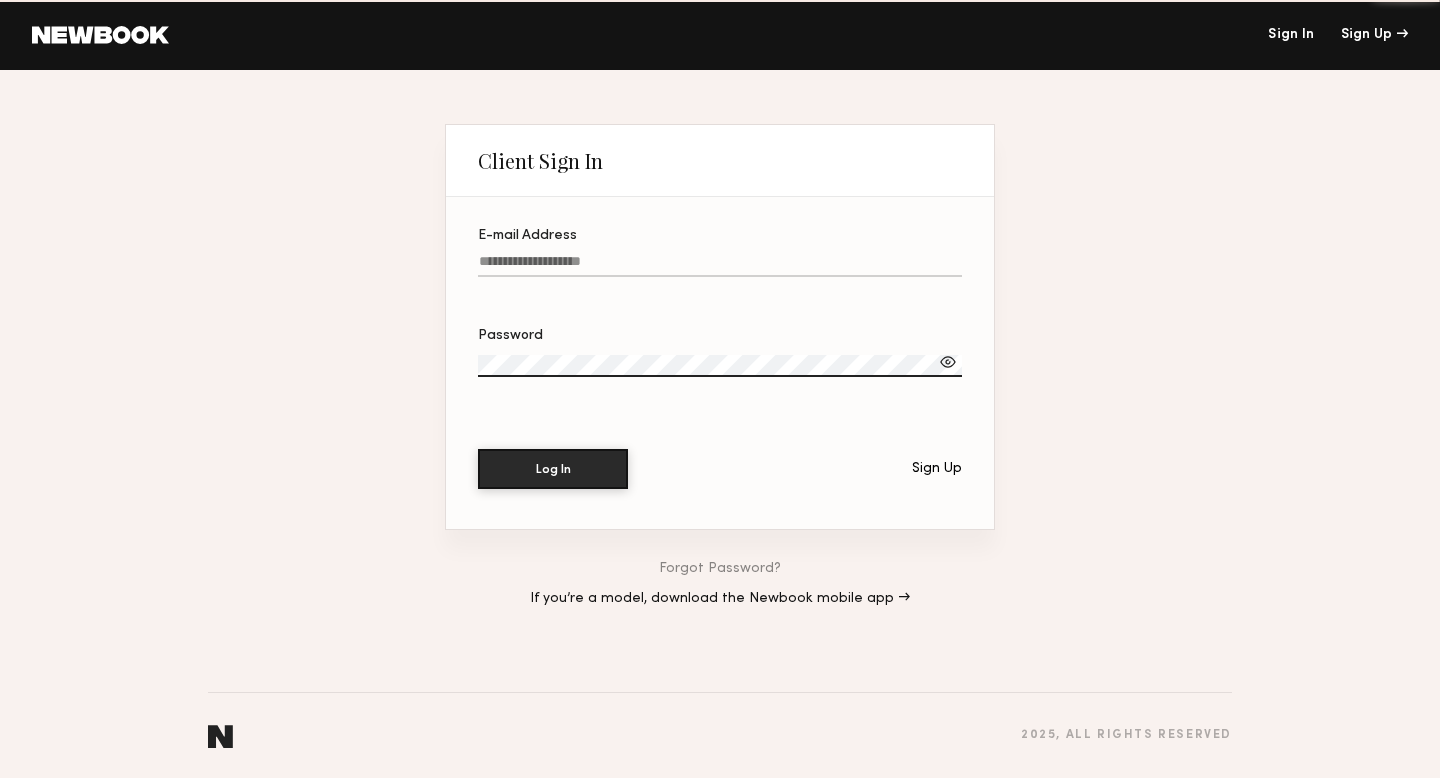 type on "**********" 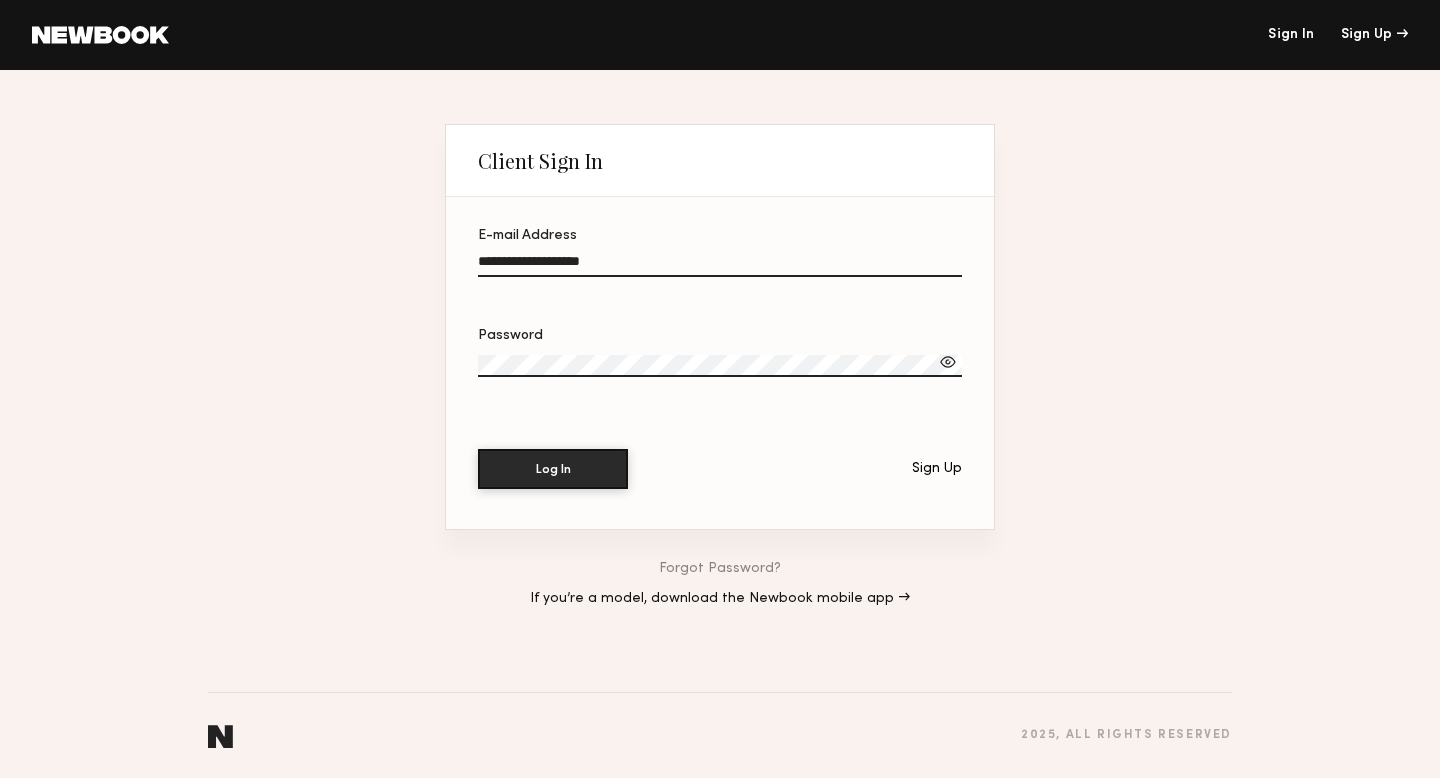 scroll, scrollTop: 0, scrollLeft: 0, axis: both 